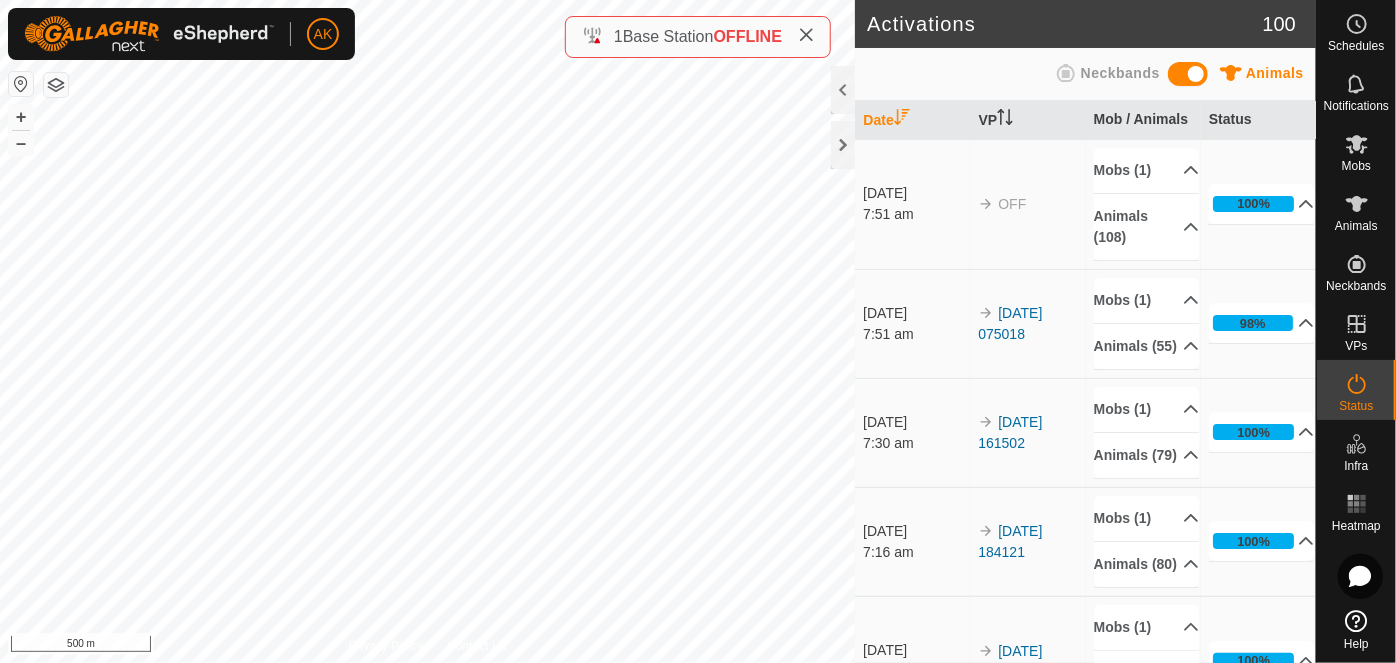 scroll, scrollTop: 0, scrollLeft: 0, axis: both 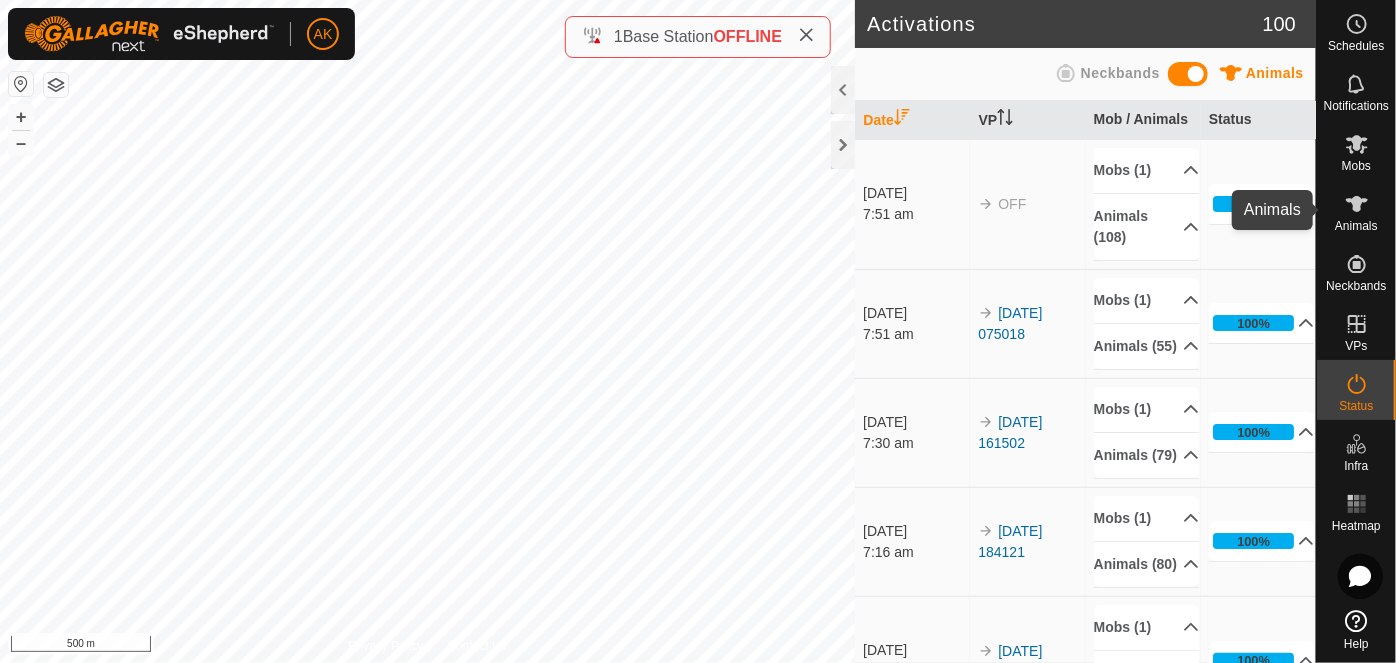 click 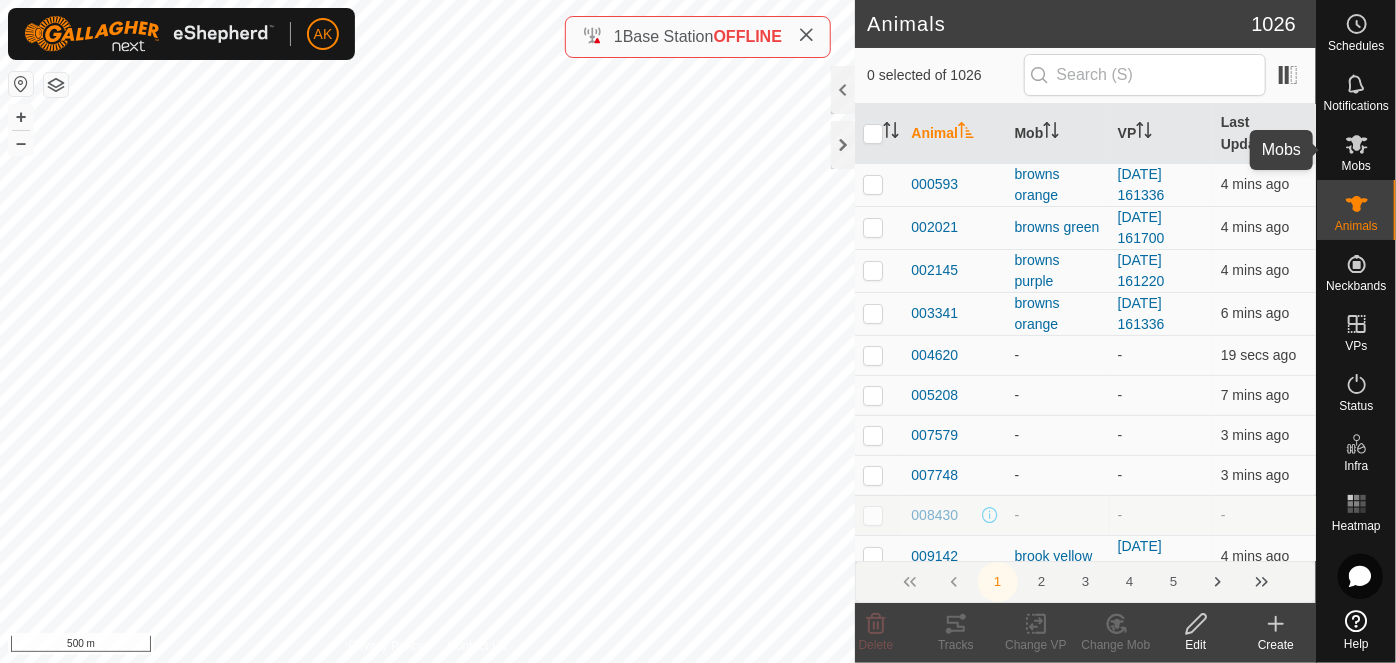click 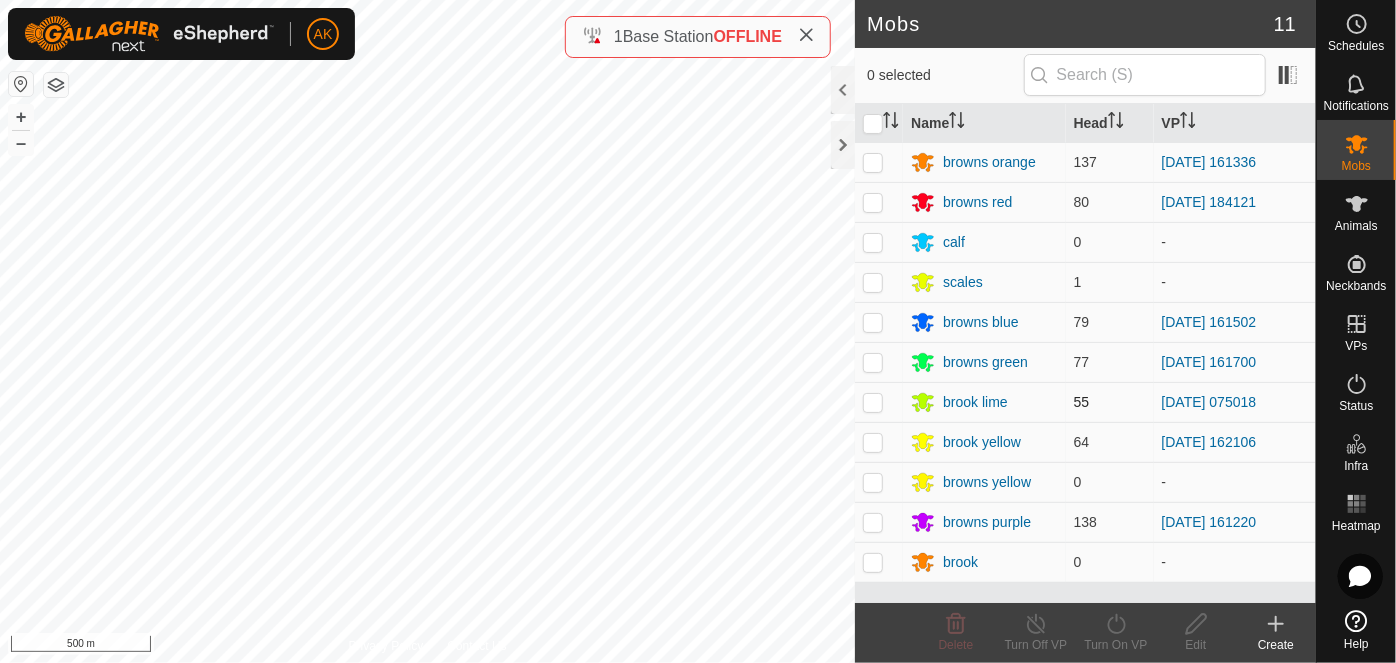 click at bounding box center (873, 402) 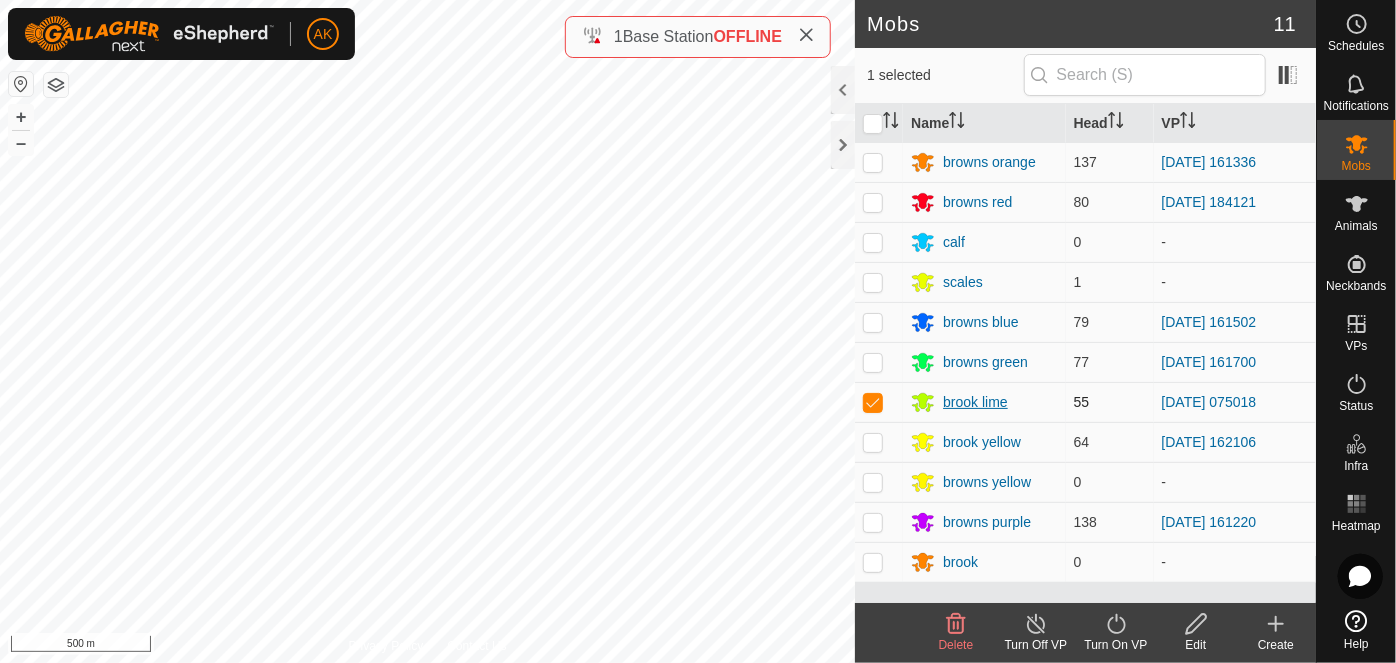 click on "brook lime" at bounding box center [975, 402] 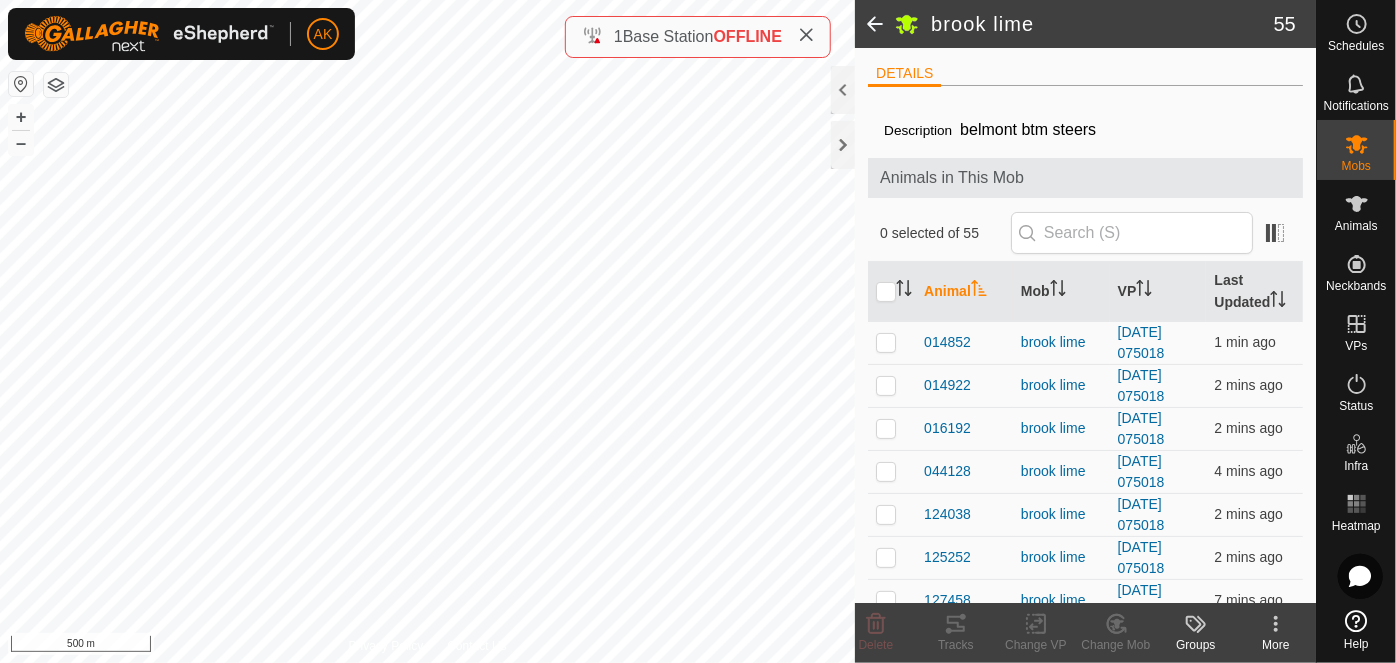 click 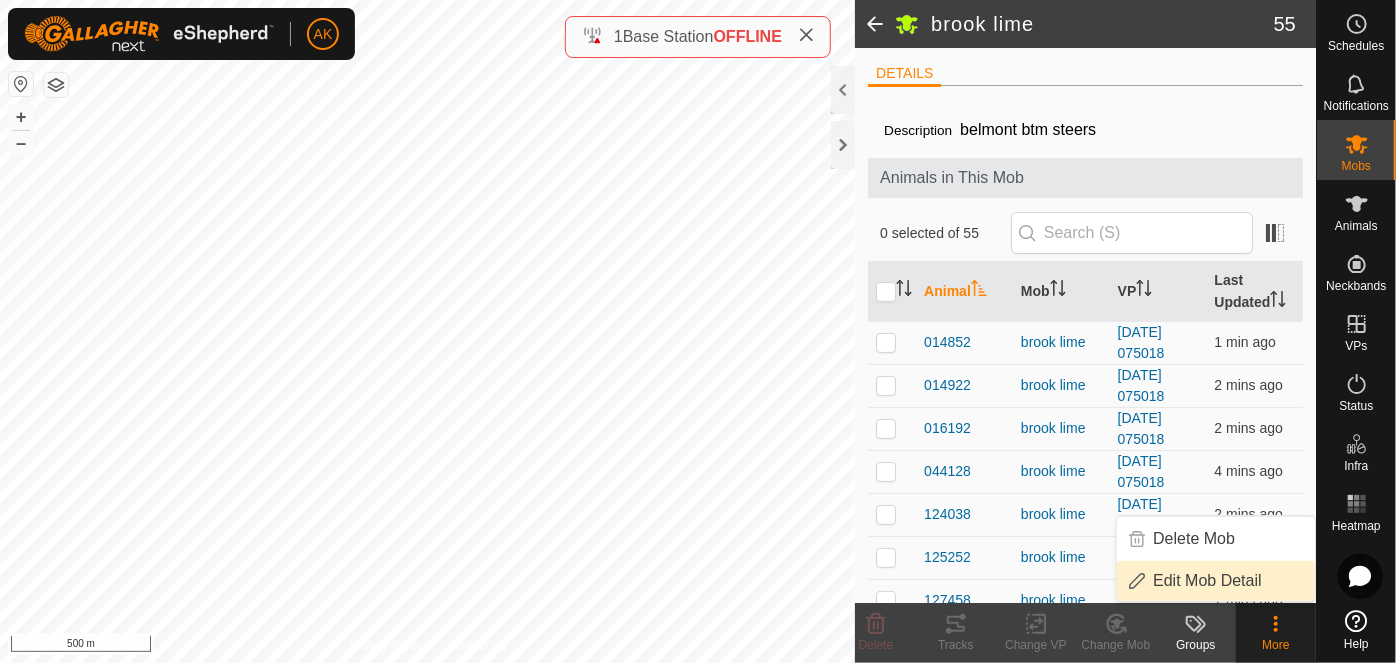 click on "Edit Mob Detail" at bounding box center [1216, 581] 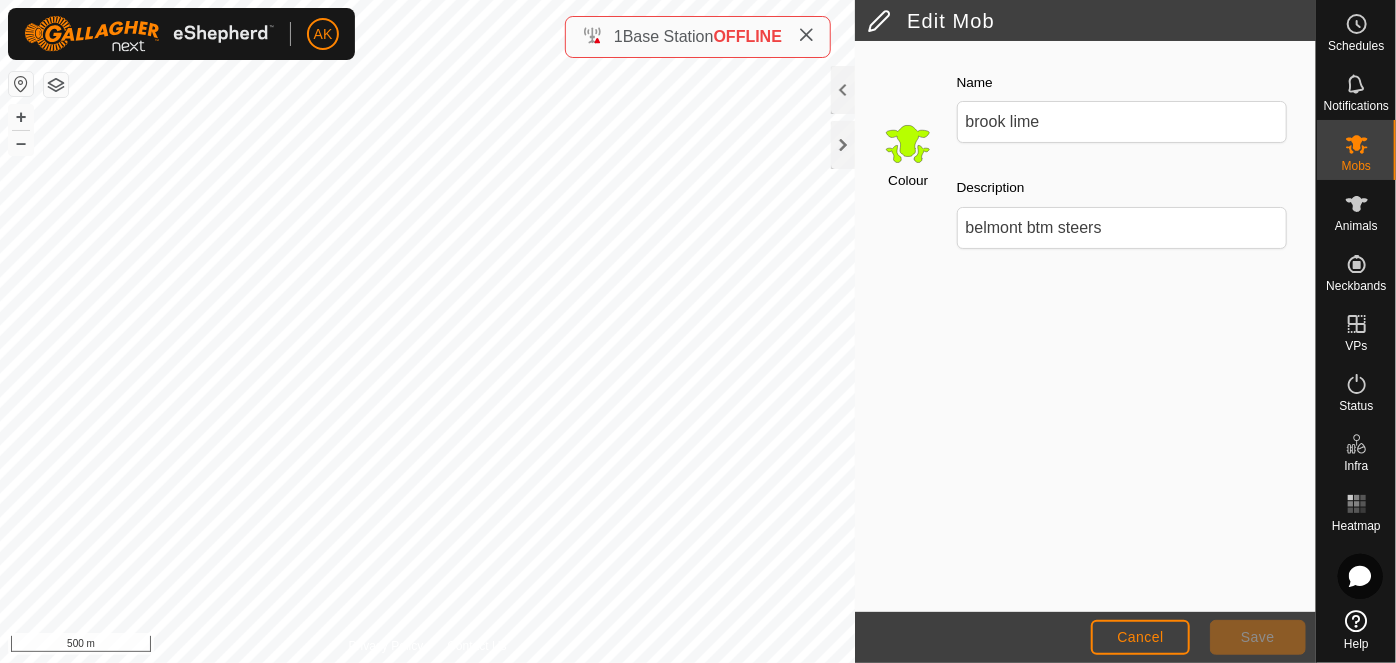 click 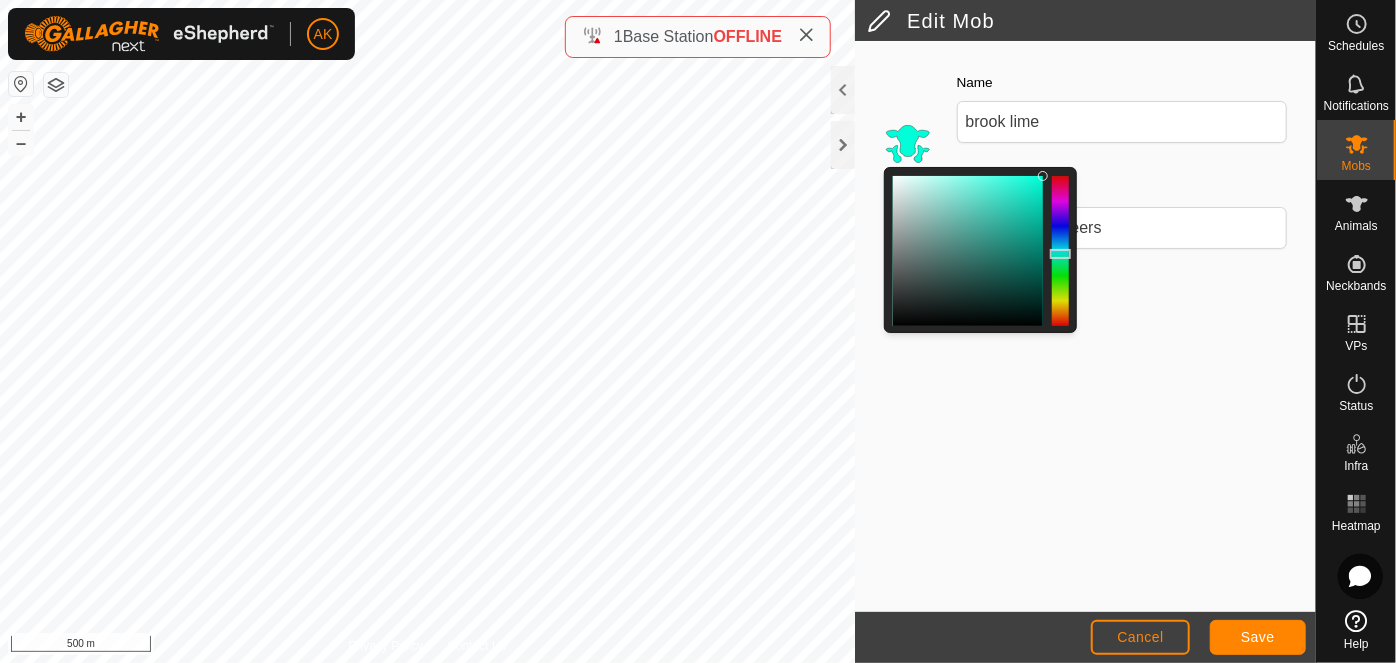 drag, startPoint x: 1061, startPoint y: 286, endPoint x: 1060, endPoint y: 254, distance: 32.01562 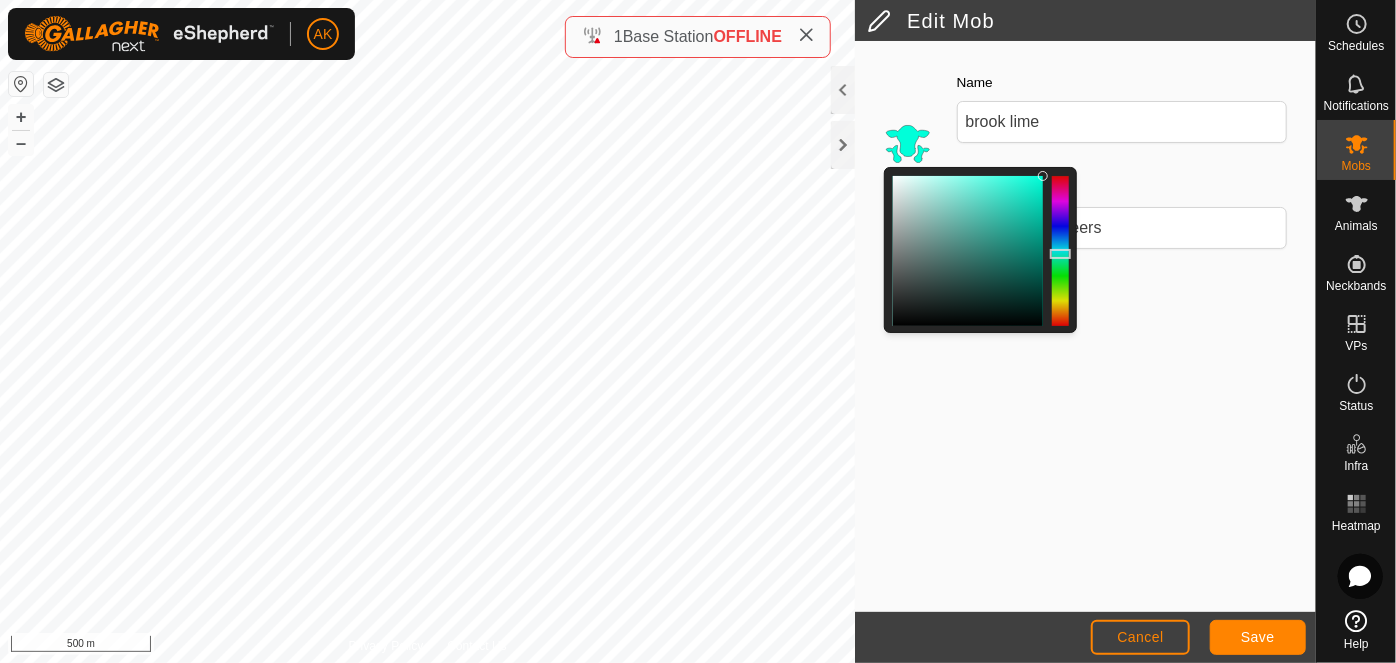 click 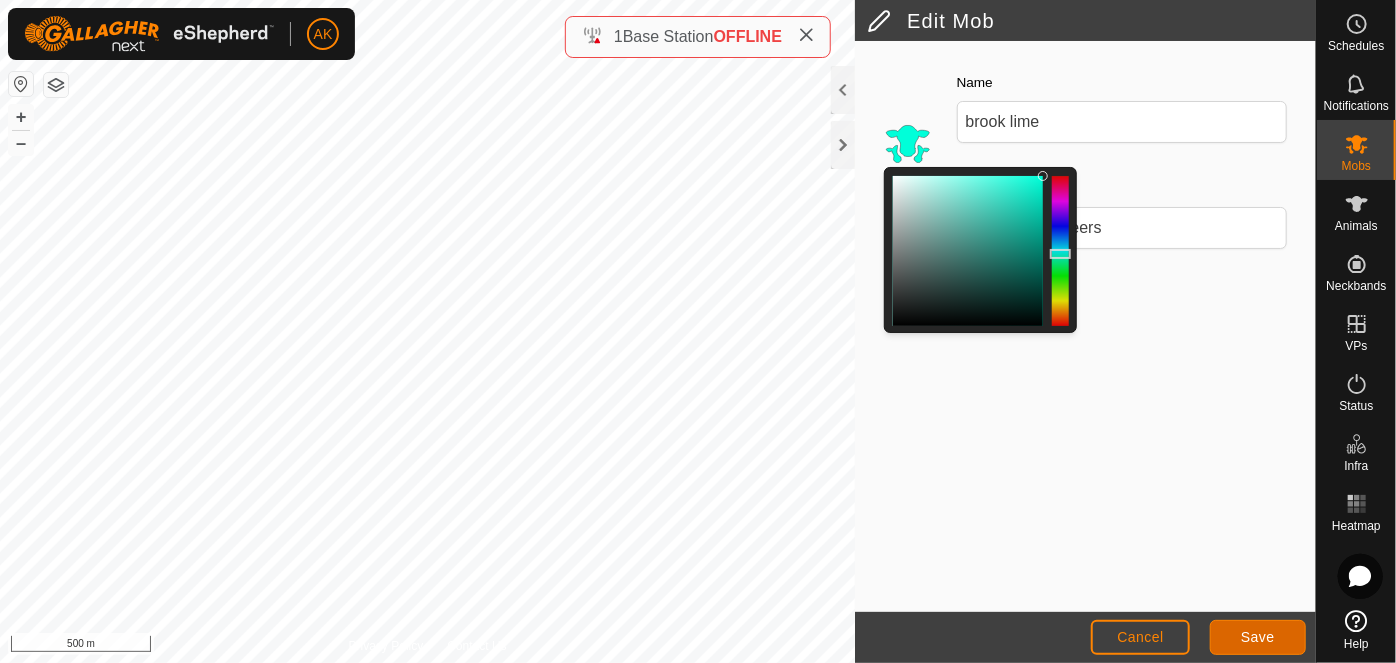 click on "Save" 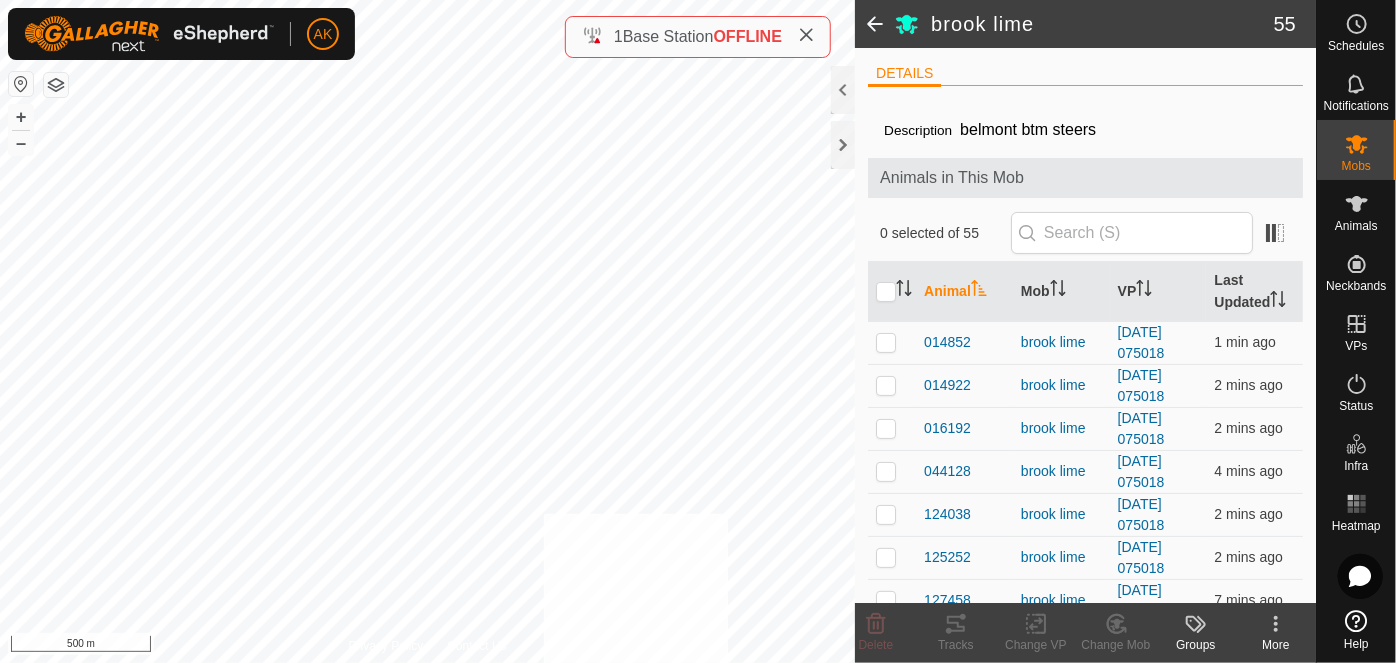 click on "AK Schedules Notifications Mobs Animals Neckbands VPs Status Infra Heatmap Help brook lime 55  DETAILS  Description  belmont btm steers Animals in This Mob  0 selected of 55   Animal   Mob   VP   Last Updated   014852   brook lime  2025-07-19 075018  1 min ago  014922   brook lime  2025-07-19 075018  2 mins ago  016192   brook lime  2025-07-19 075018  2 mins ago  044128   brook lime  2025-07-19 075018  4 mins ago  124038   brook lime  2025-07-19 075018  2 mins ago  125252   brook lime  2025-07-19 075018  2 mins ago  127458   brook lime  2025-07-19 075018  7 mins ago  139141   brook lime  2025-07-19 075018  3 mins ago  197302   brook lime  2025-07-19 075018  1 min ago  206805   brook lime  2025-07-19 075018  46 mins ago  243405   brook lime  2025-07-19 075018  6 mins ago  252118   brook lime  2025-07-19 075018  5 mins ago  270835   brook lime  2025-07-19 075018  3 mins ago  331447   brook lime  2025-07-19 075018  10 mins ago  340921   brook lime  2025-07-19 075018  1 min ago  386486   brook lime" at bounding box center [698, 331] 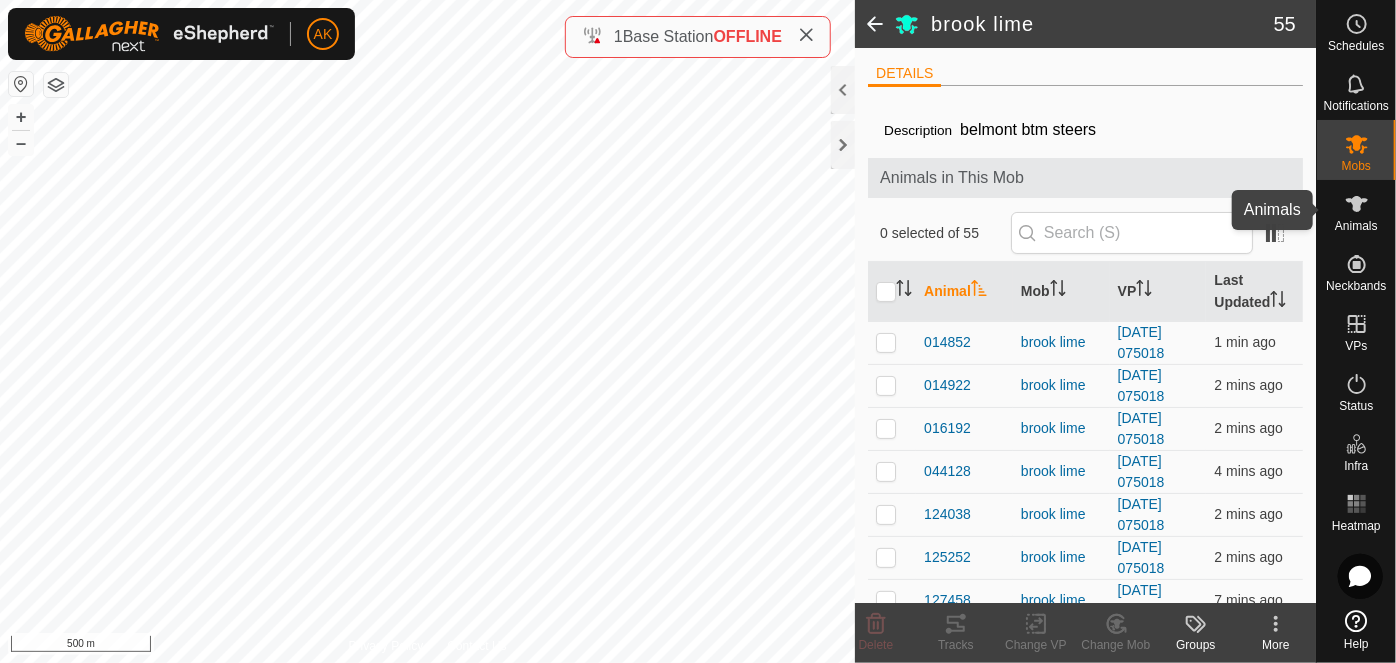 click at bounding box center (1357, 204) 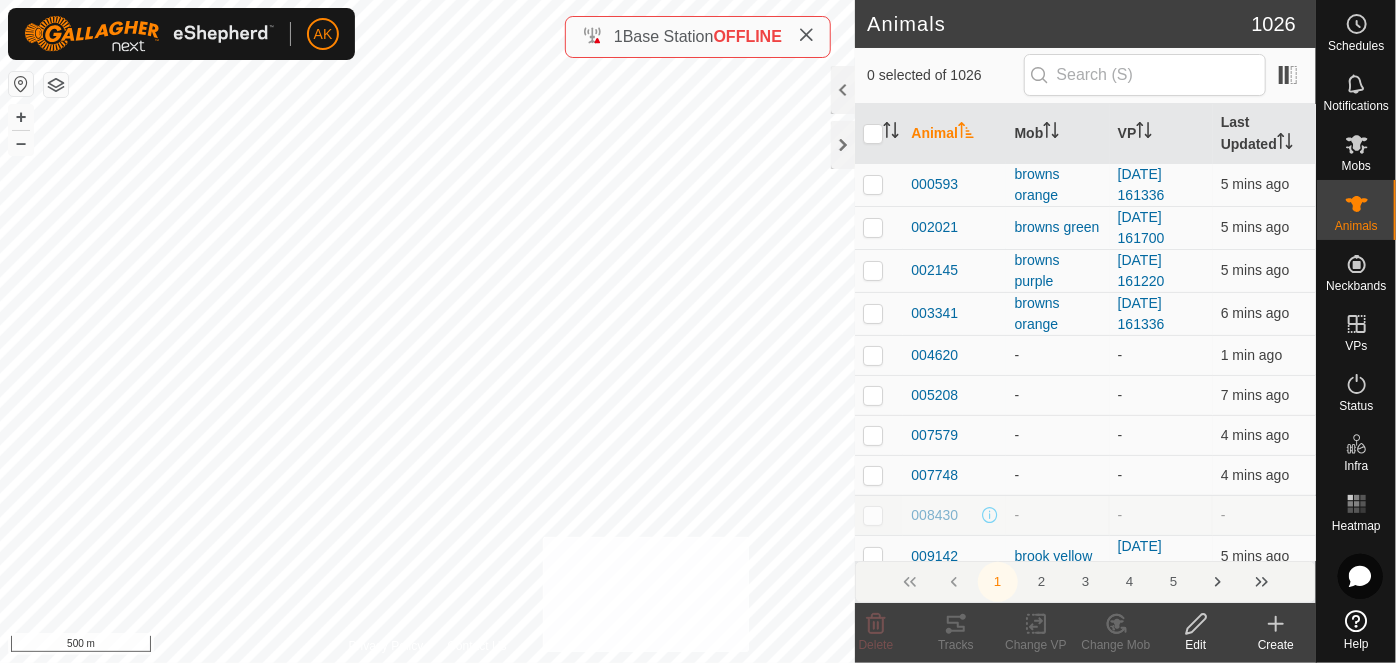 checkbox on "true" 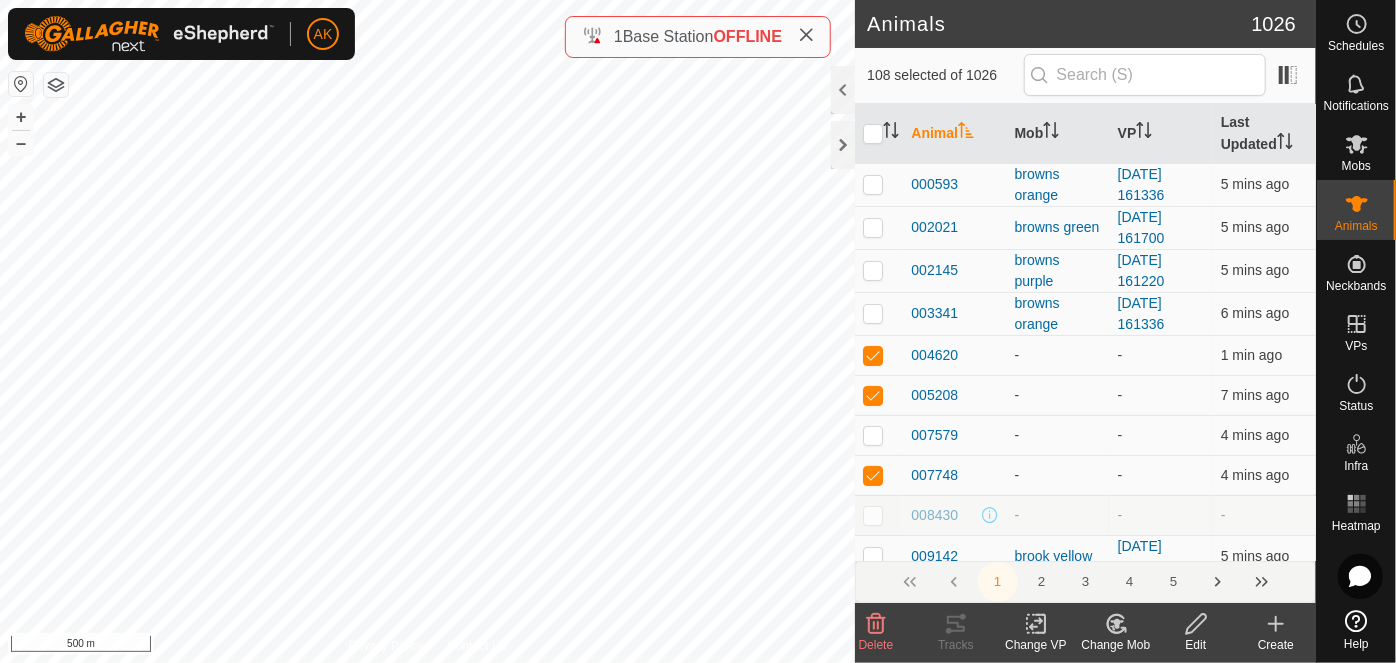 click 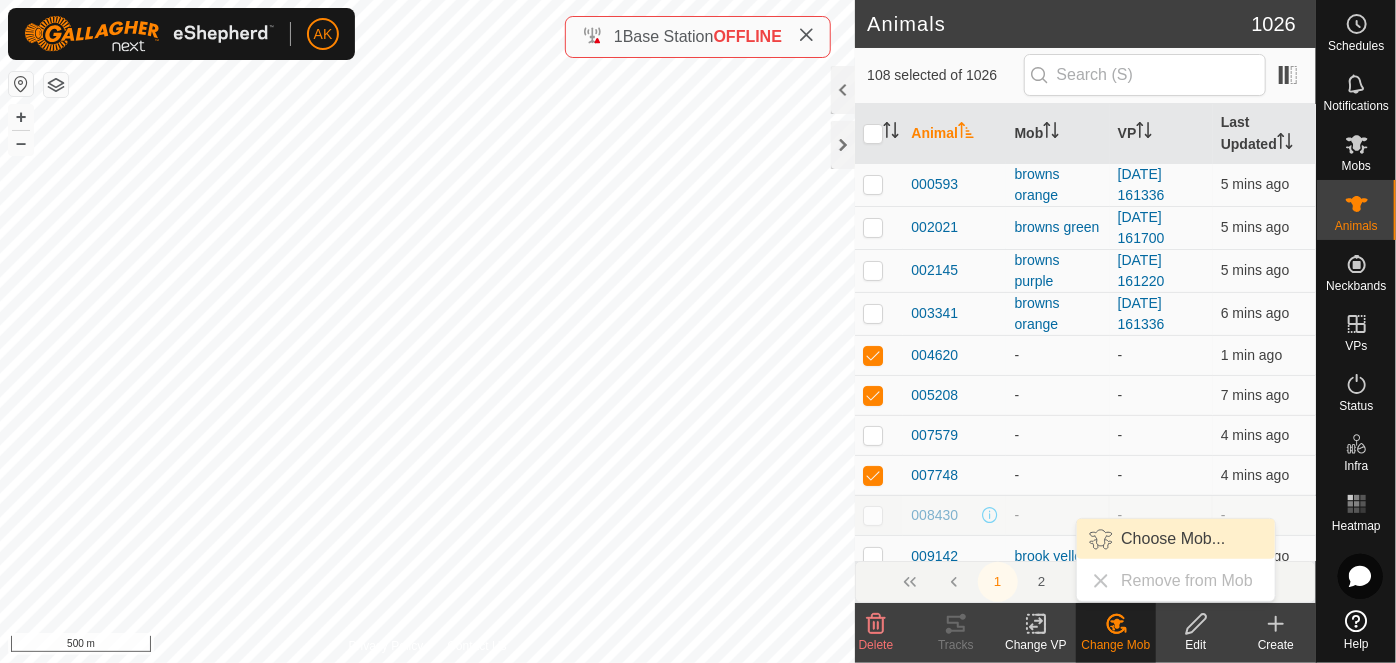click on "Choose Mob..." at bounding box center (1176, 539) 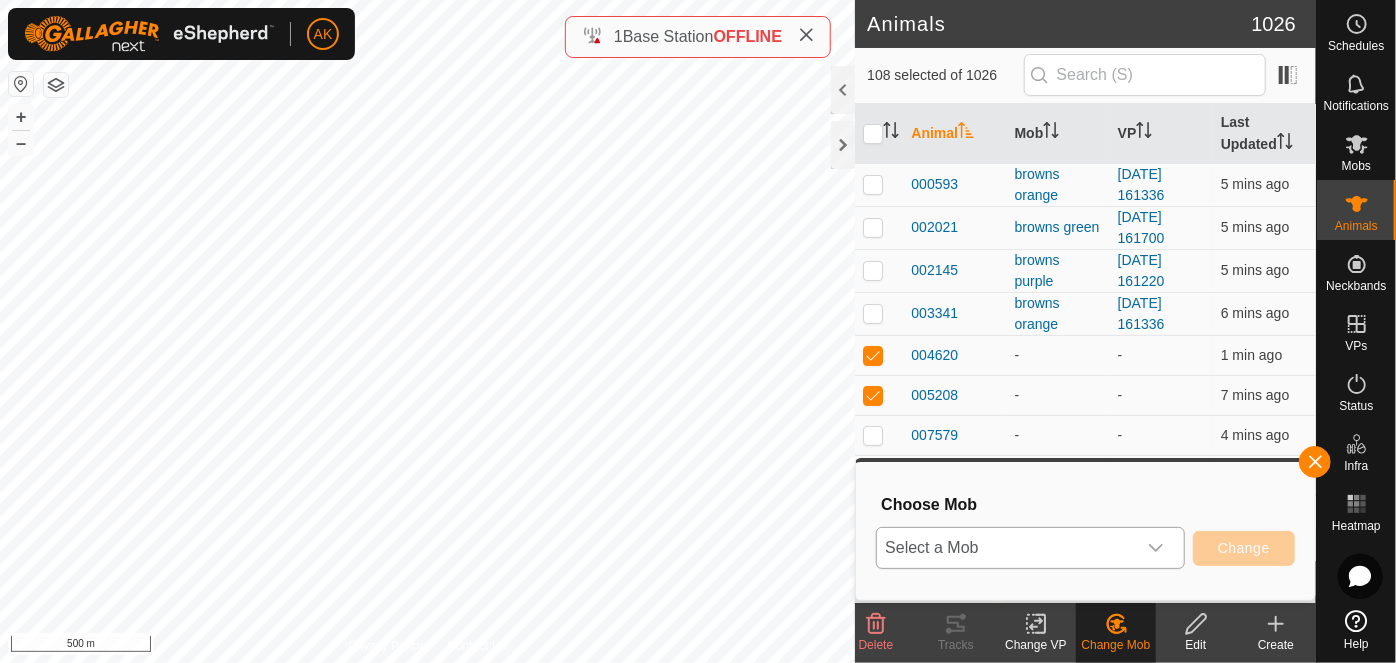 click 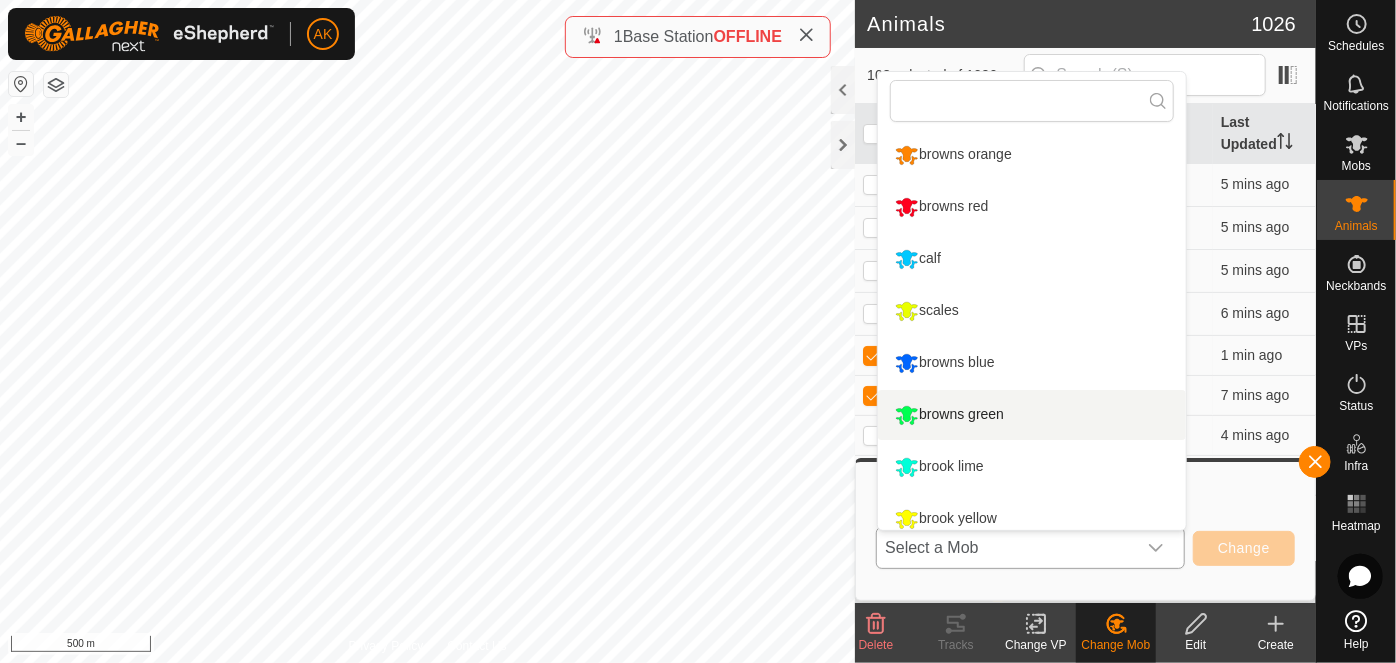 scroll, scrollTop: 90, scrollLeft: 0, axis: vertical 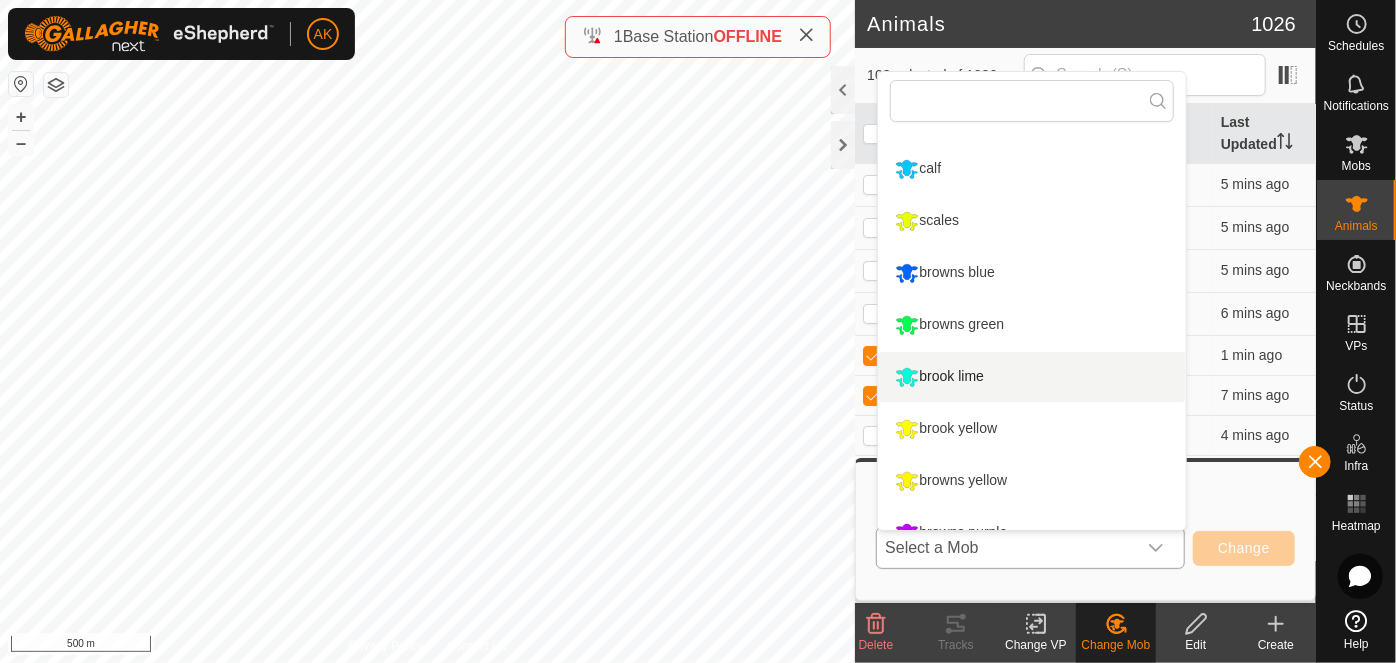 click on "brook lime" at bounding box center [1032, 377] 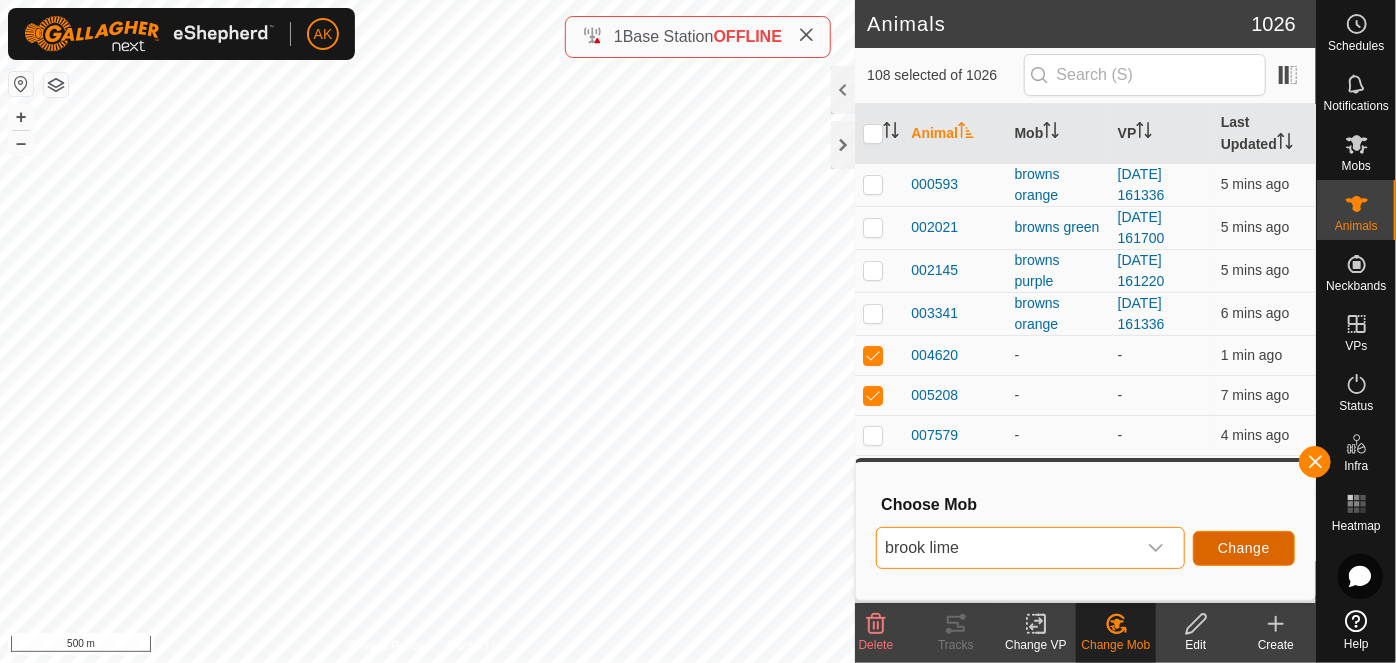 click on "Change" at bounding box center [1244, 548] 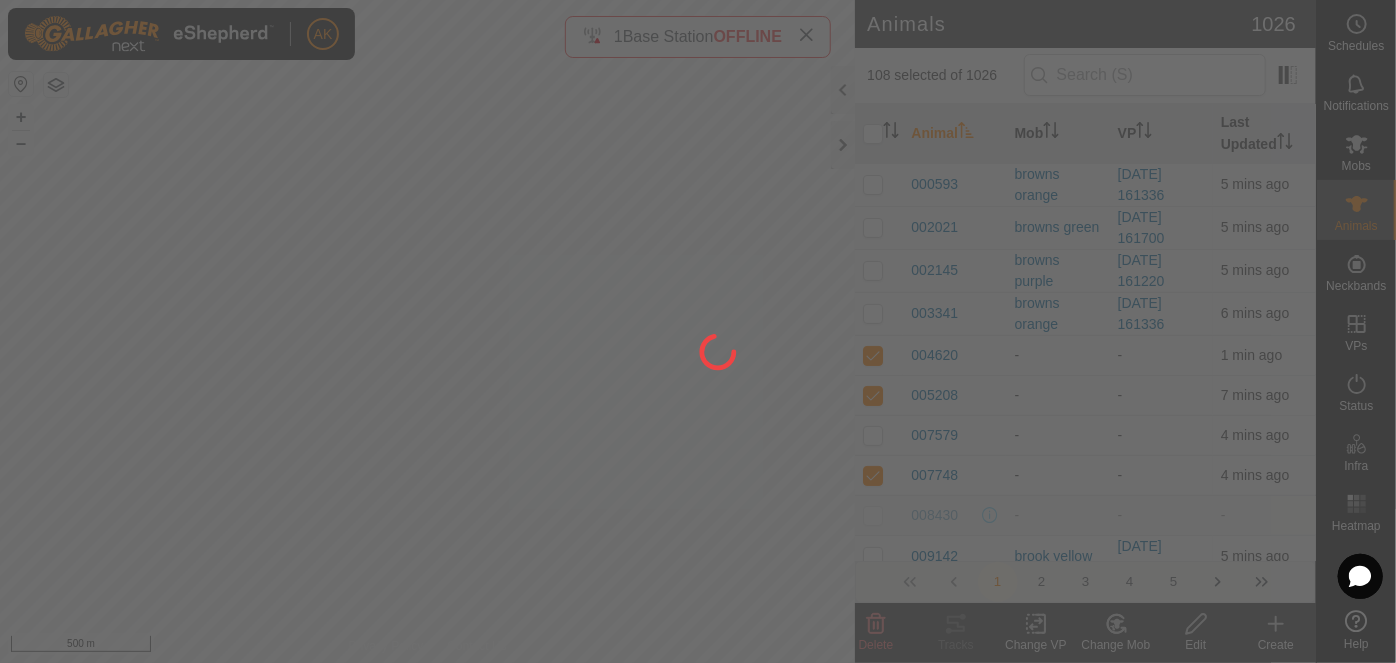 checkbox on "false" 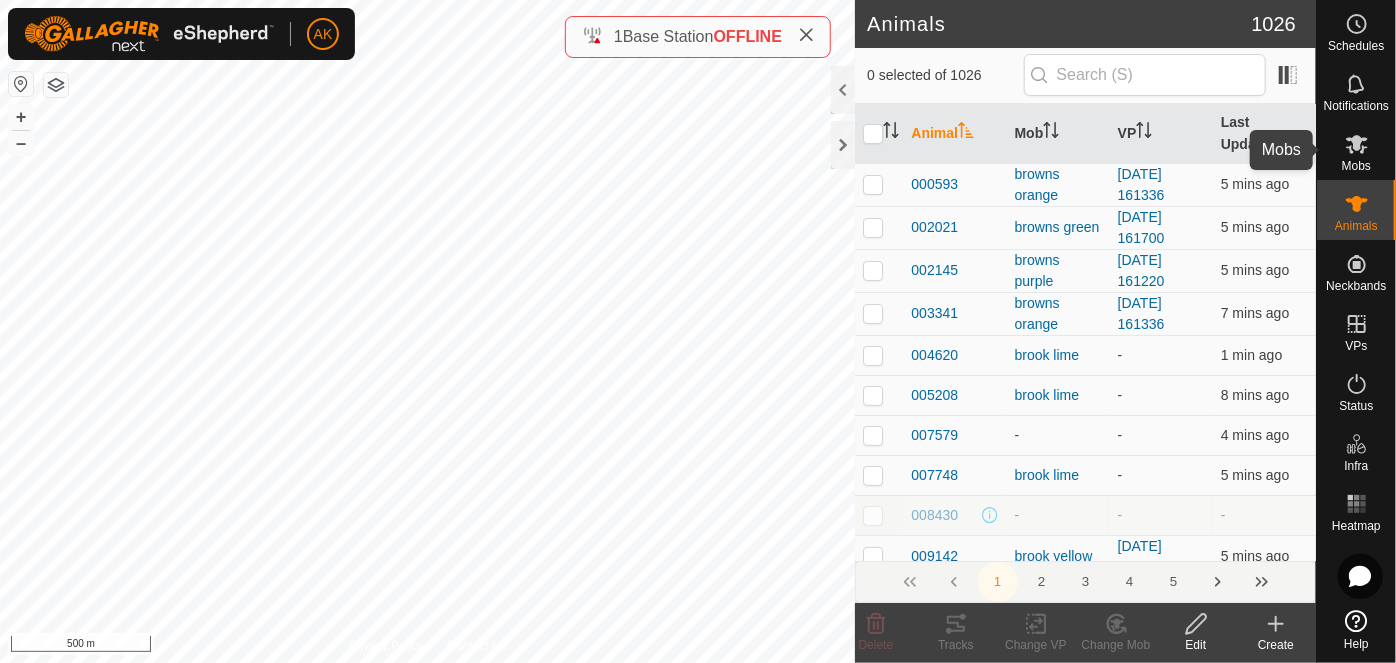 click 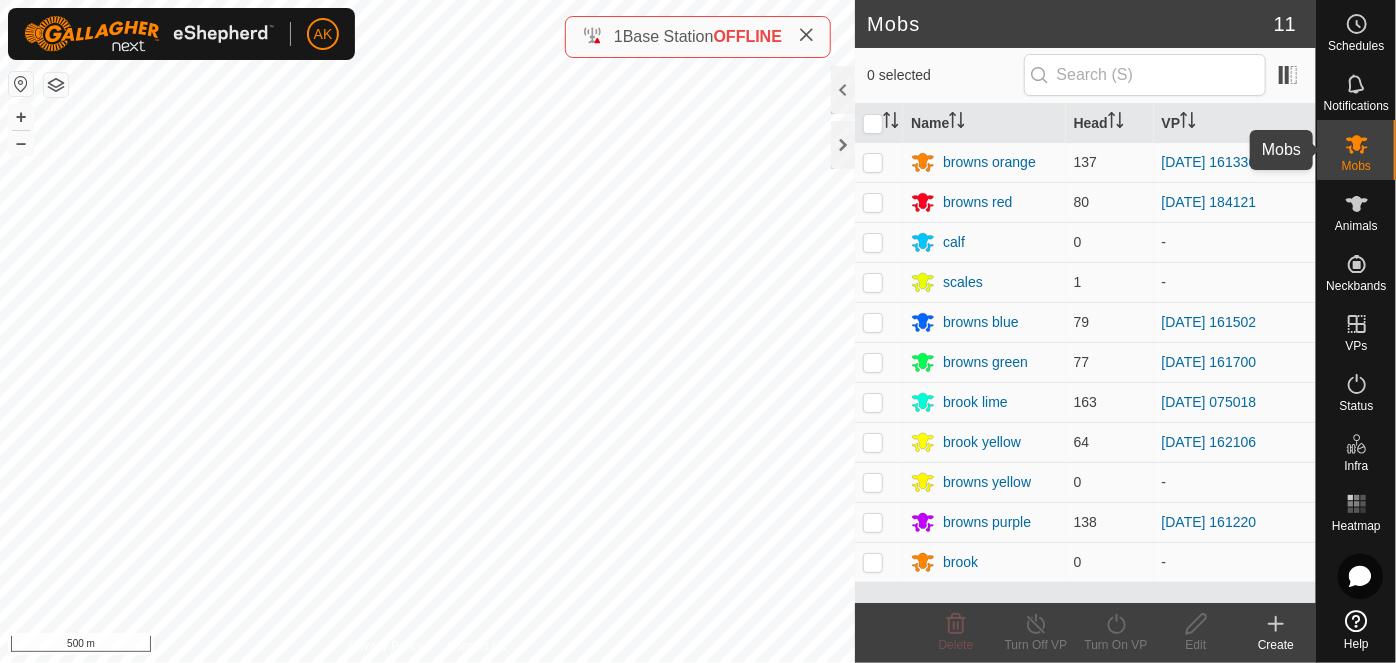 click 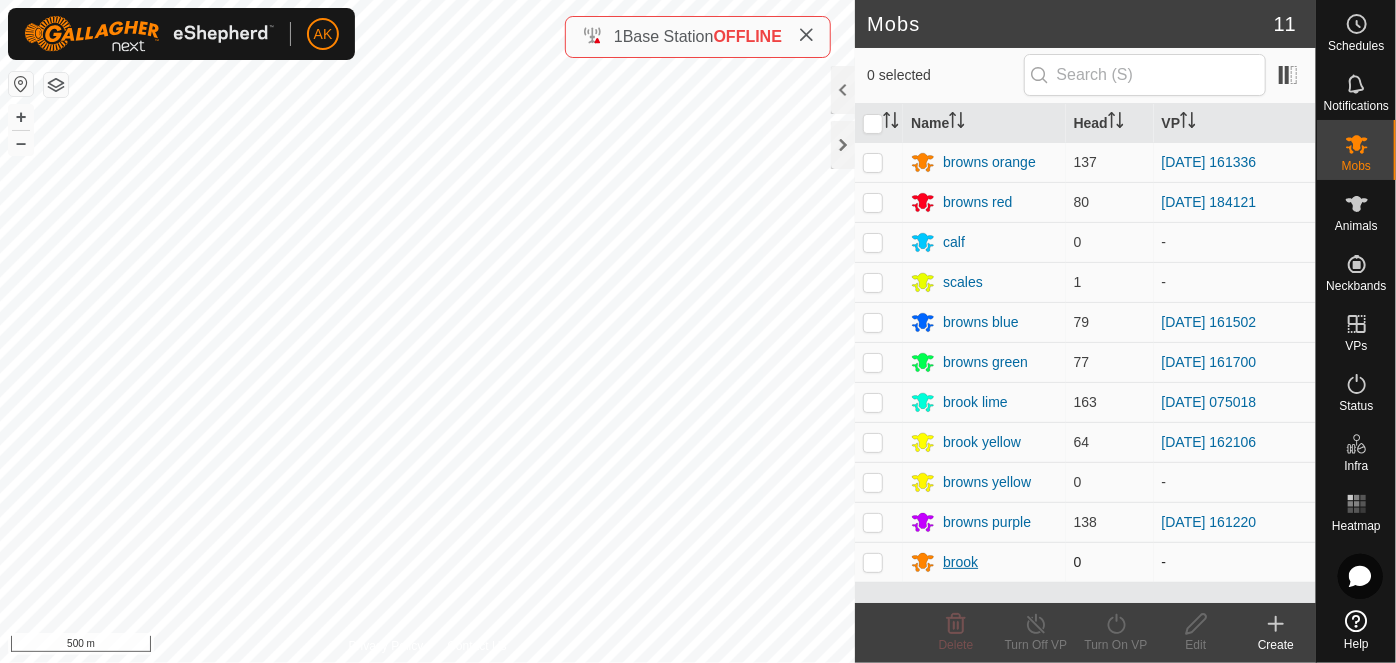 click on "brook" at bounding box center (960, 562) 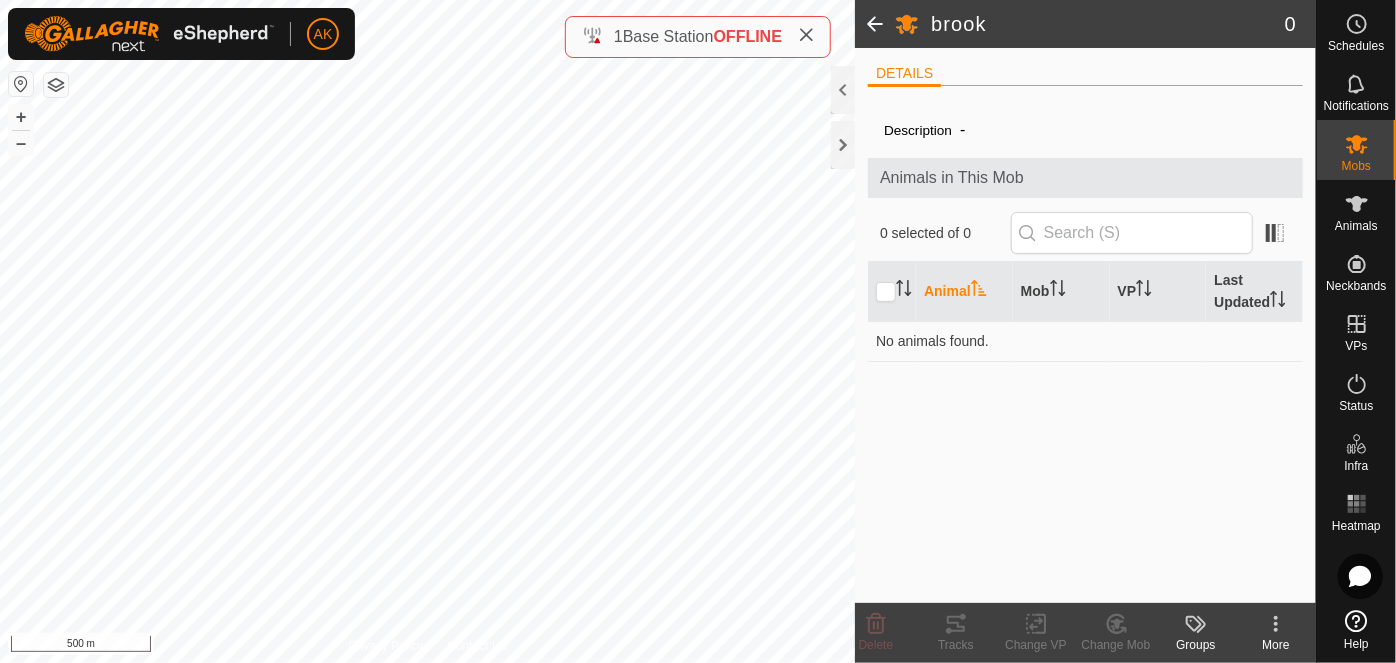 click 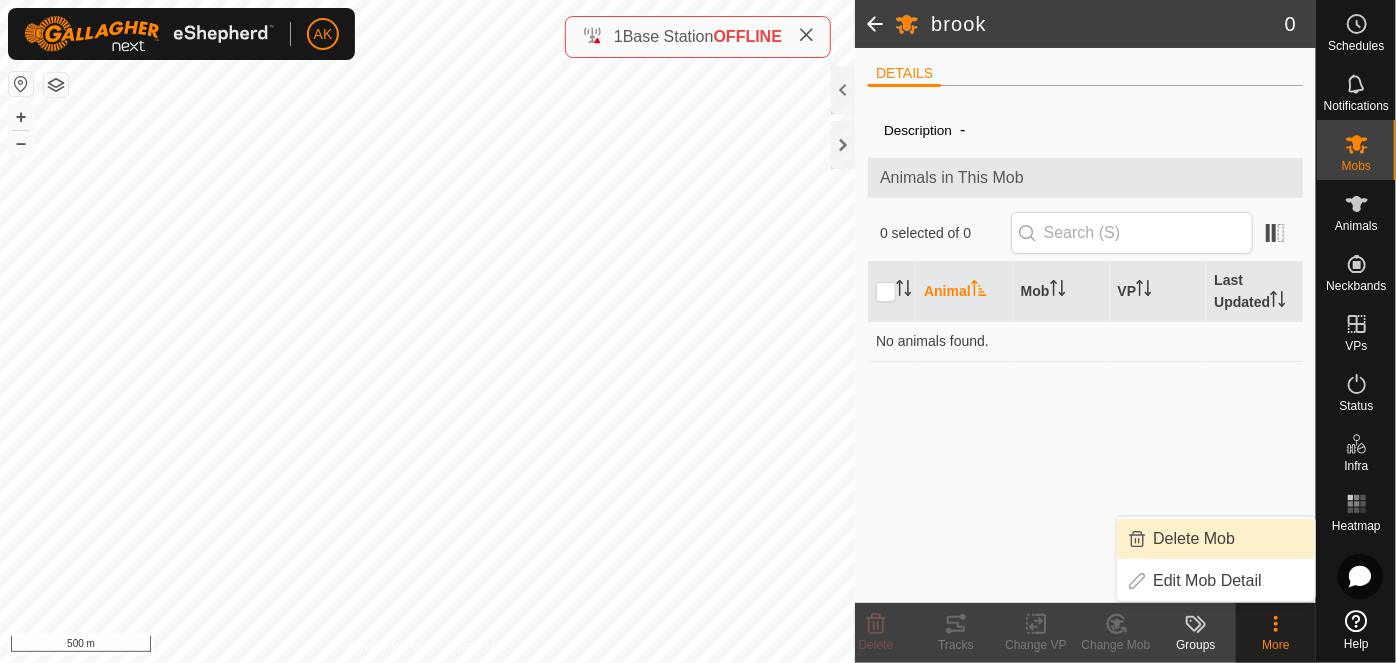 click on "Delete Mob" at bounding box center (1216, 539) 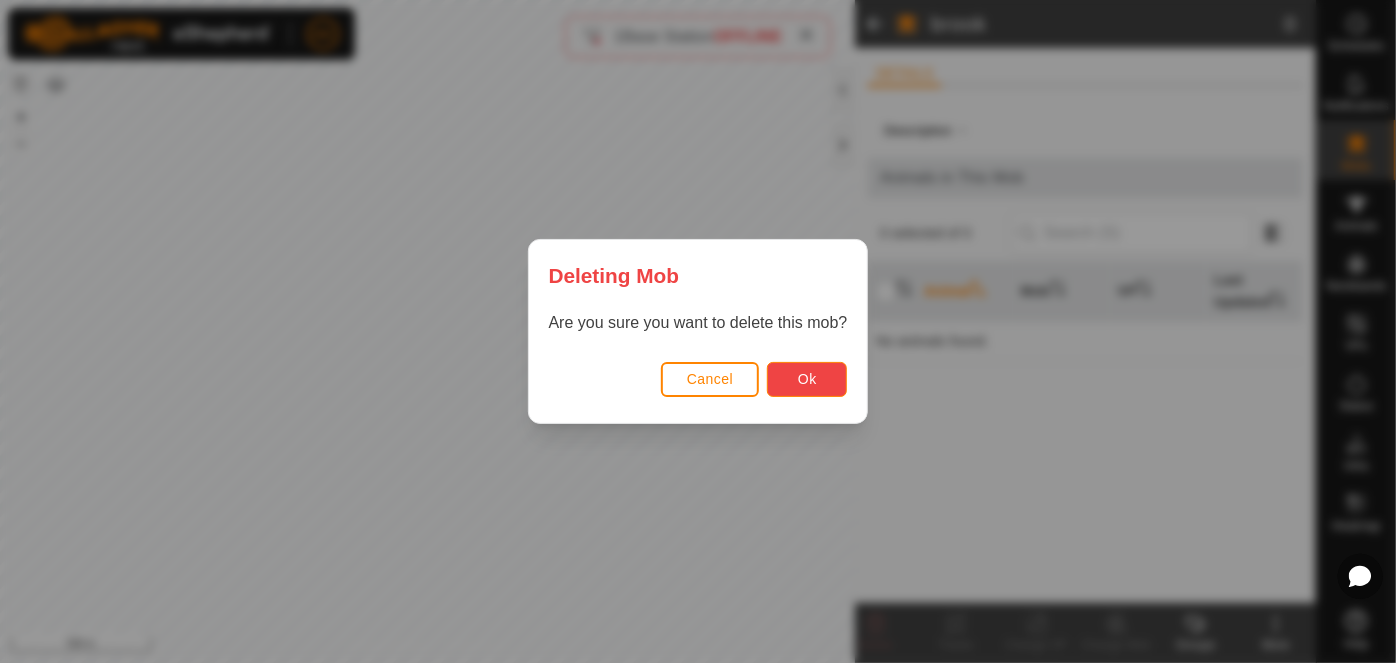 click on "Ok" at bounding box center [807, 379] 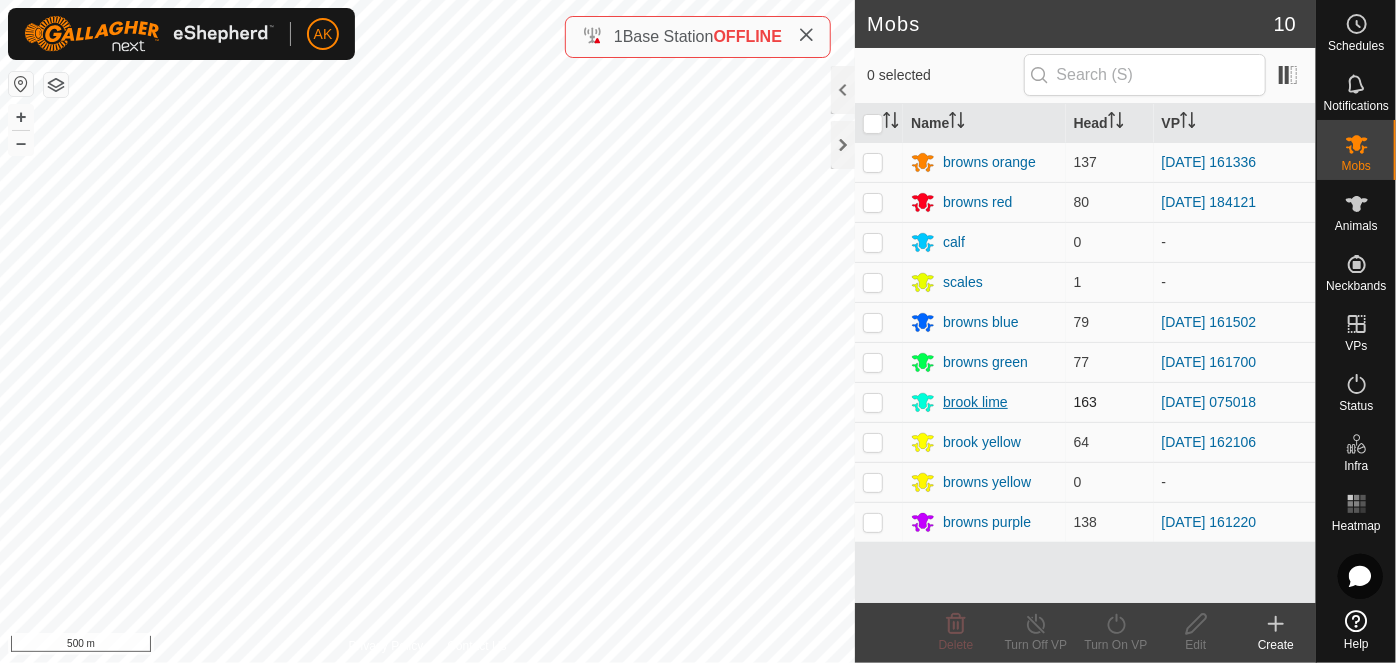 click on "brook lime" at bounding box center [975, 402] 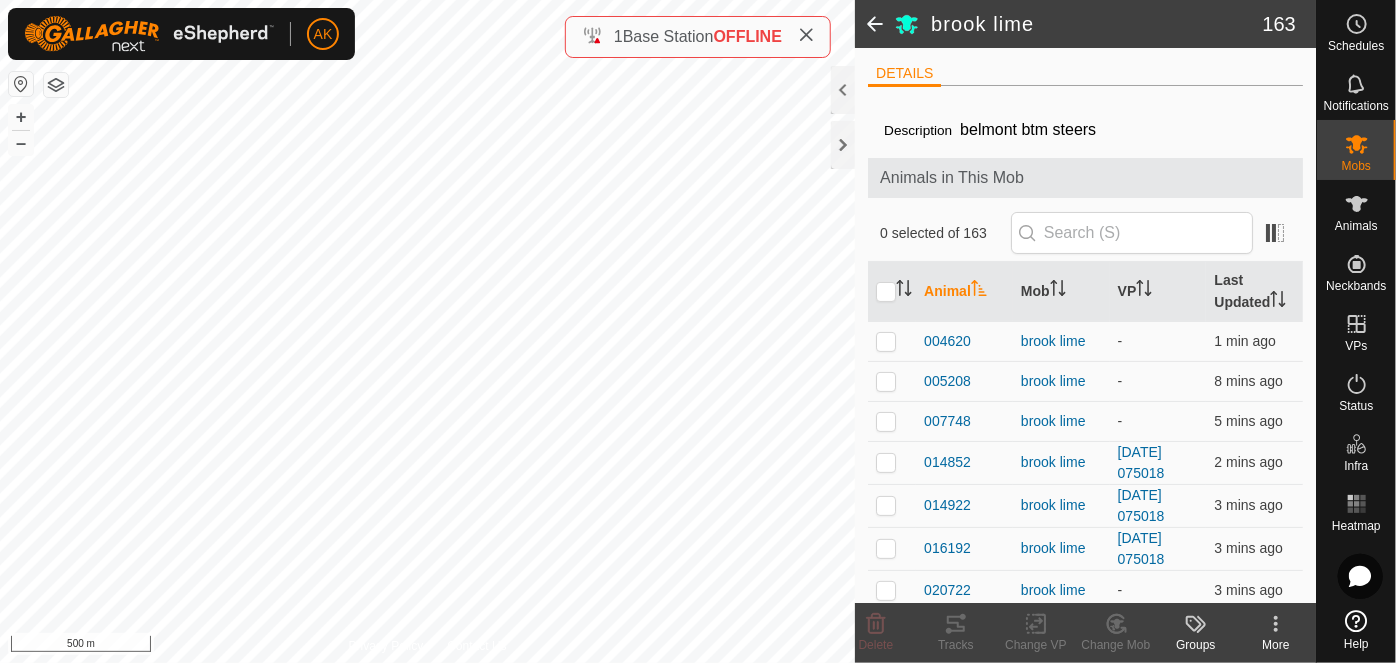click 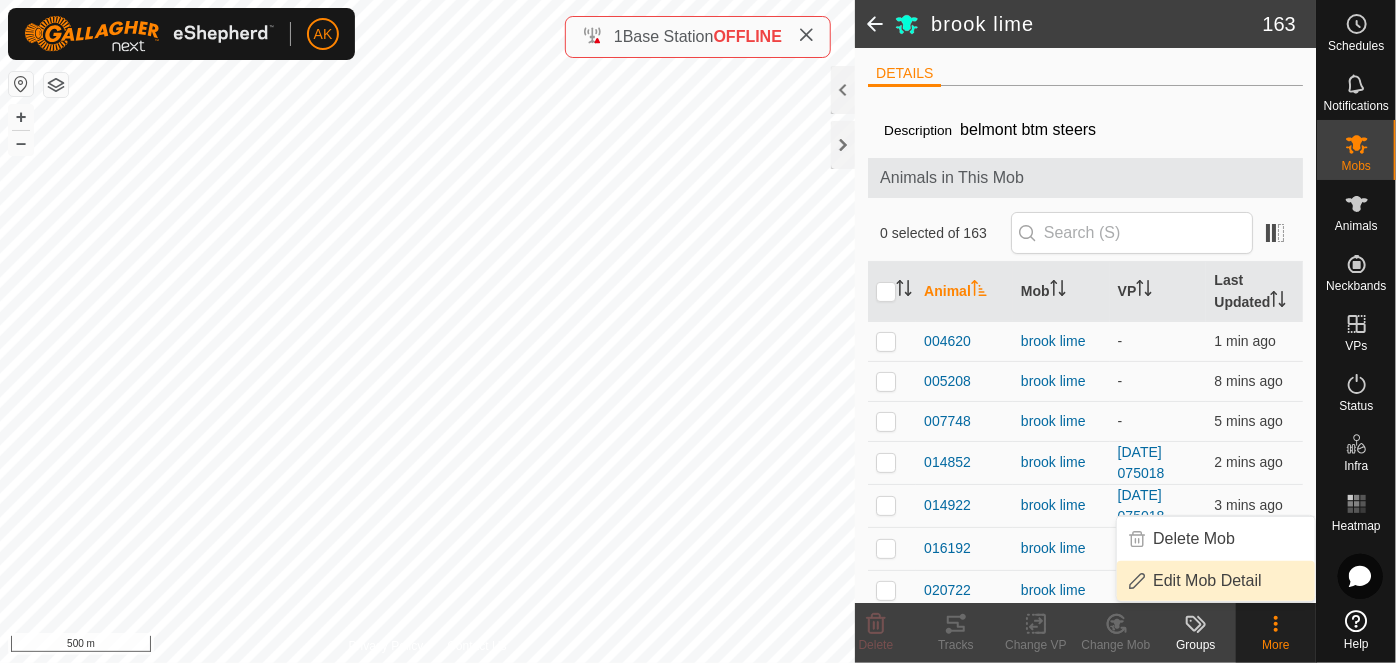 click on "Edit Mob Detail" at bounding box center (1216, 581) 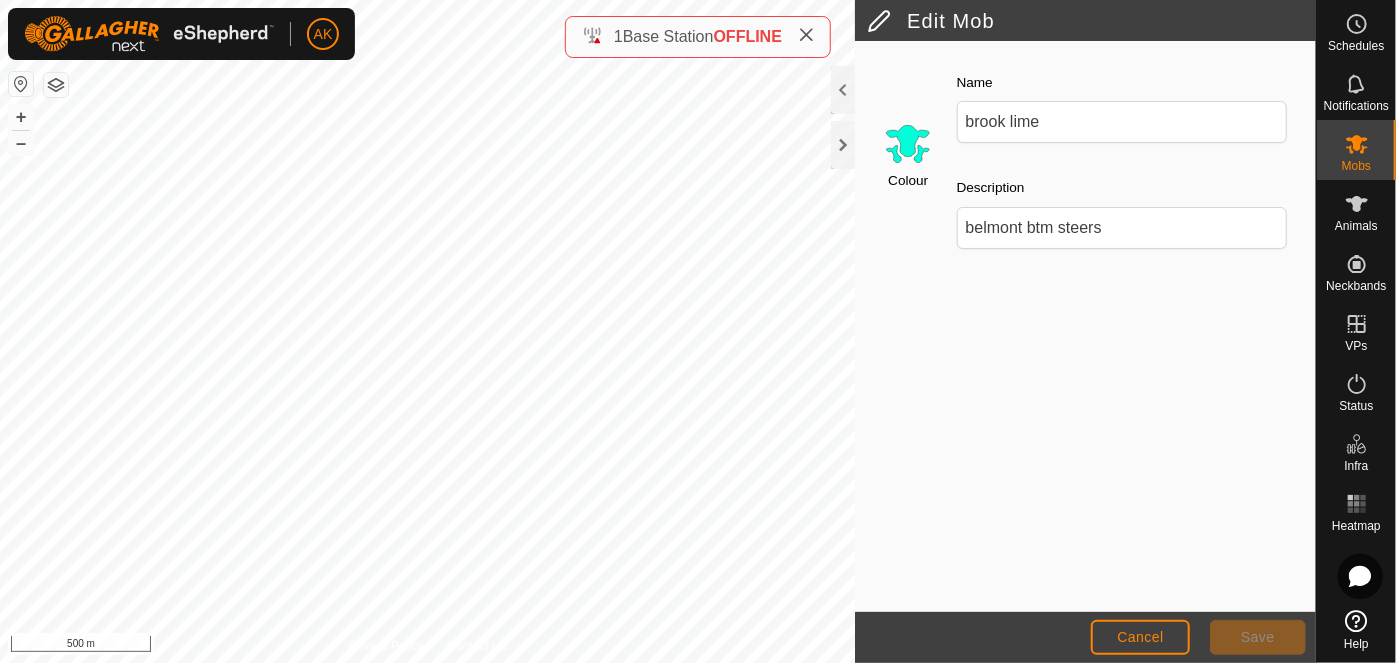 click 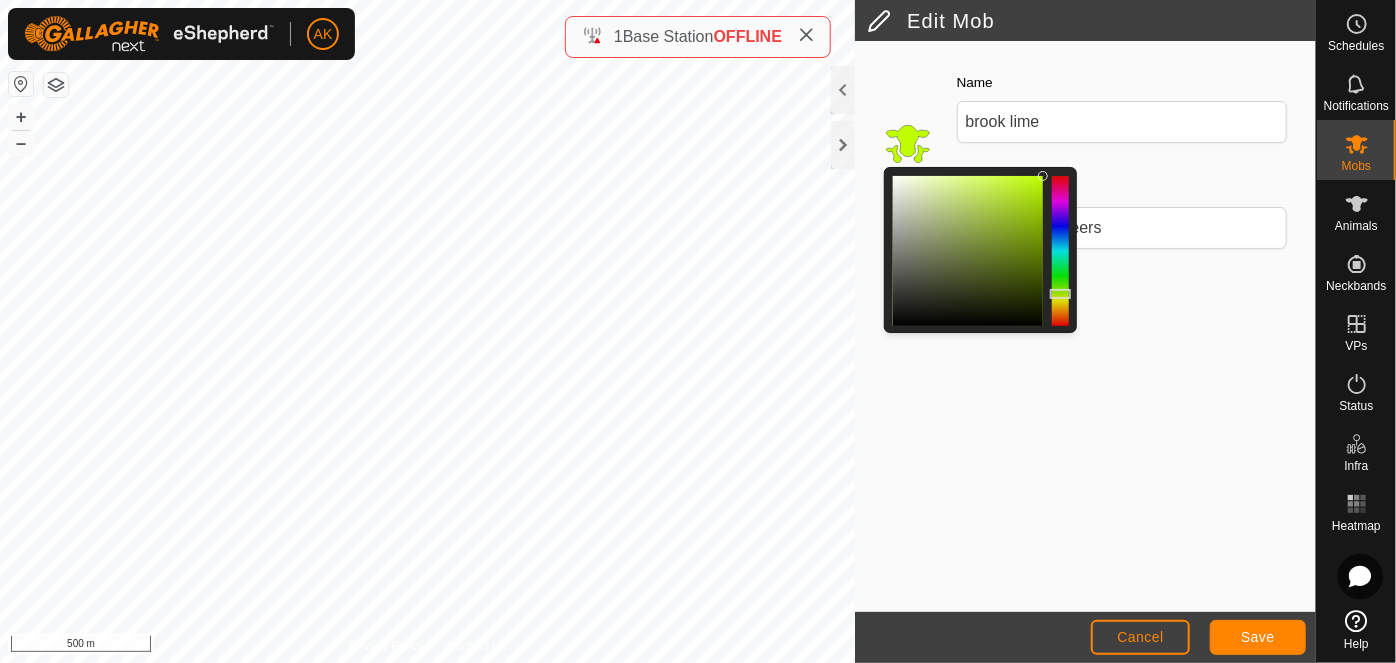 drag, startPoint x: 1061, startPoint y: 256, endPoint x: 1064, endPoint y: 294, distance: 38.118237 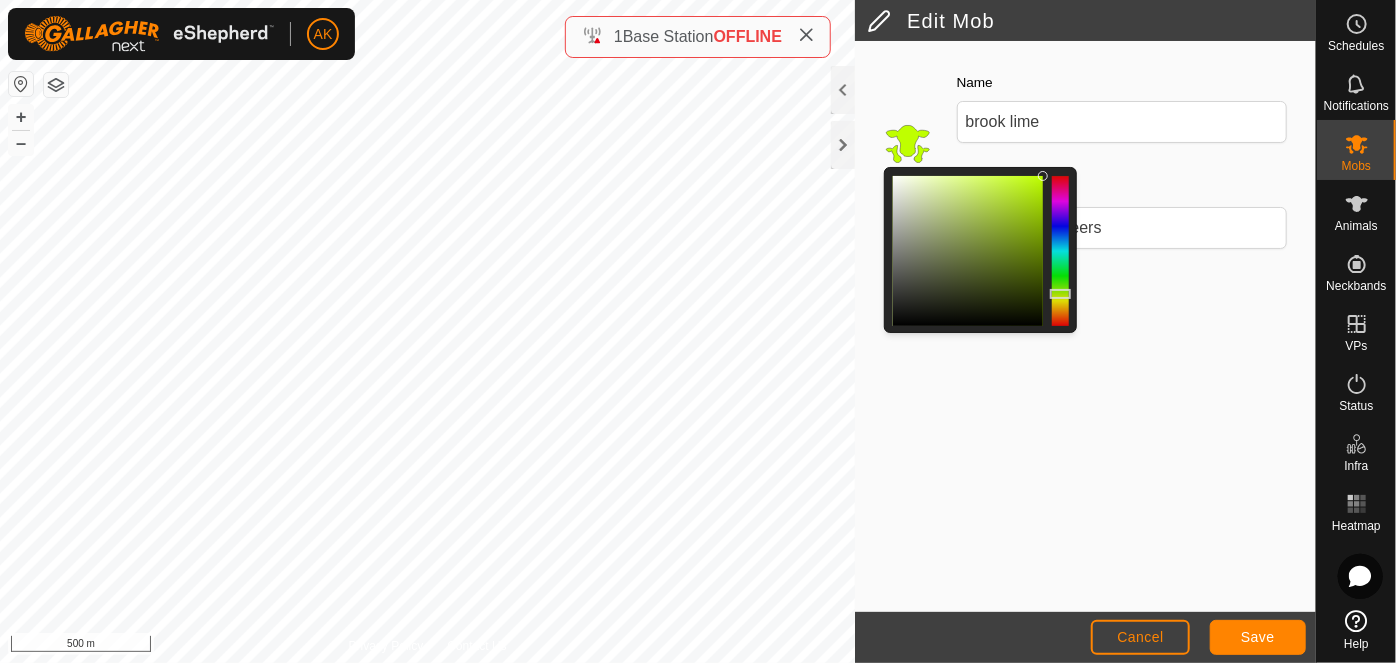 click 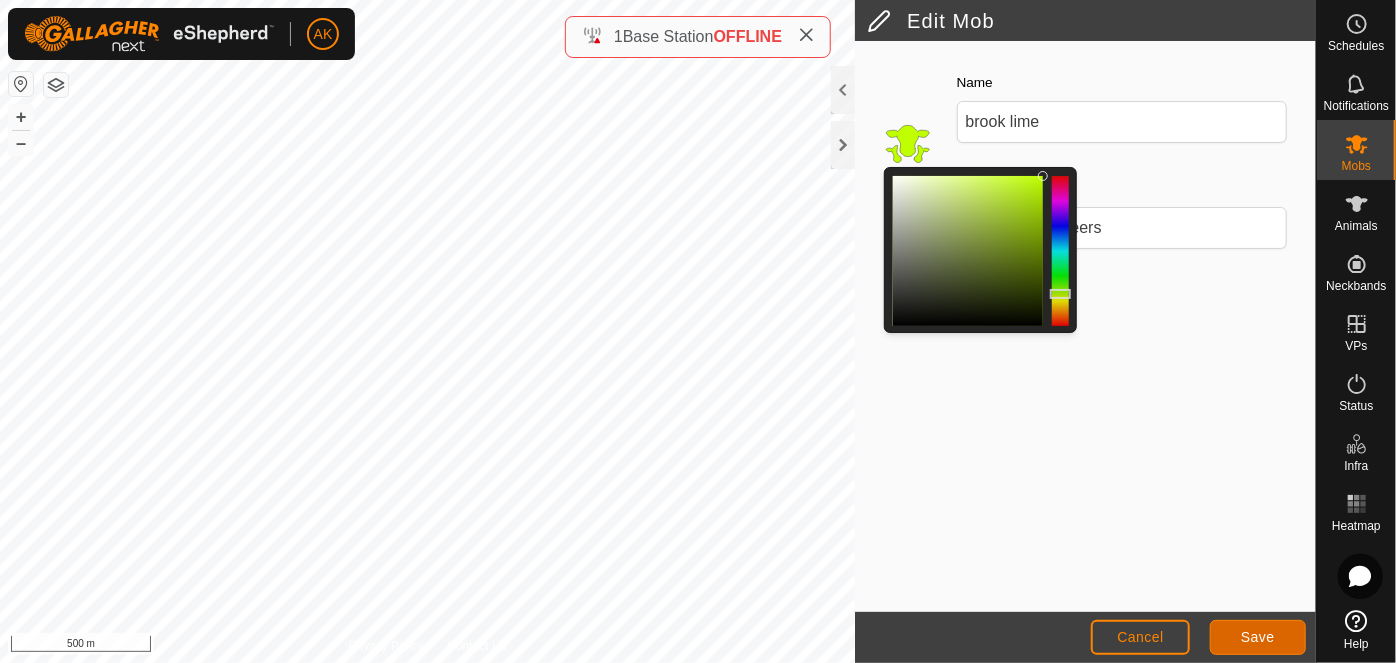 click on "Save" 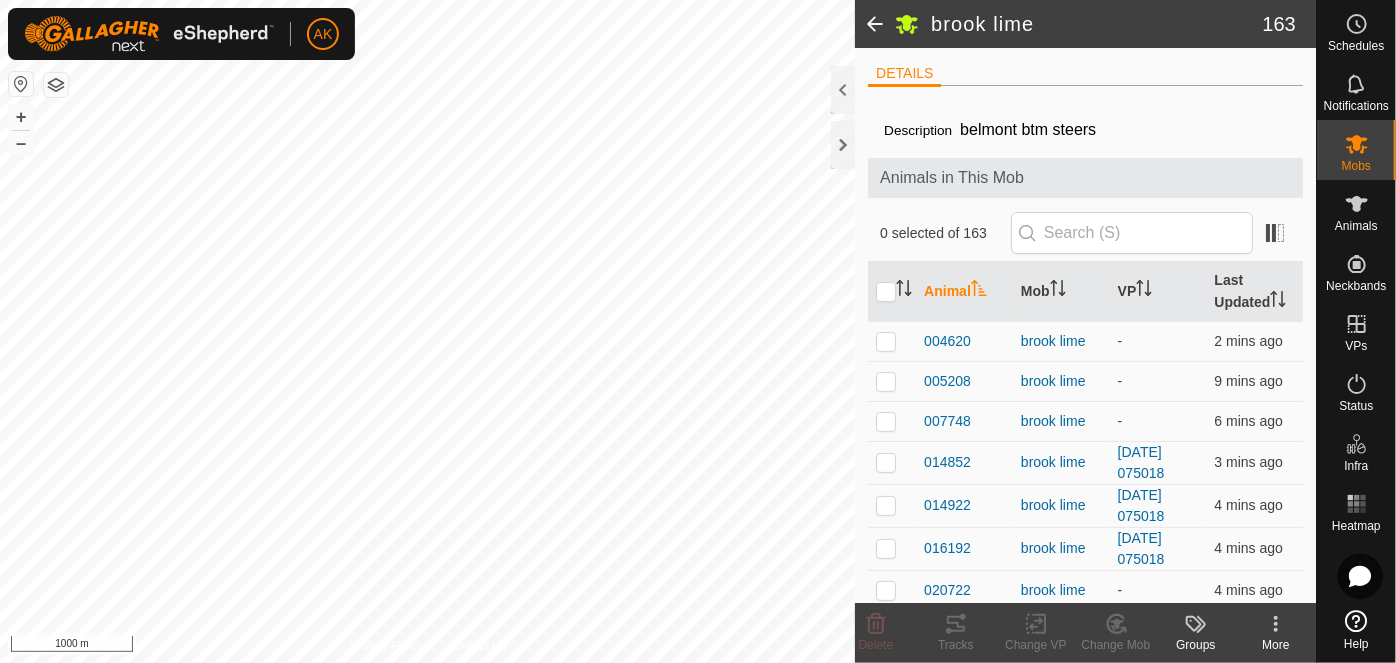 scroll, scrollTop: 0, scrollLeft: 0, axis: both 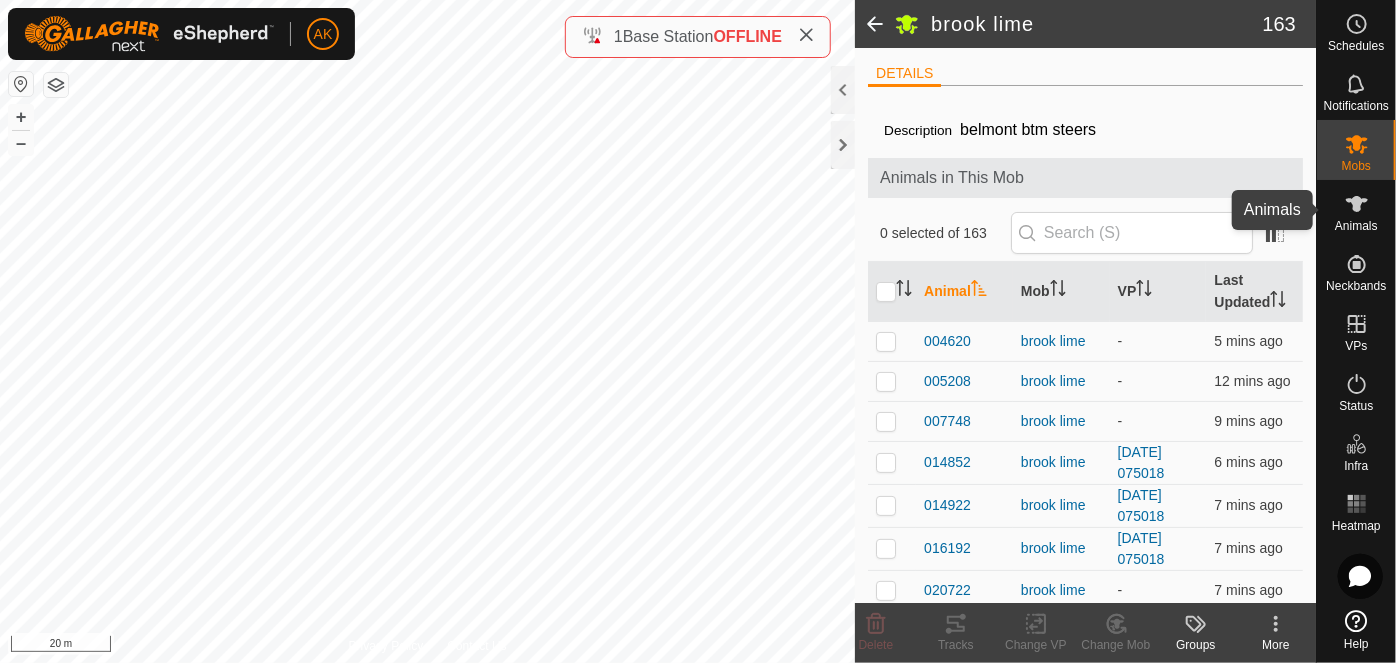 click 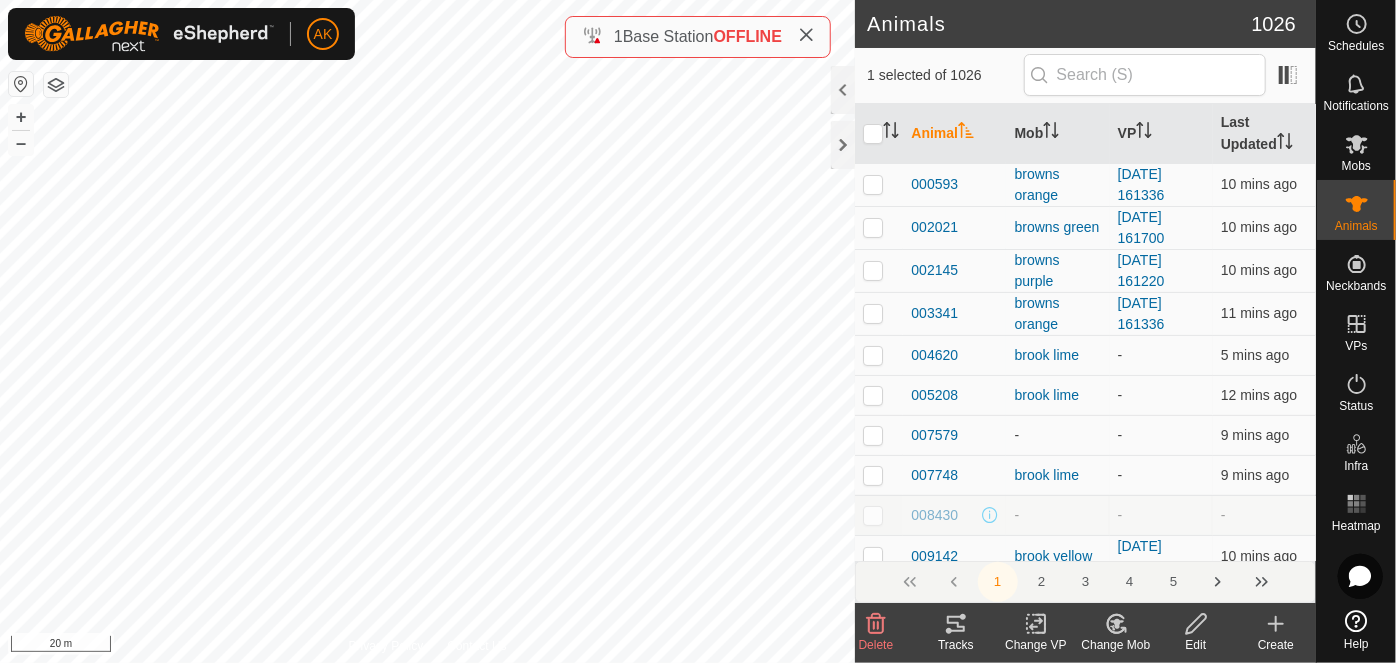 click 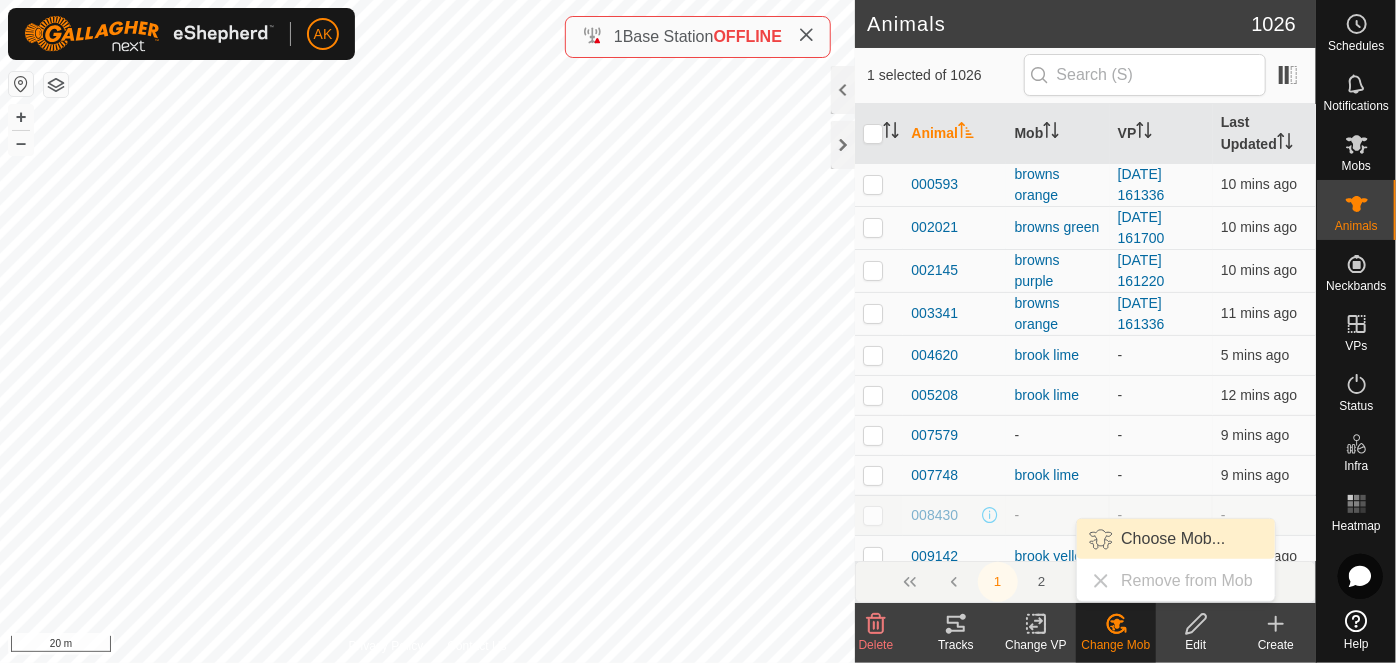 click on "Choose Mob..." at bounding box center (1176, 539) 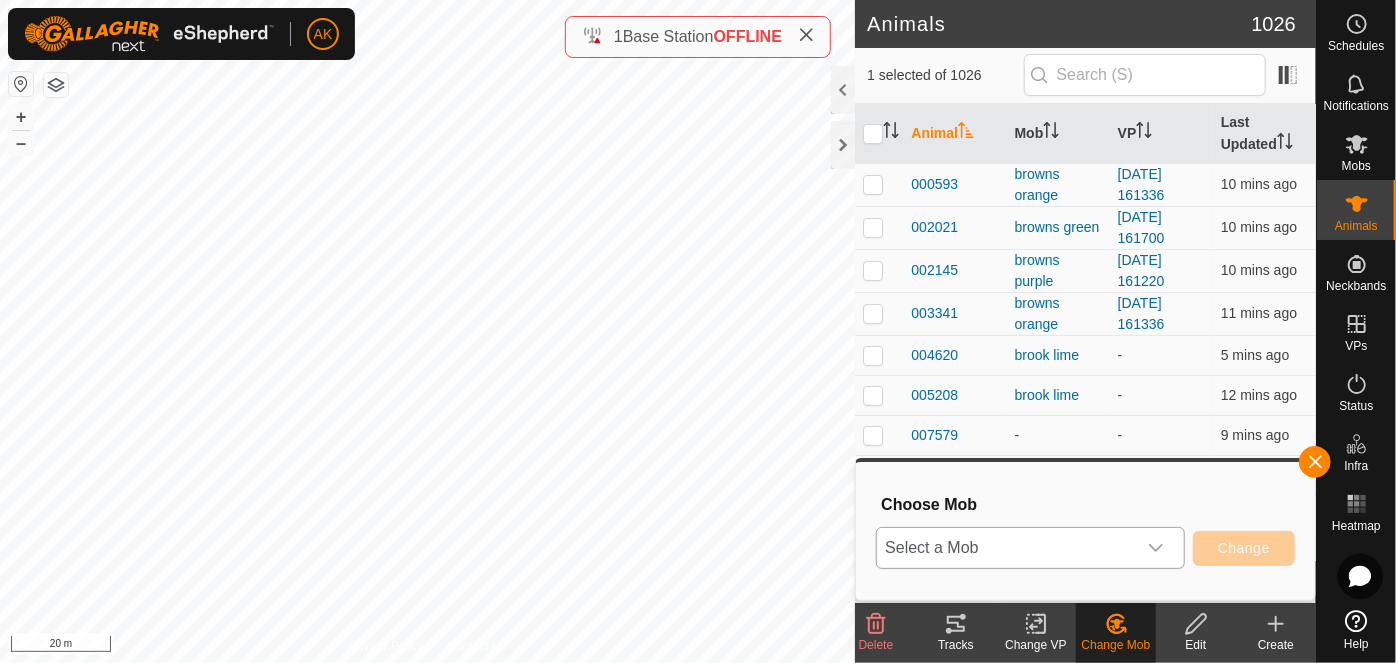 click at bounding box center [1156, 548] 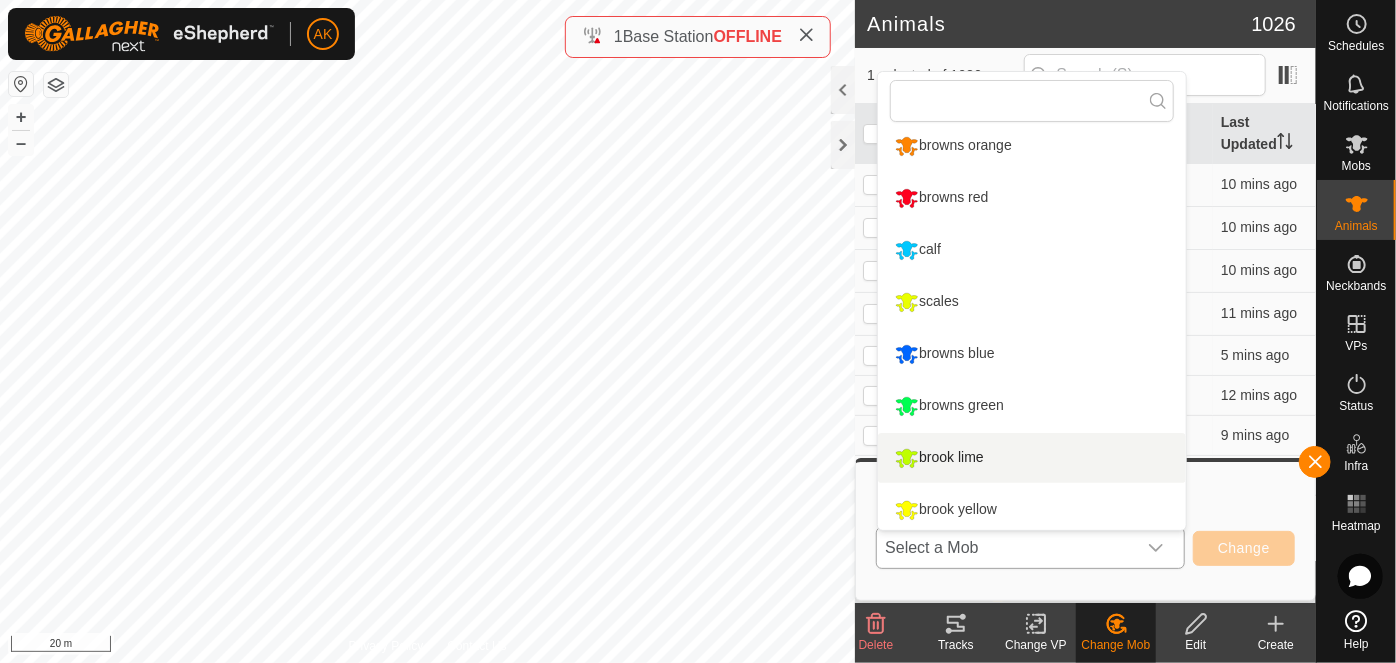 scroll, scrollTop: 0, scrollLeft: 0, axis: both 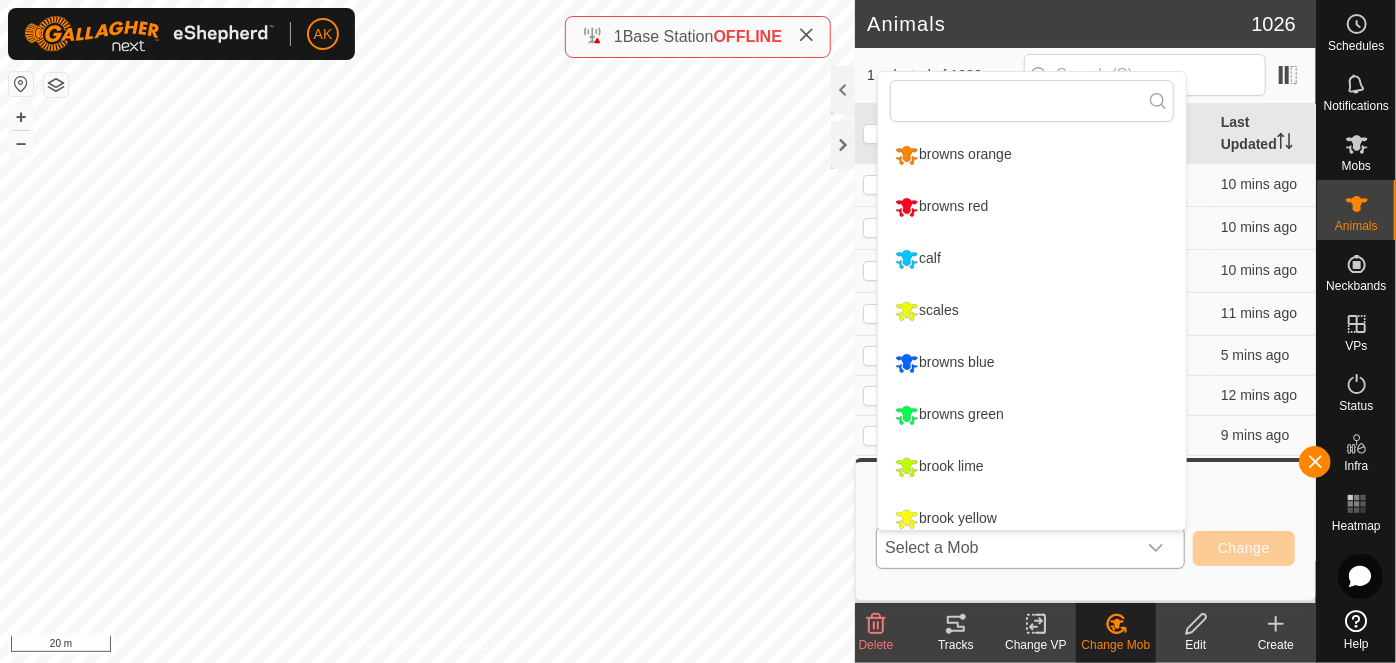 click on "calf" at bounding box center (1032, 259) 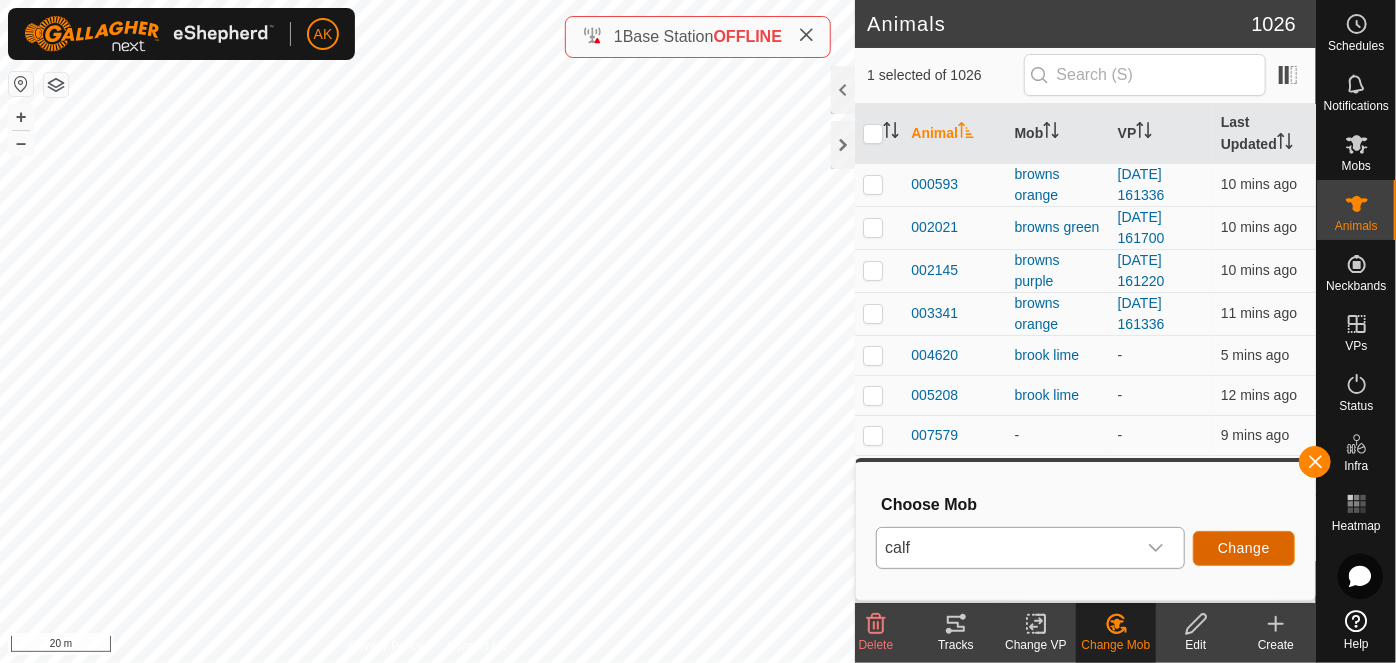 click on "Change" at bounding box center [1244, 548] 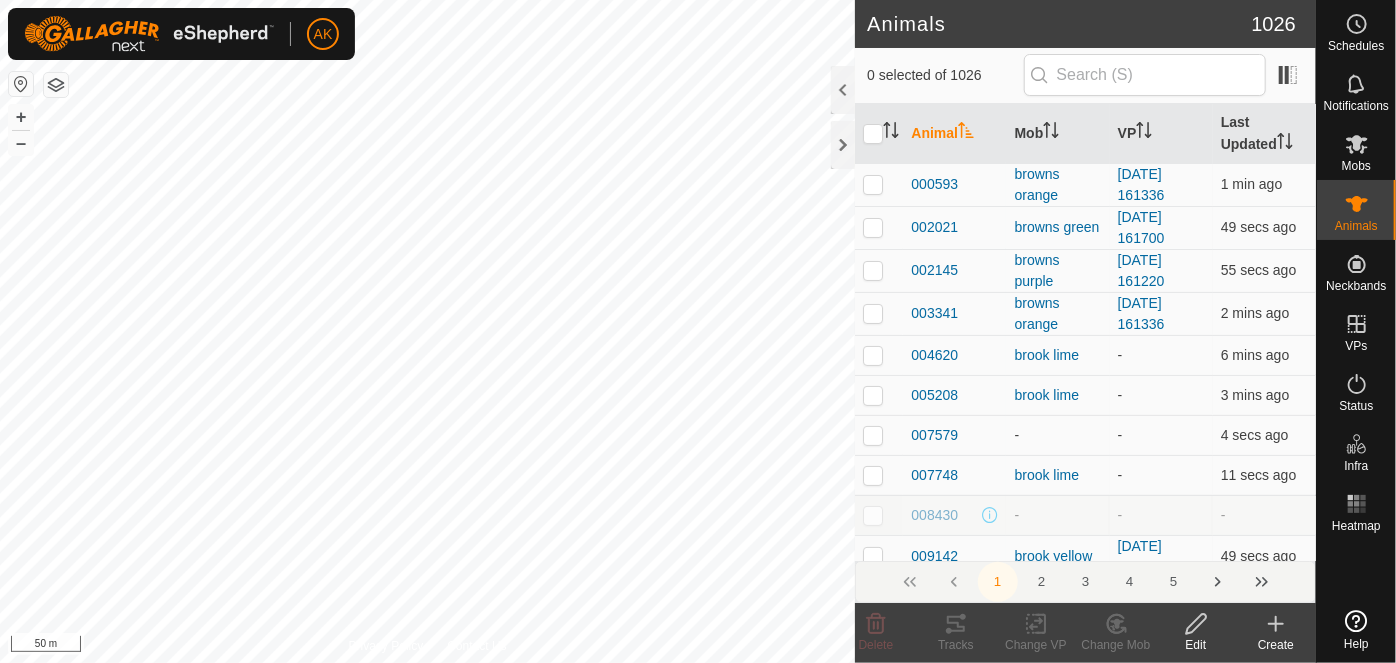 scroll, scrollTop: 0, scrollLeft: 0, axis: both 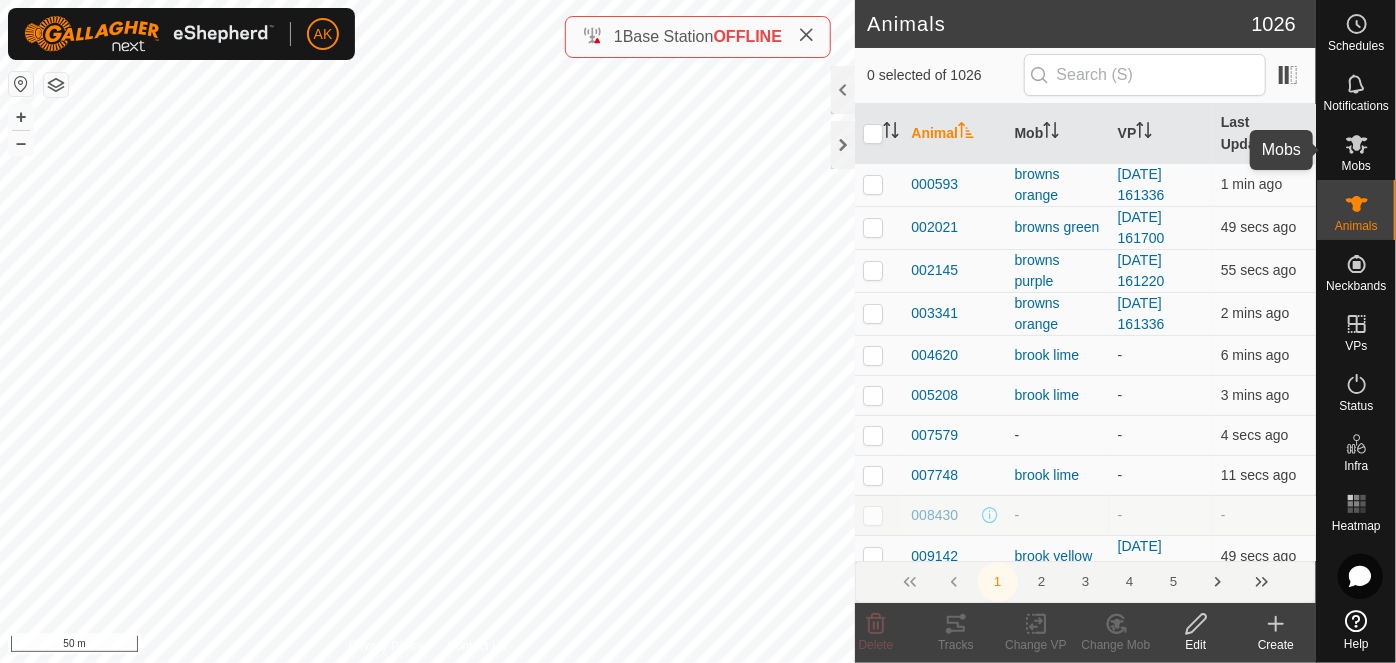 click 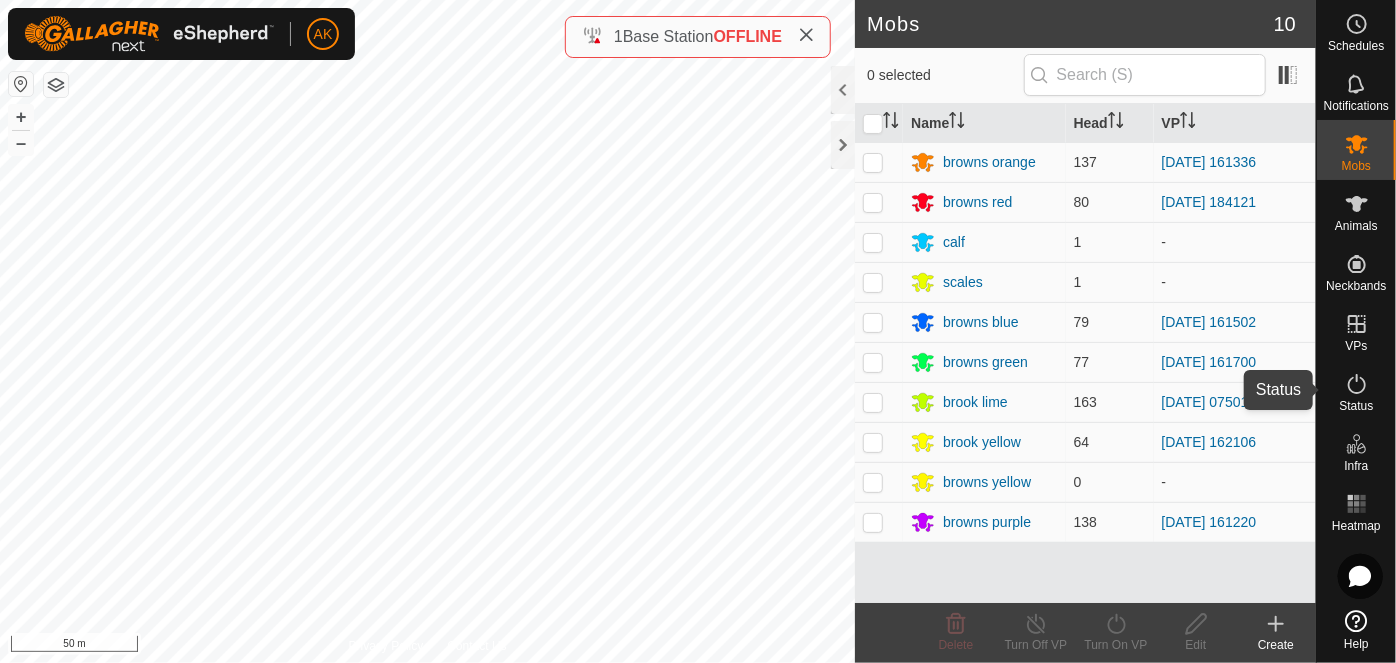 click 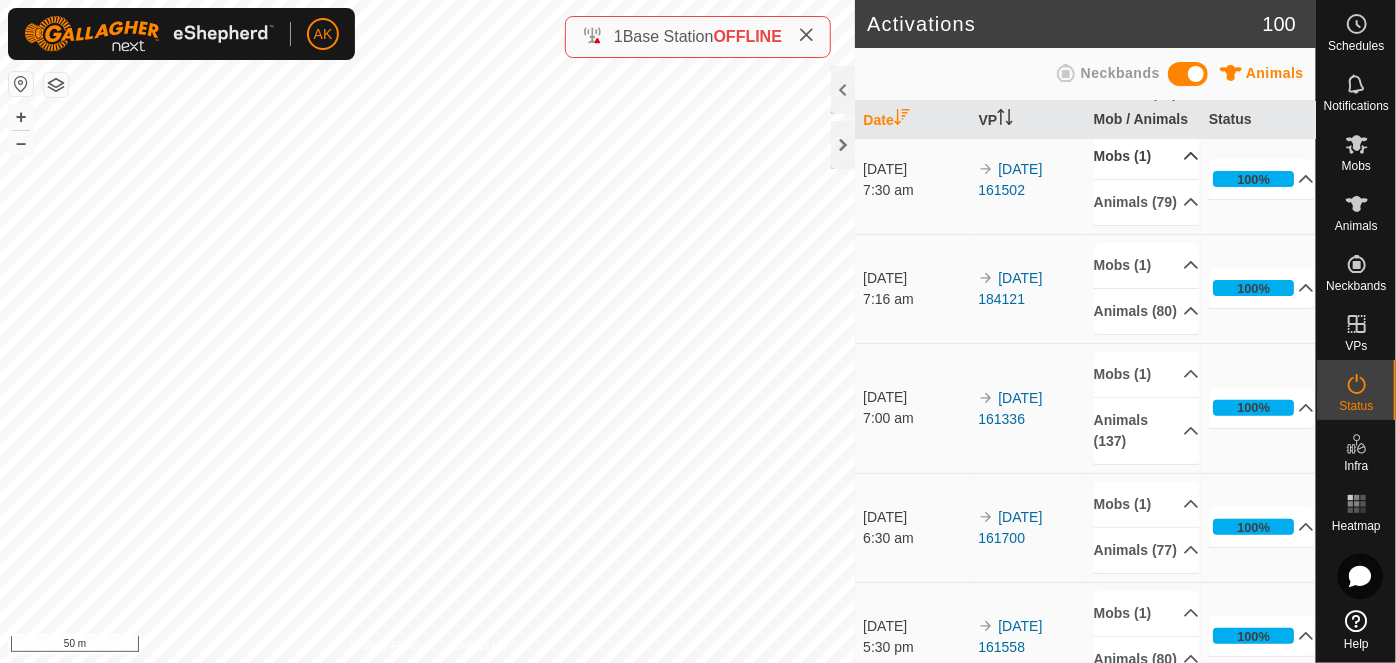 scroll, scrollTop: 363, scrollLeft: 0, axis: vertical 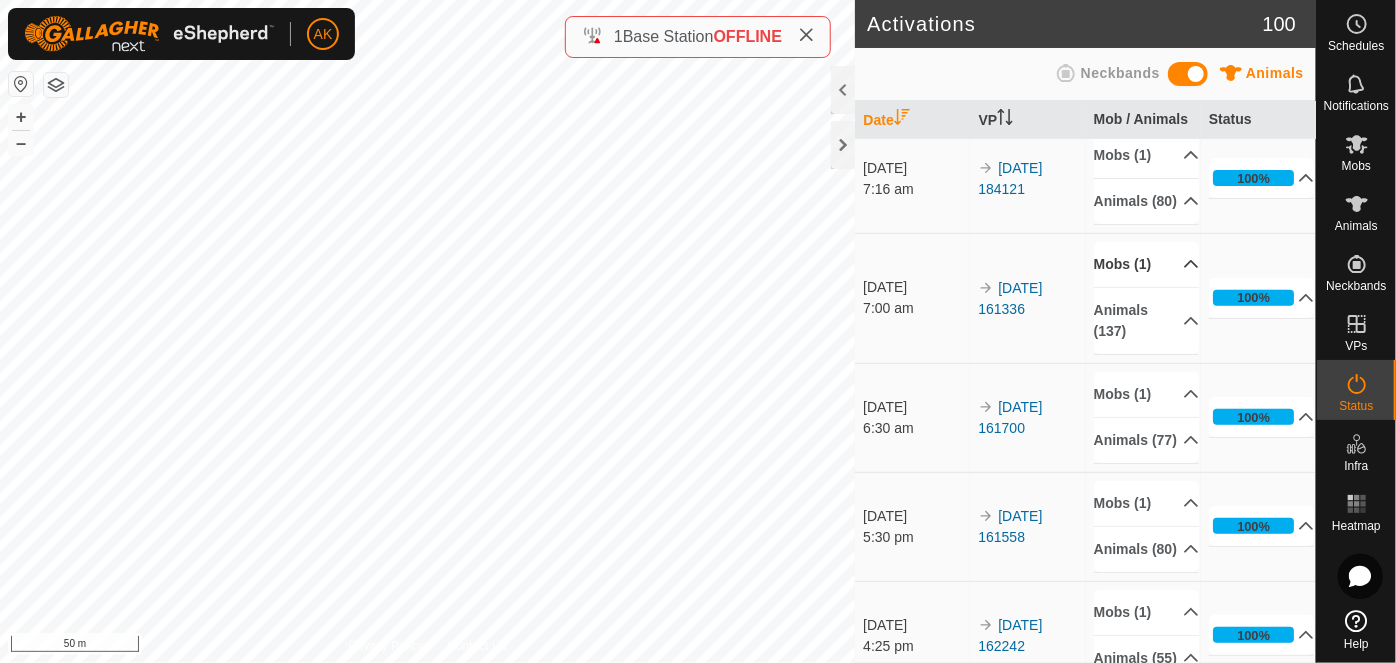 click on "Mobs (1)" at bounding box center (1147, 264) 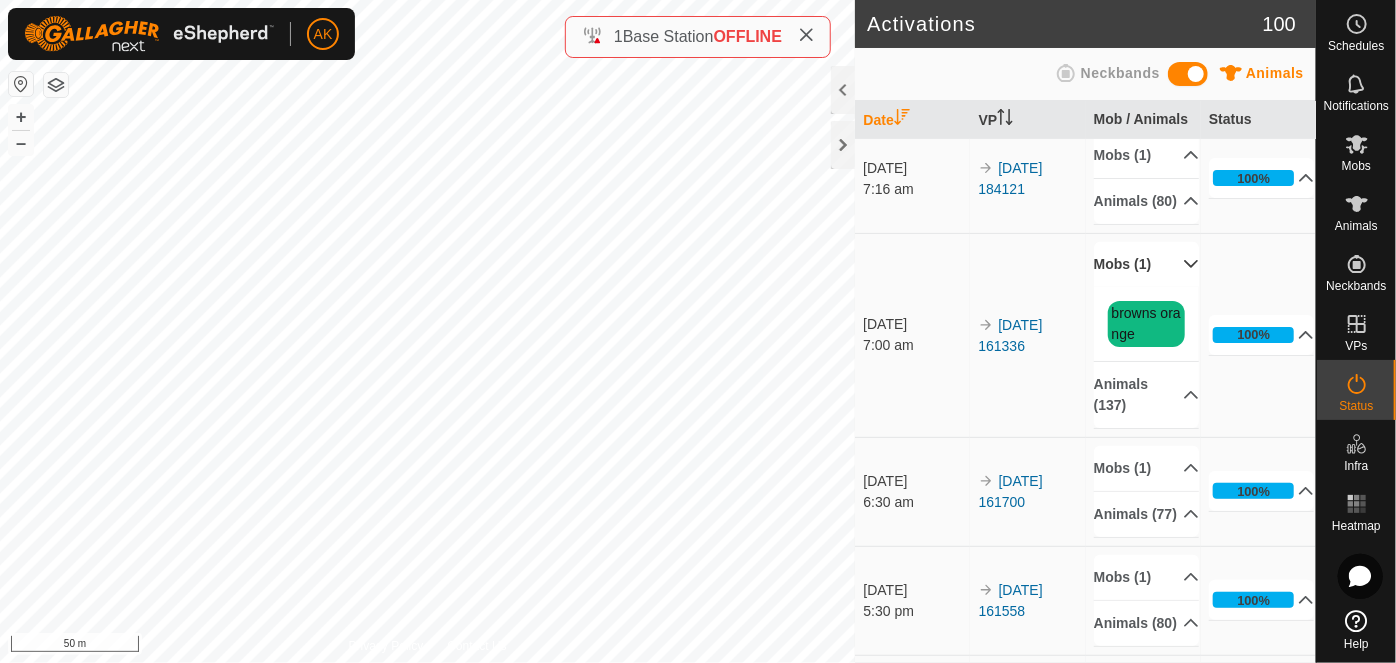 click on "Mobs (1)" at bounding box center (1147, 264) 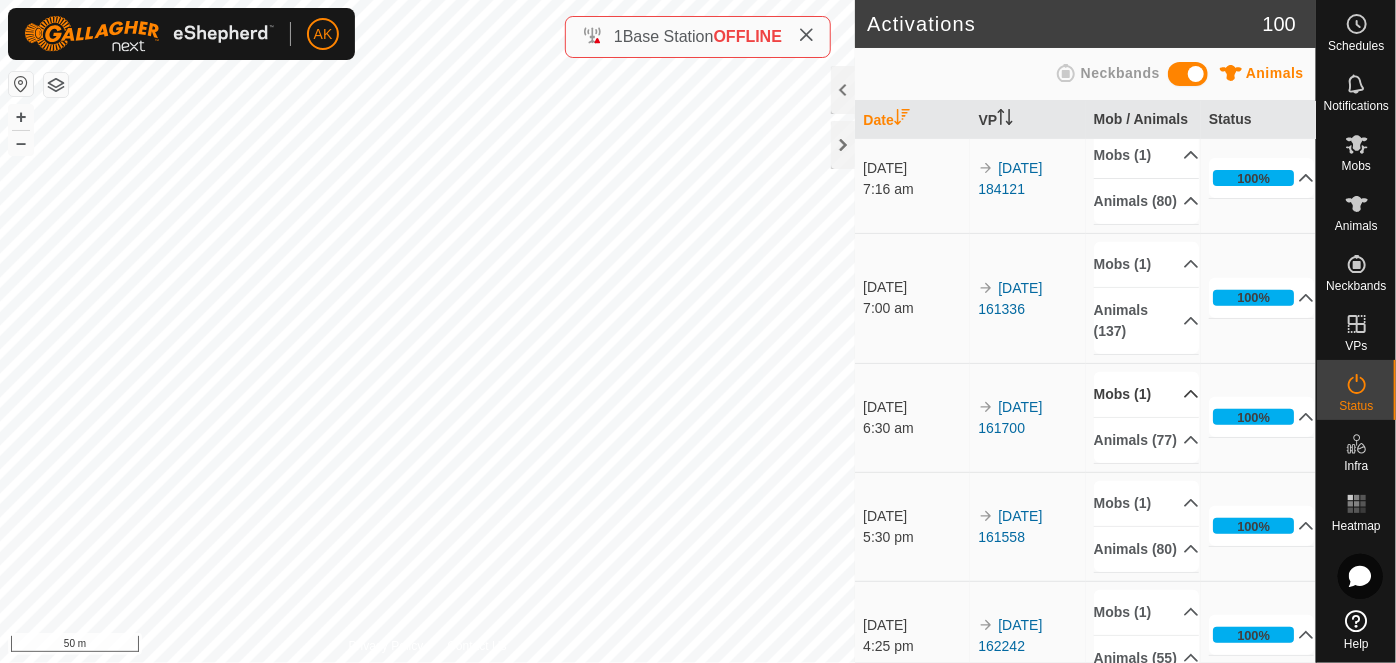 scroll, scrollTop: 454, scrollLeft: 0, axis: vertical 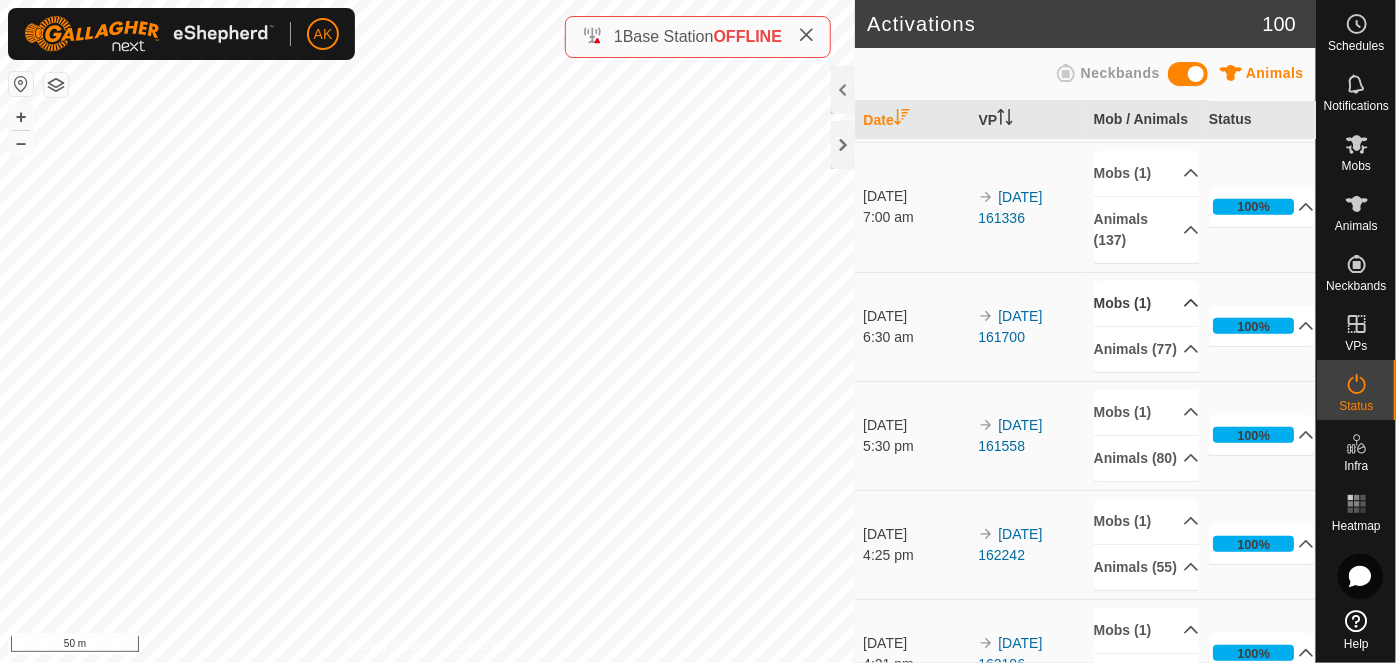 click on "Mobs (1)" at bounding box center (1147, 303) 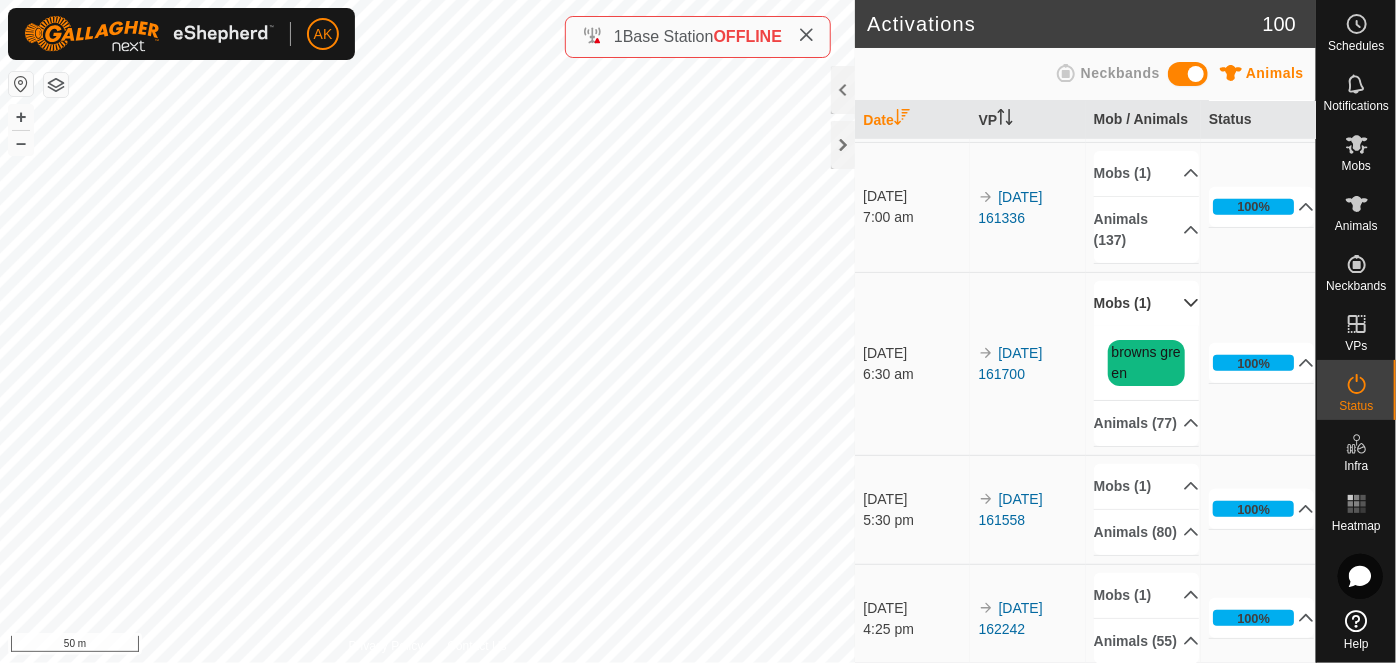 click on "Mobs (1)" at bounding box center (1147, 303) 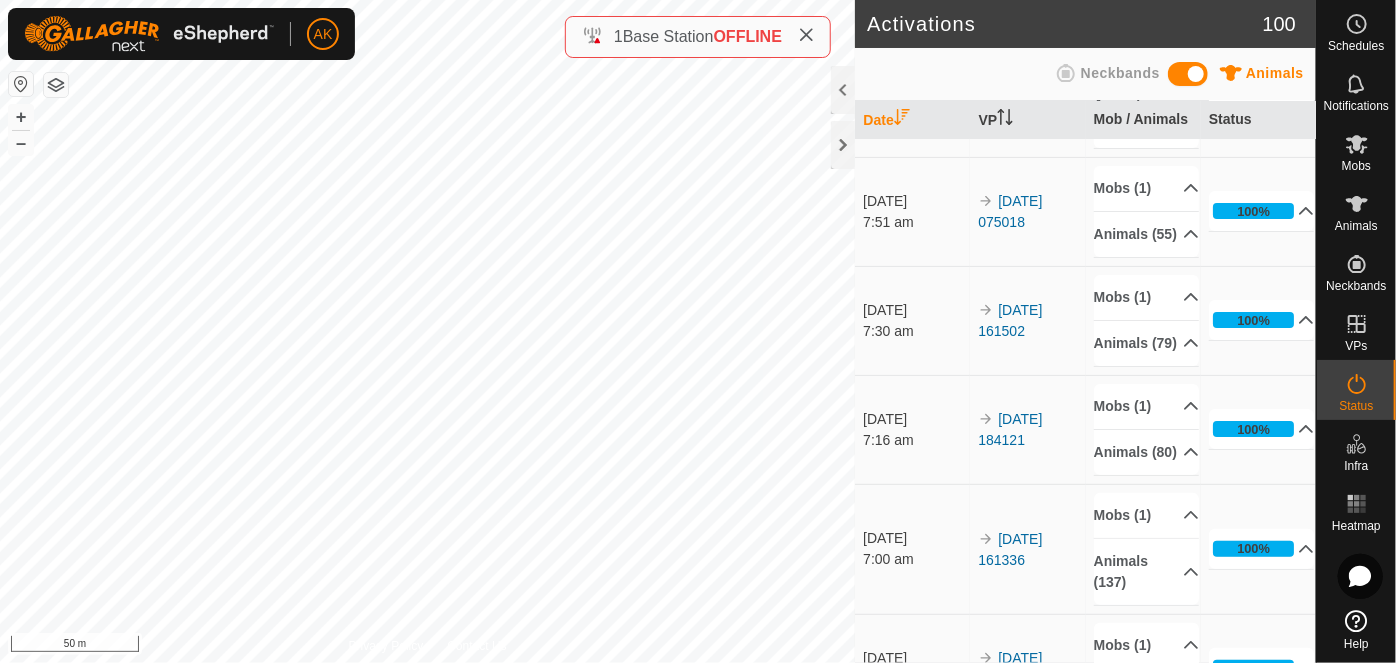 scroll, scrollTop: 0, scrollLeft: 0, axis: both 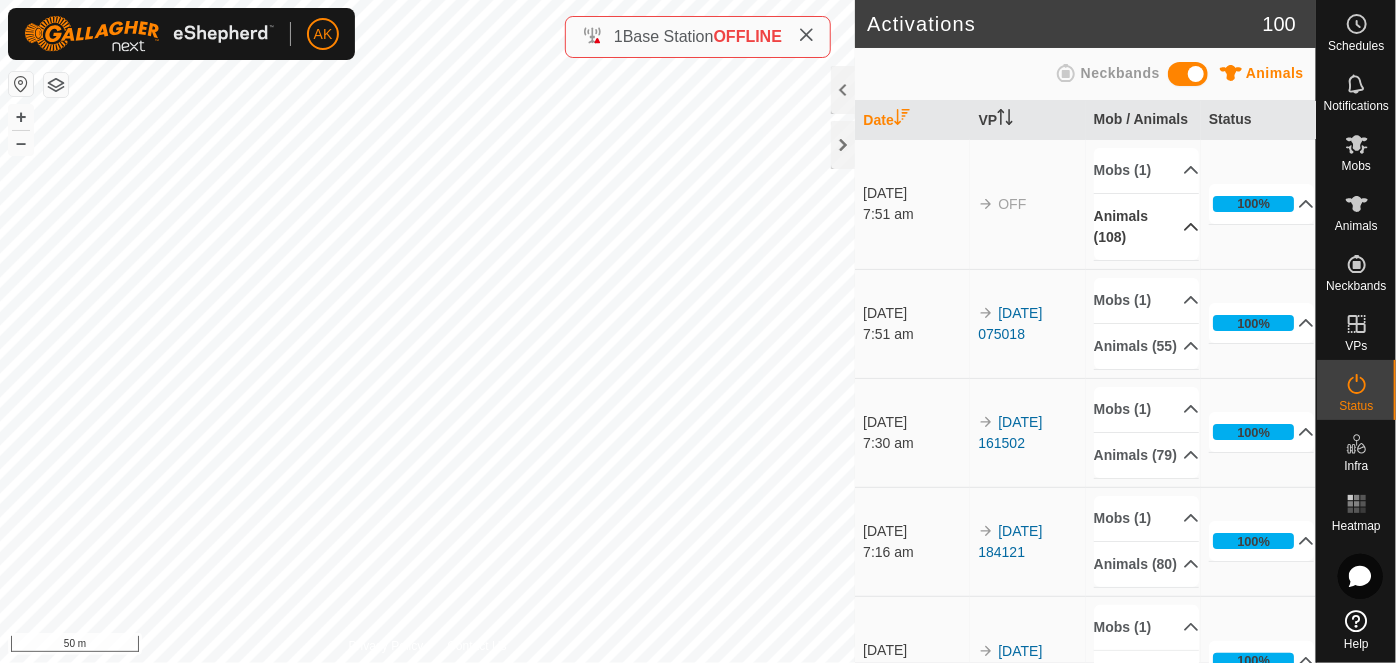 click on "Animals (108)" at bounding box center [1147, 227] 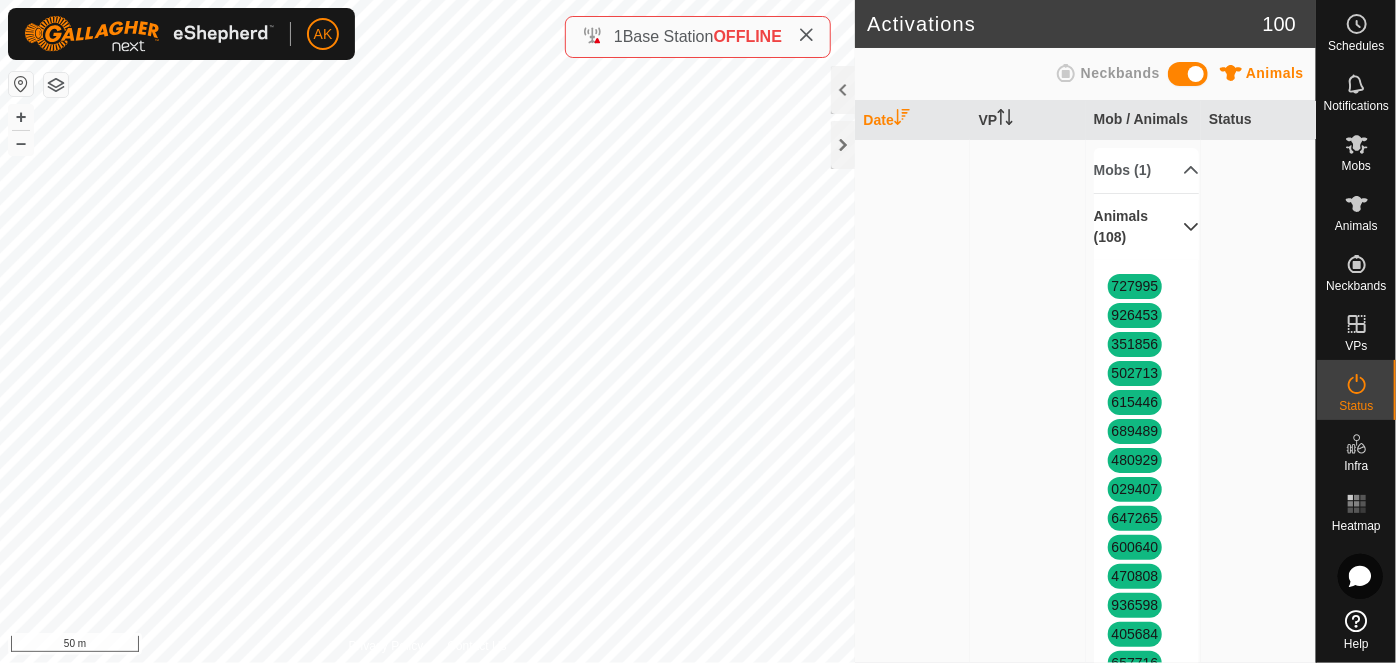 click on "Animals (108)" at bounding box center (1147, 227) 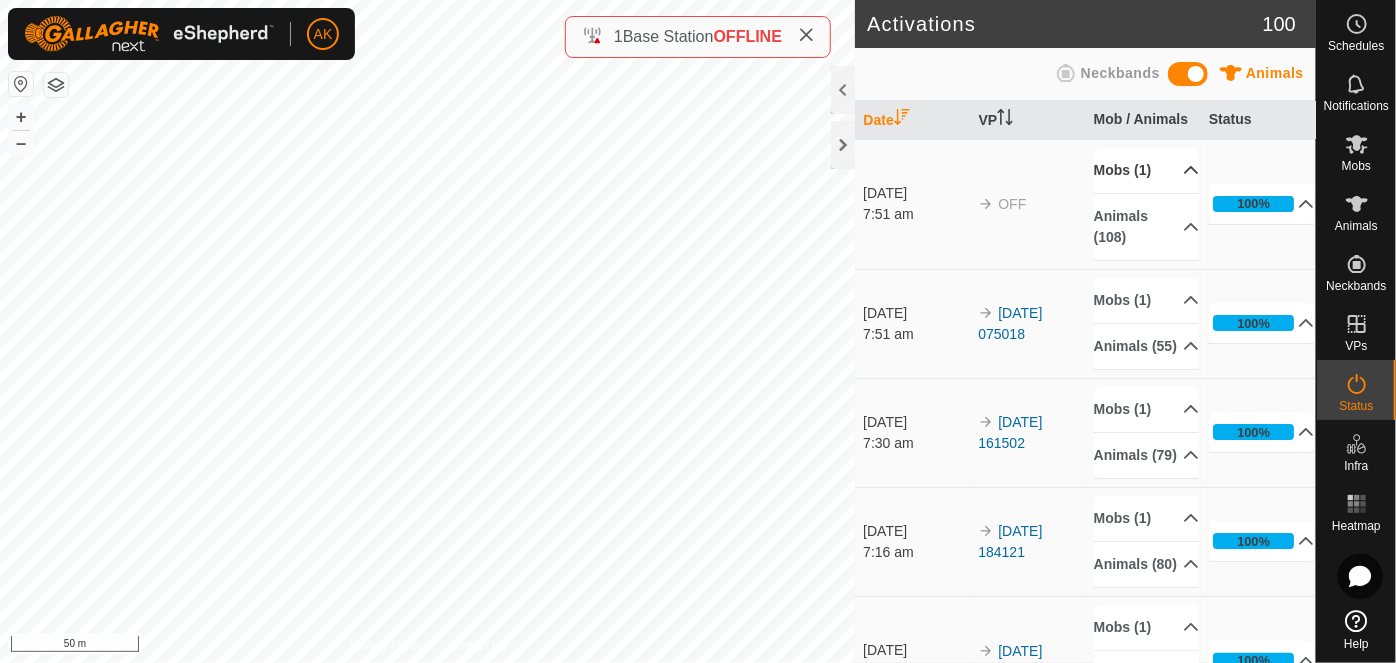 click on "Mobs (1)" at bounding box center [1147, 170] 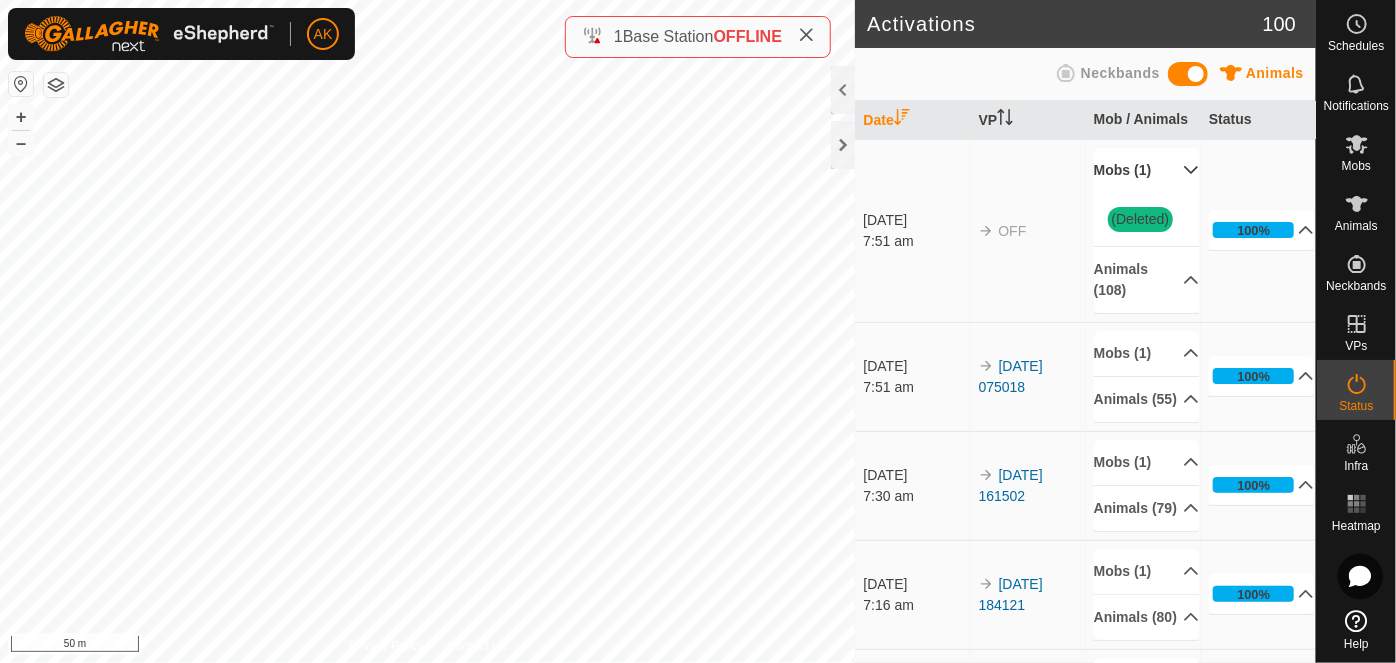 click on "Mobs (1)" at bounding box center [1147, 170] 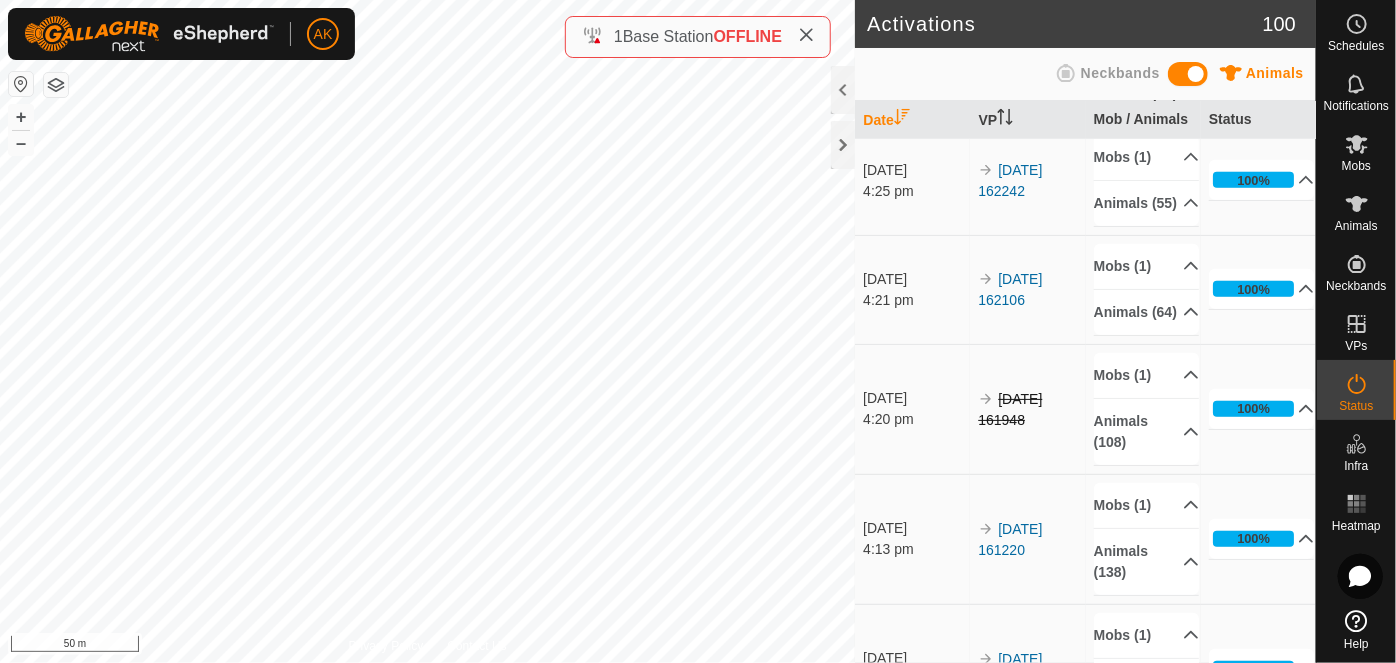 scroll, scrollTop: 909, scrollLeft: 0, axis: vertical 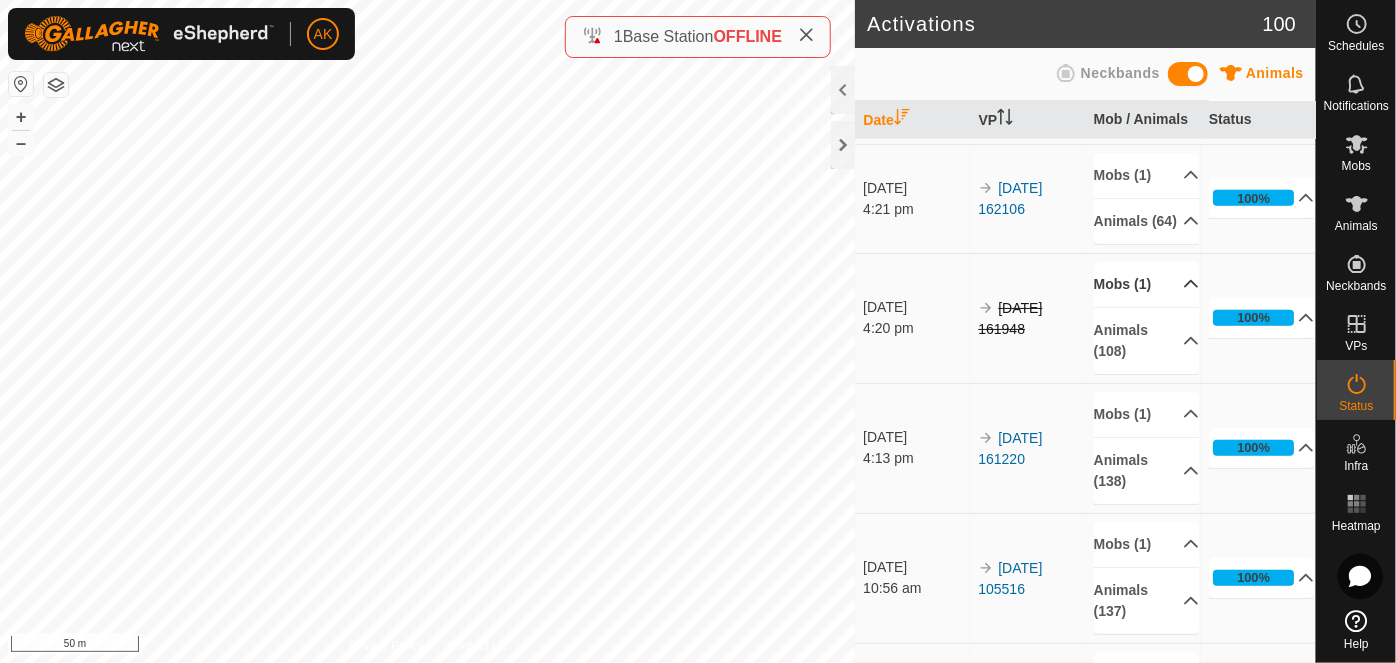 click on "Mobs (1)" at bounding box center [1147, 284] 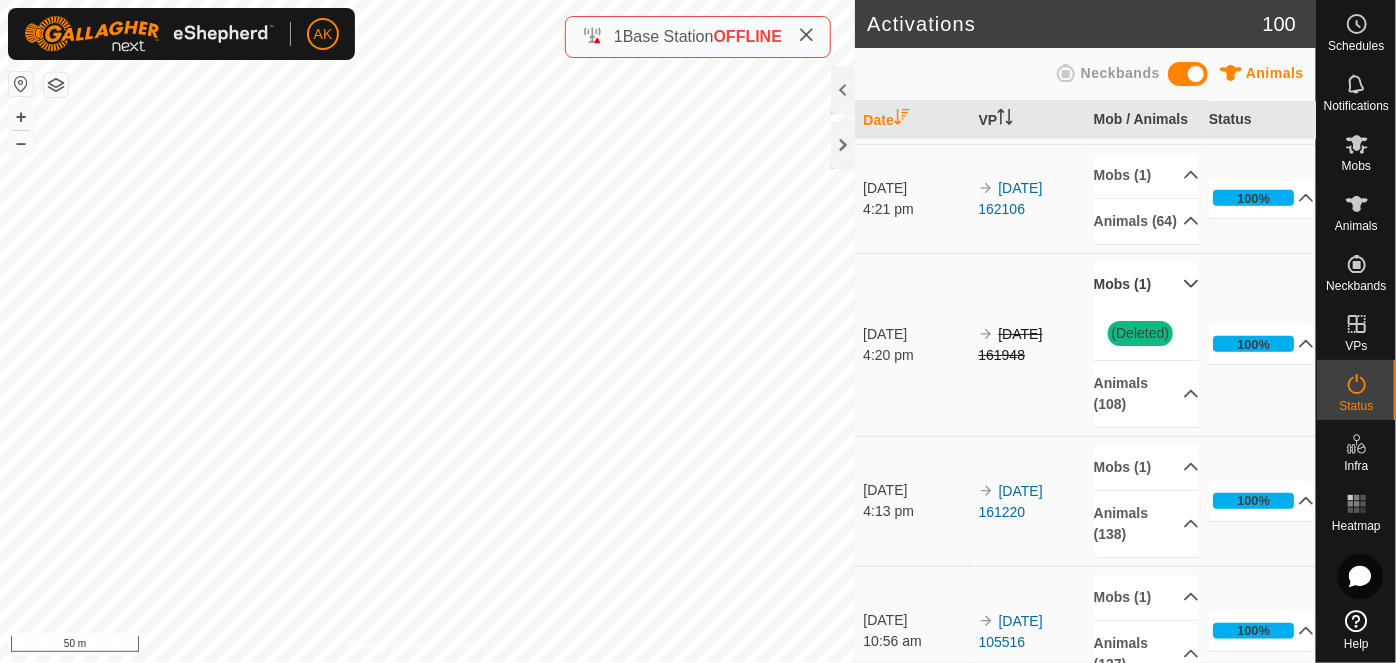 click on "Mobs (1)" at bounding box center [1147, 284] 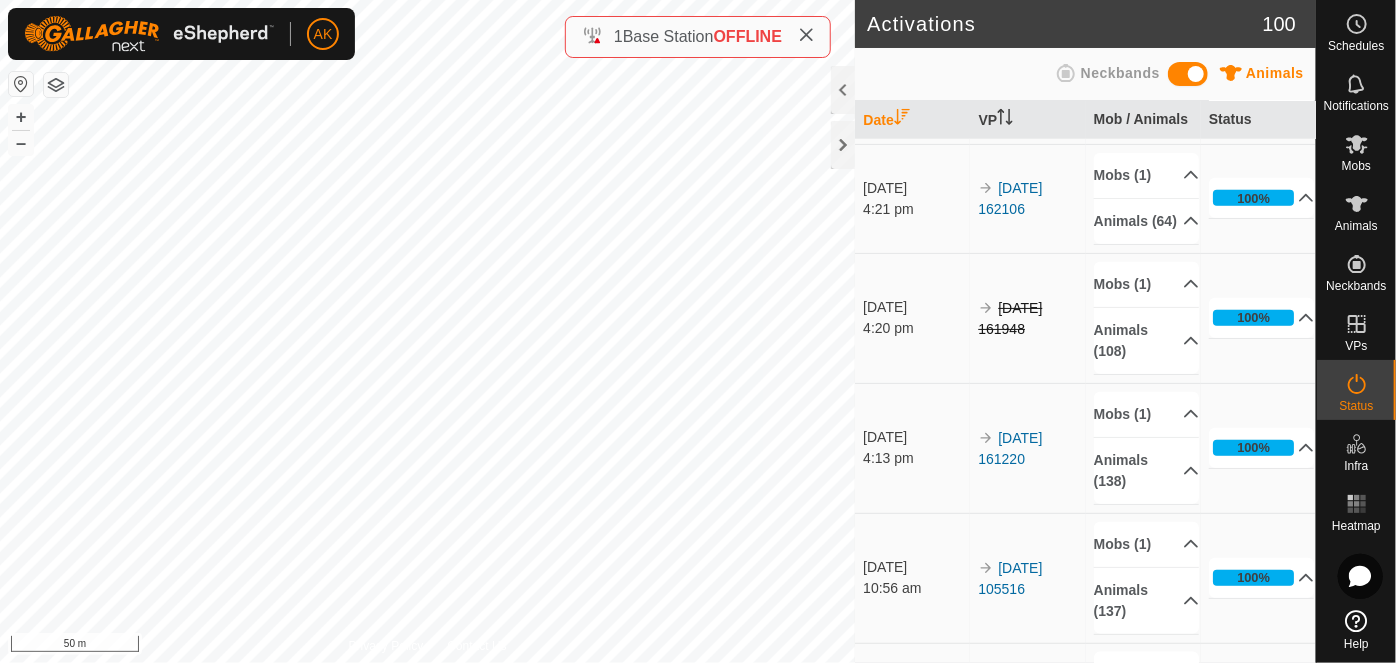 scroll, scrollTop: 1090, scrollLeft: 0, axis: vertical 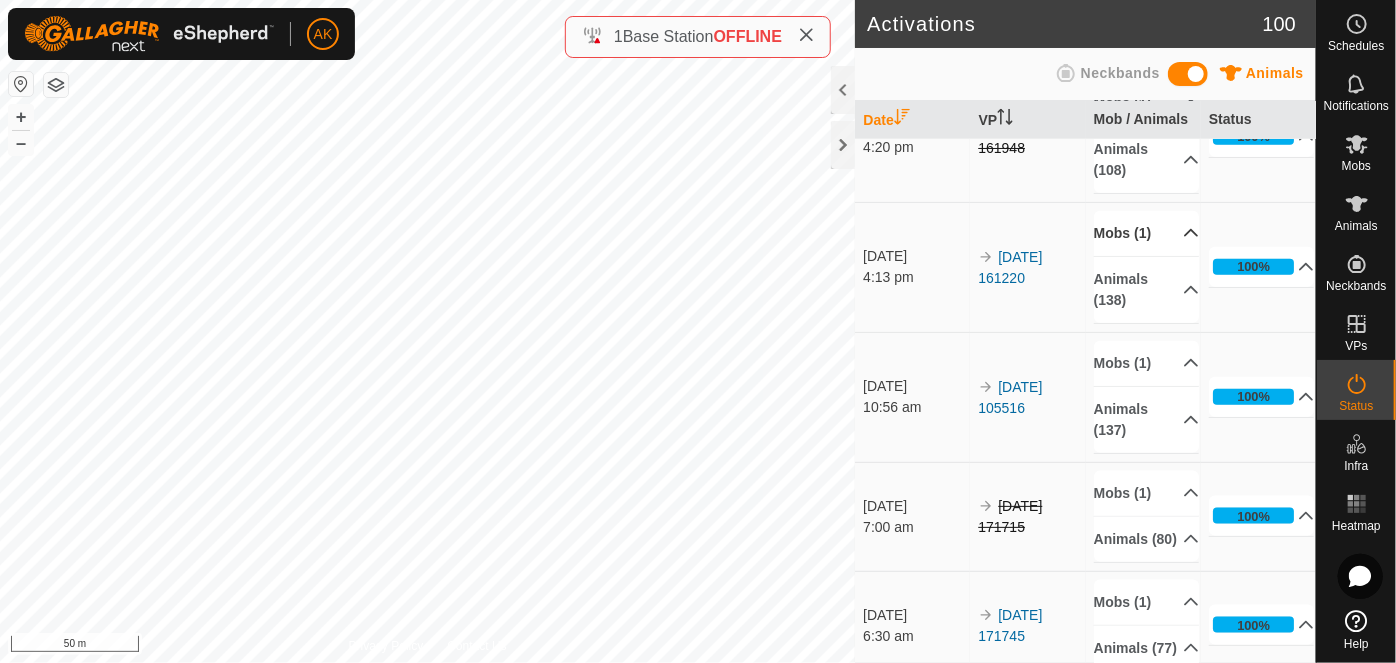 click on "Mobs (1)" at bounding box center [1147, 233] 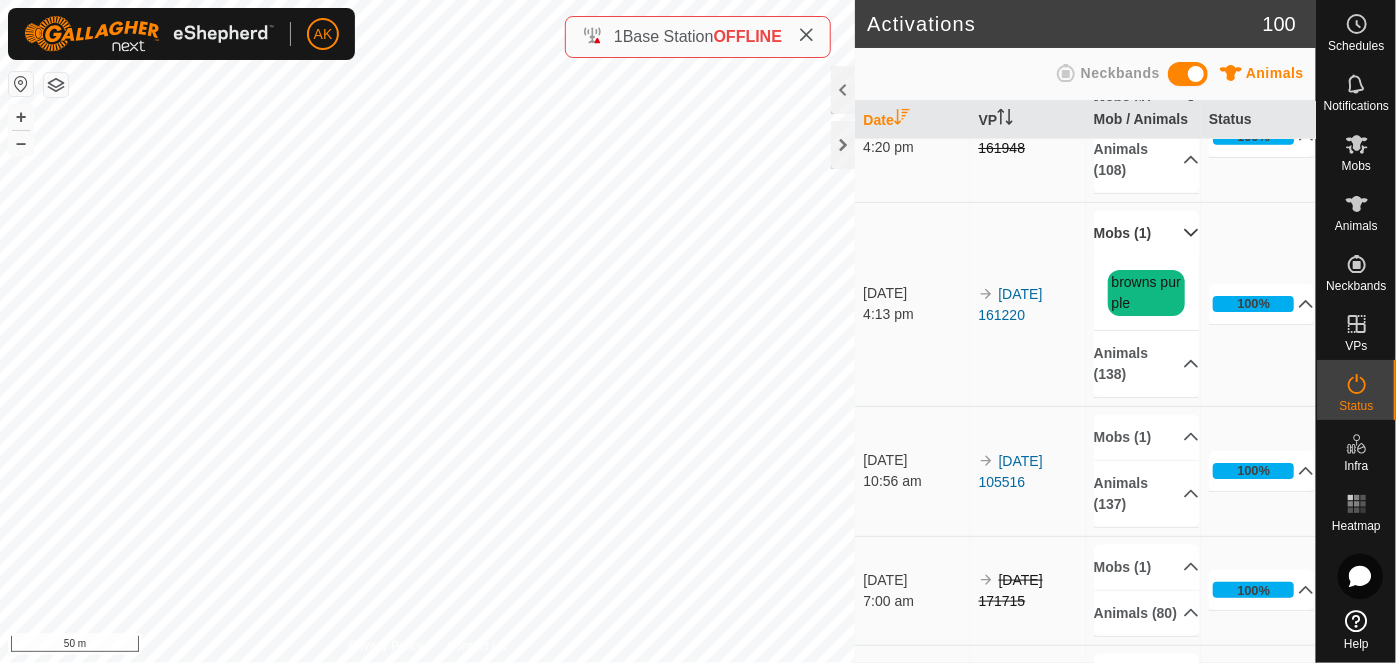 click on "Mobs (1)" at bounding box center (1147, 233) 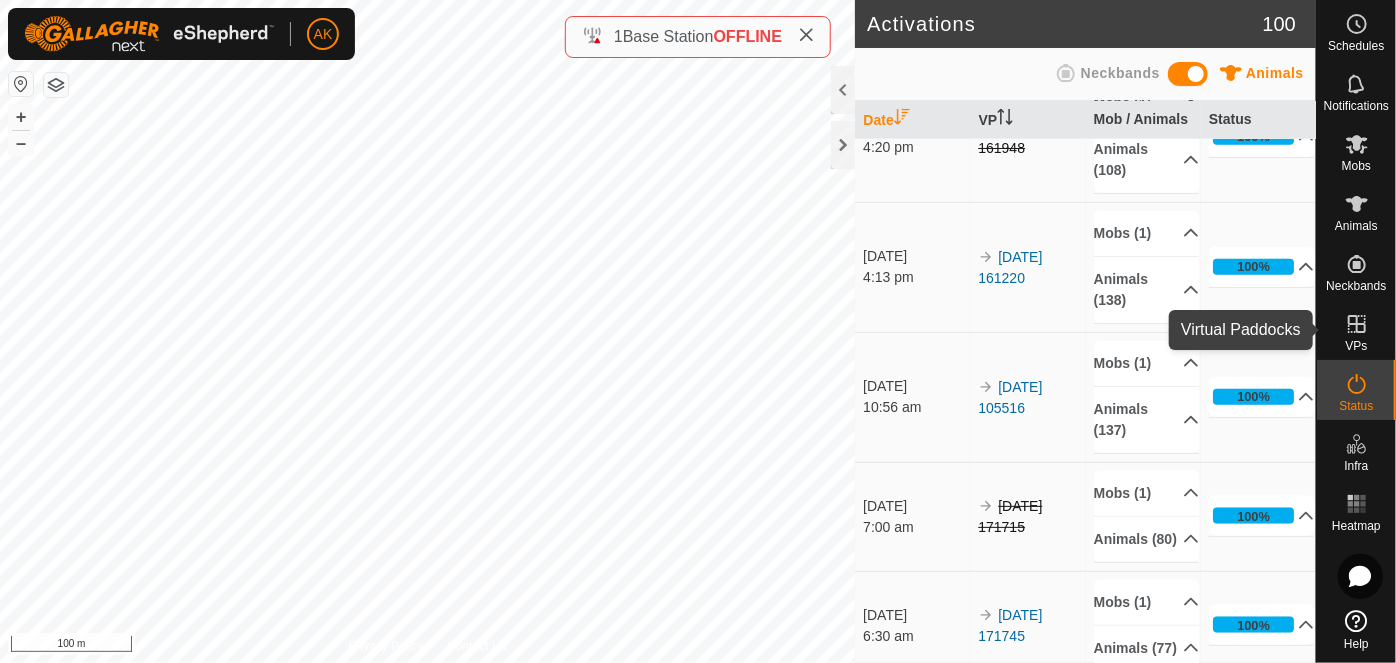 click 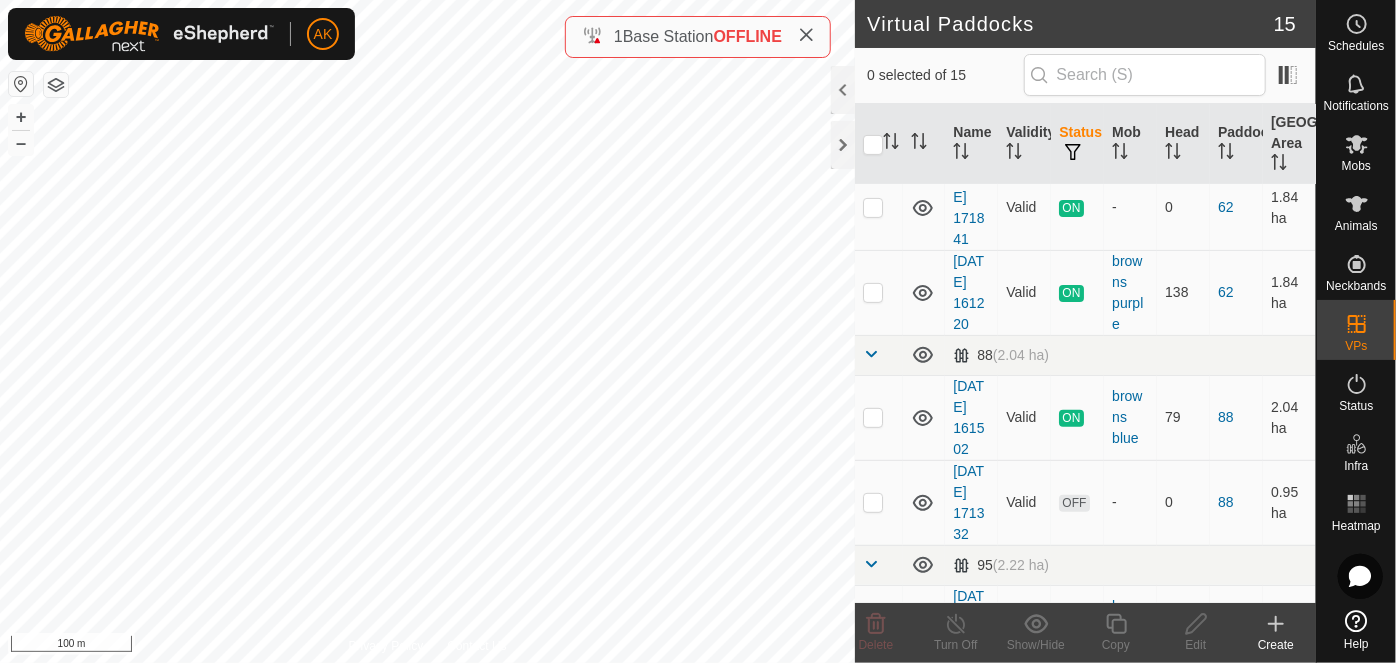 scroll, scrollTop: 272, scrollLeft: 0, axis: vertical 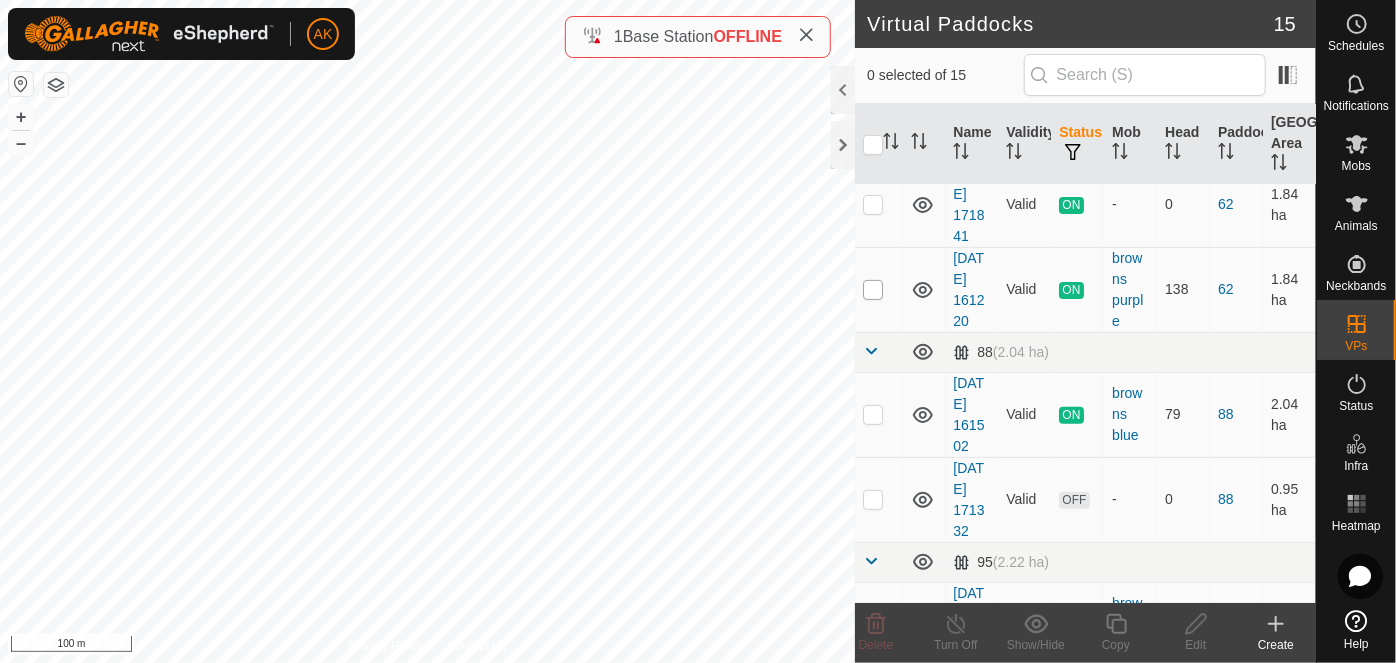 click at bounding box center (873, 290) 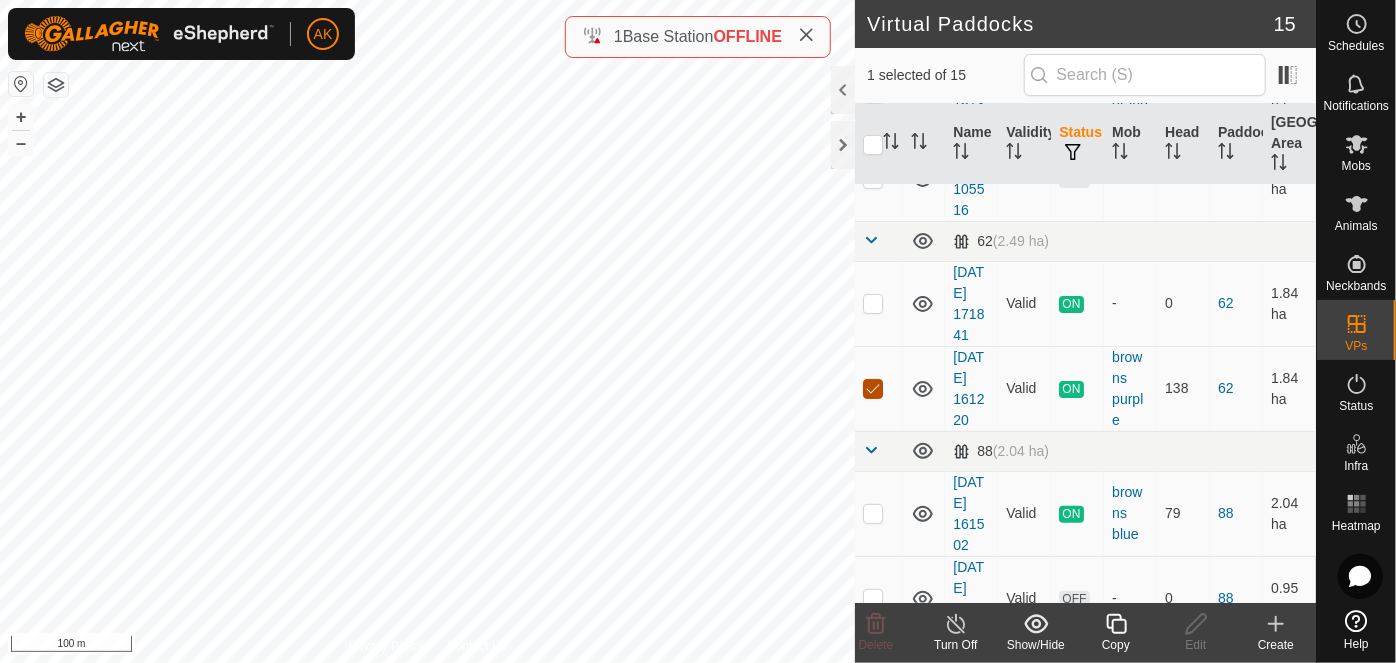 scroll, scrollTop: 181, scrollLeft: 0, axis: vertical 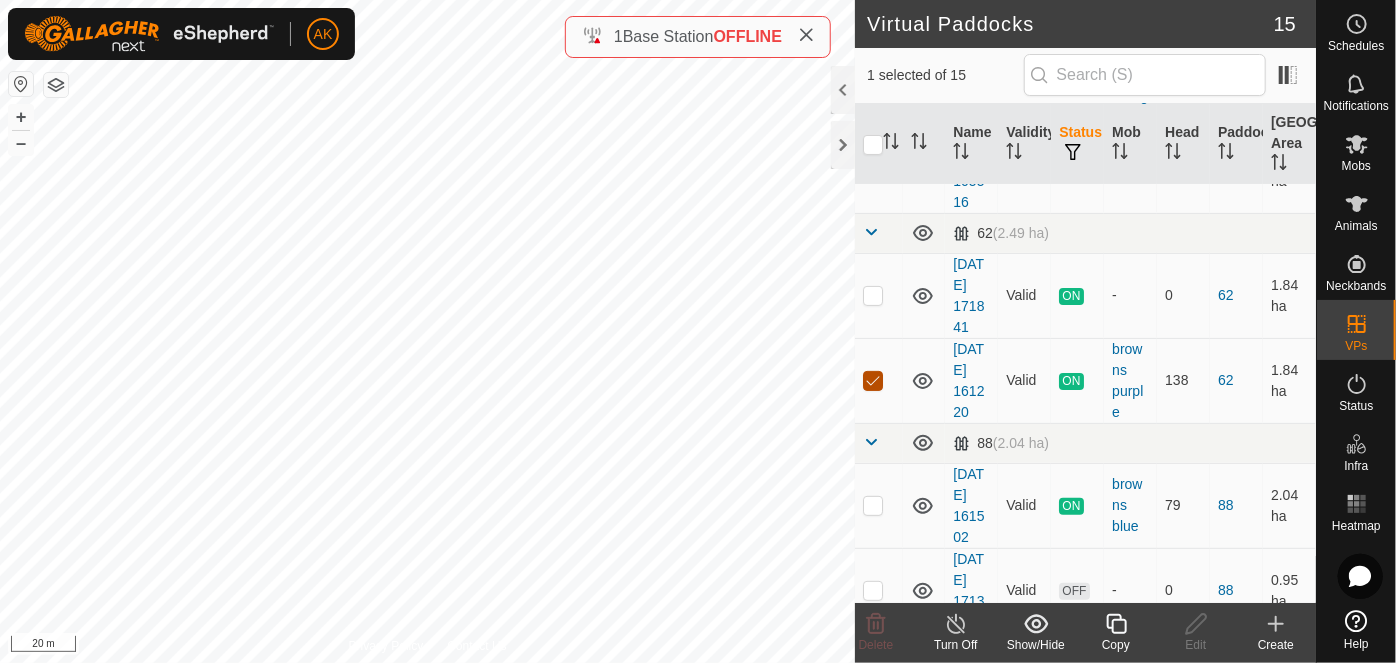 click at bounding box center [873, 381] 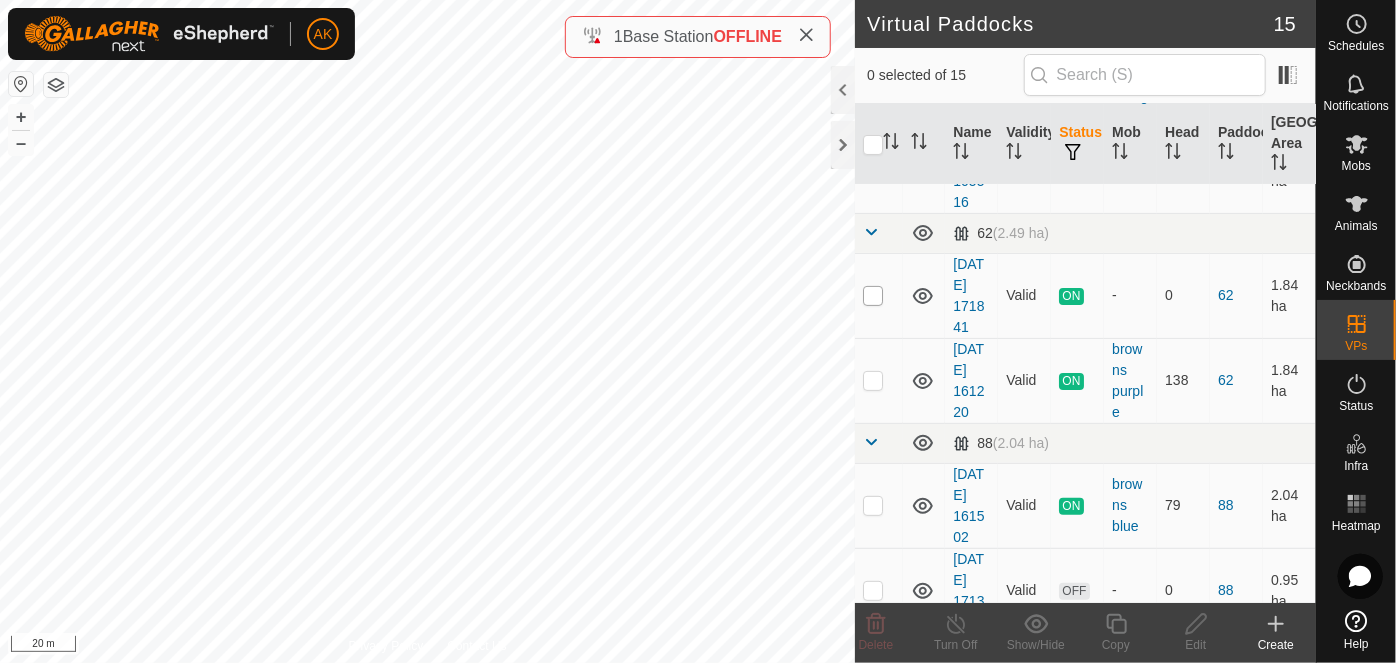 click at bounding box center (873, 296) 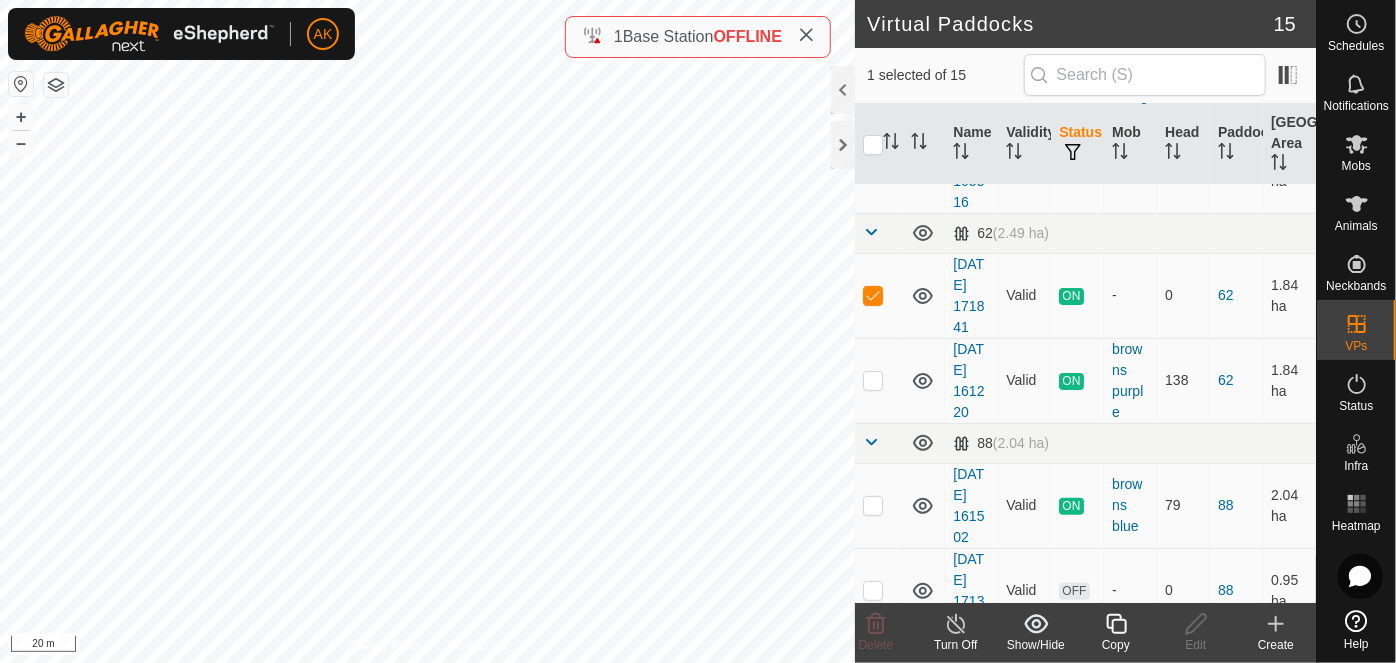 click 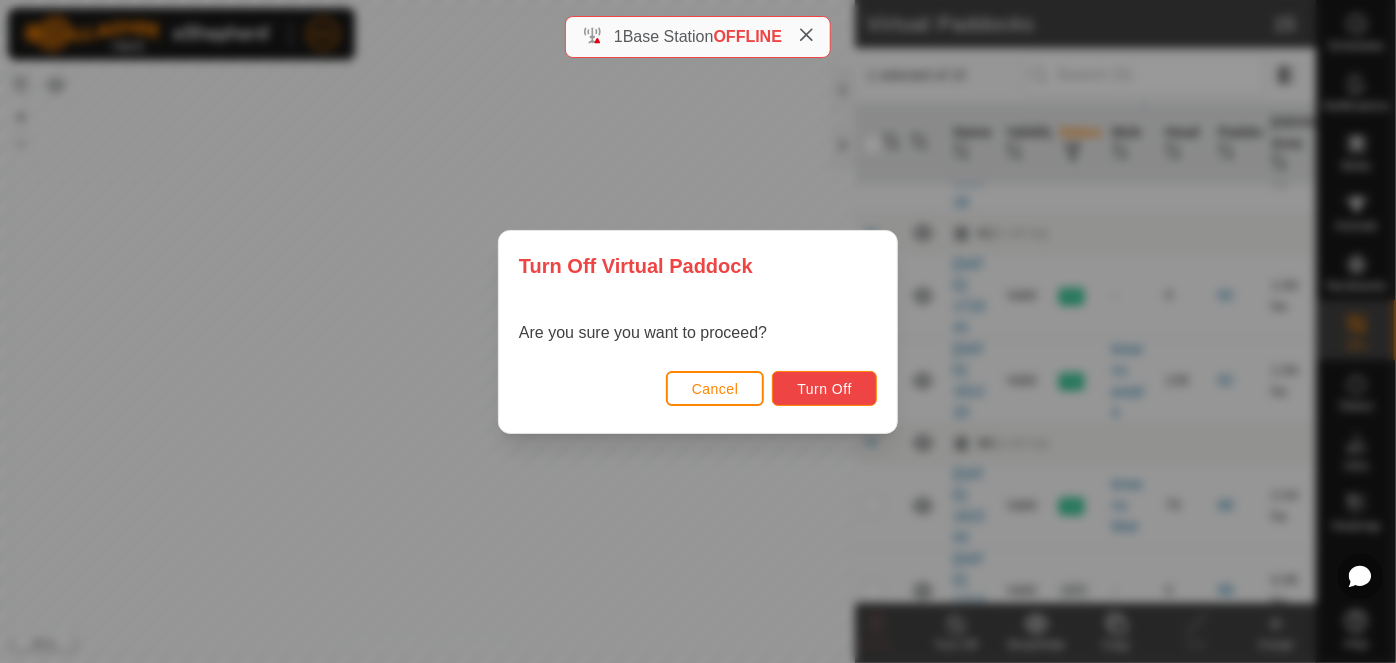 click on "Turn Off" at bounding box center [824, 389] 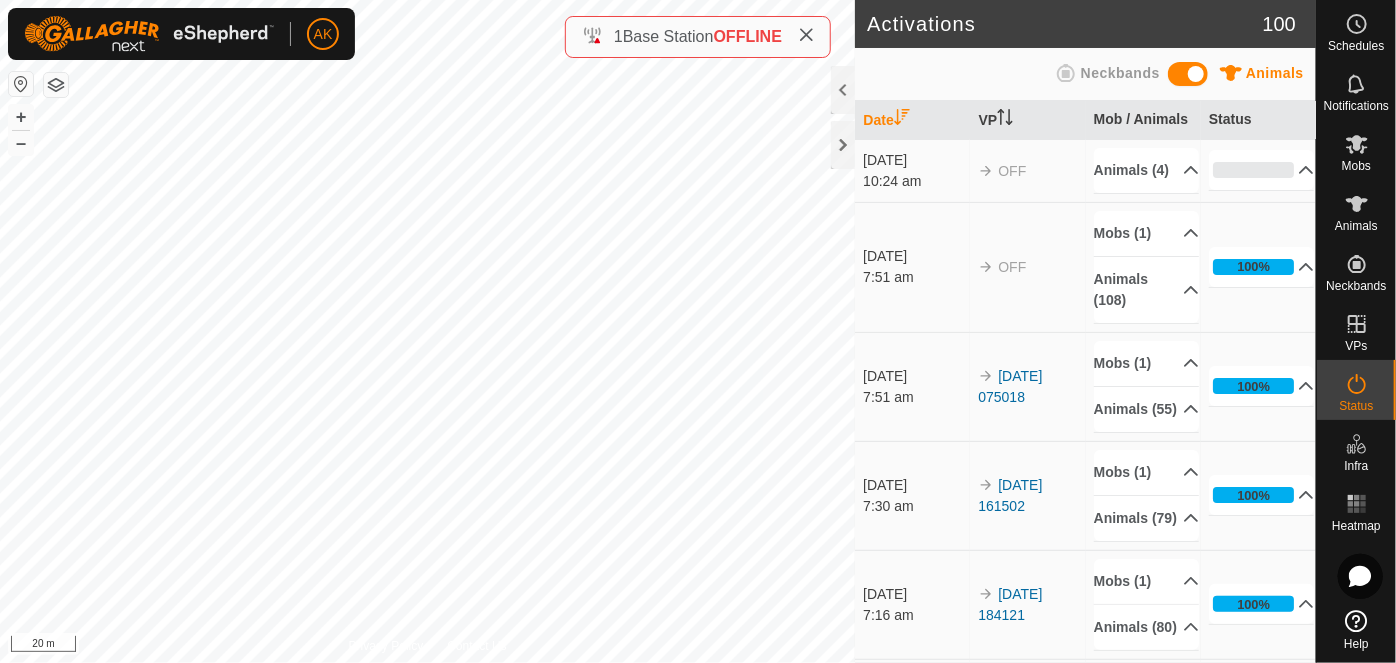 scroll, scrollTop: 90, scrollLeft: 0, axis: vertical 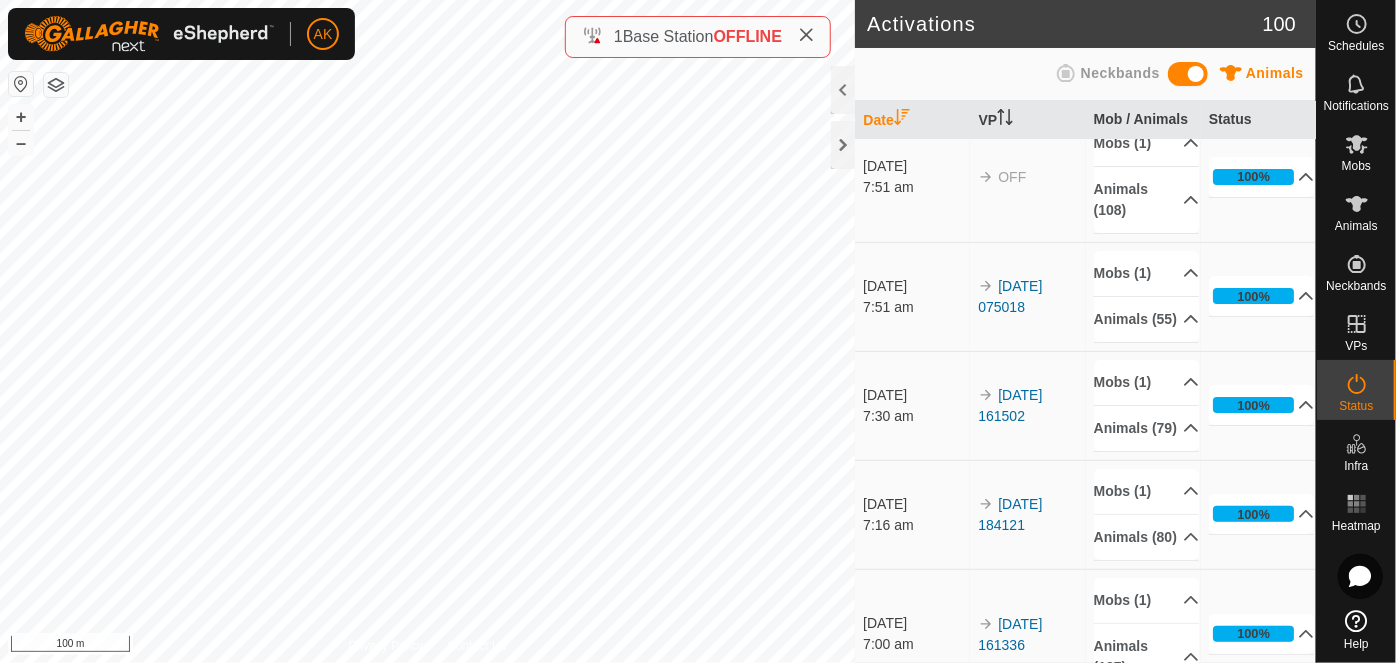 click on "515656
0257515656 -
2025-07-17 171841 + – ⇧ i 100 m" at bounding box center (427, 331) 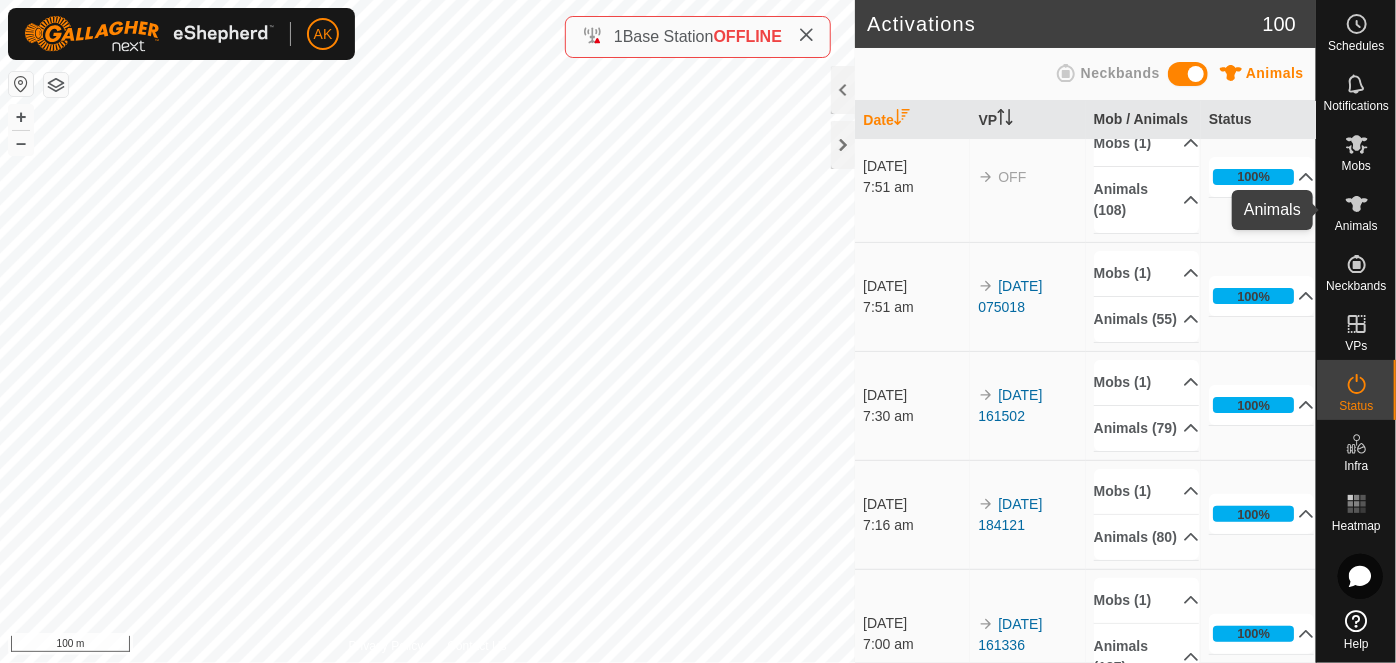 click 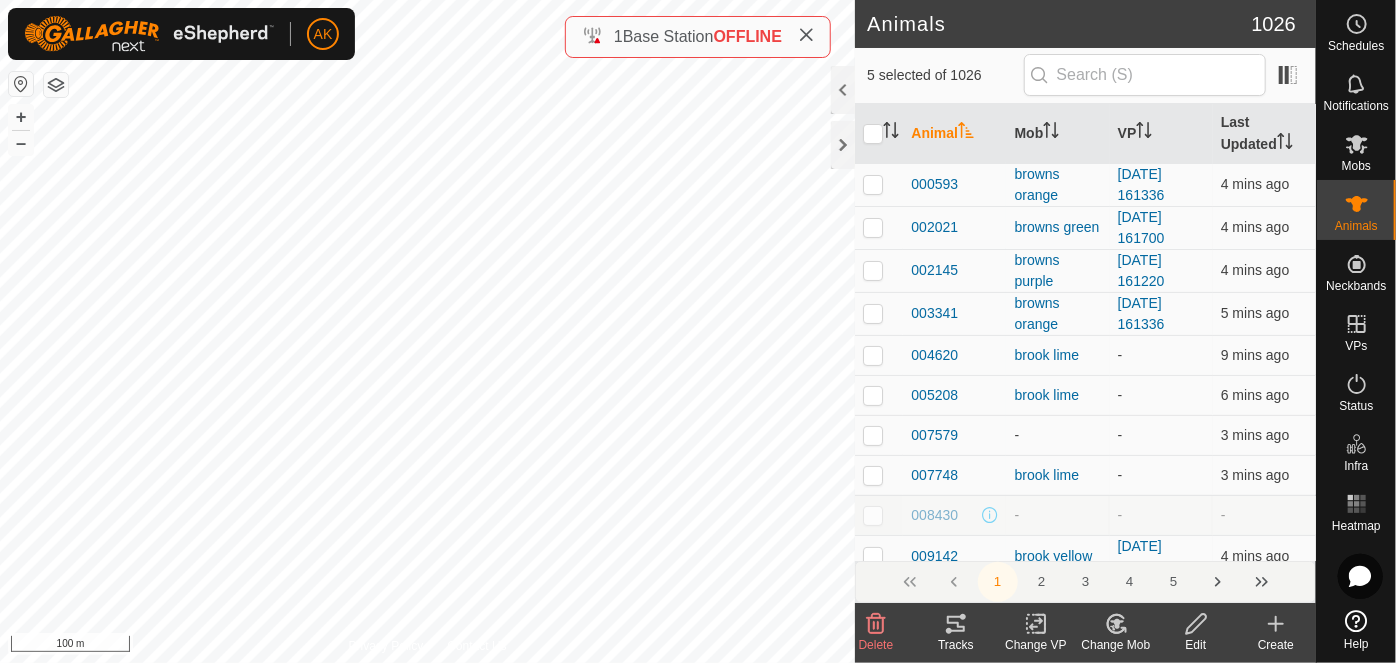click 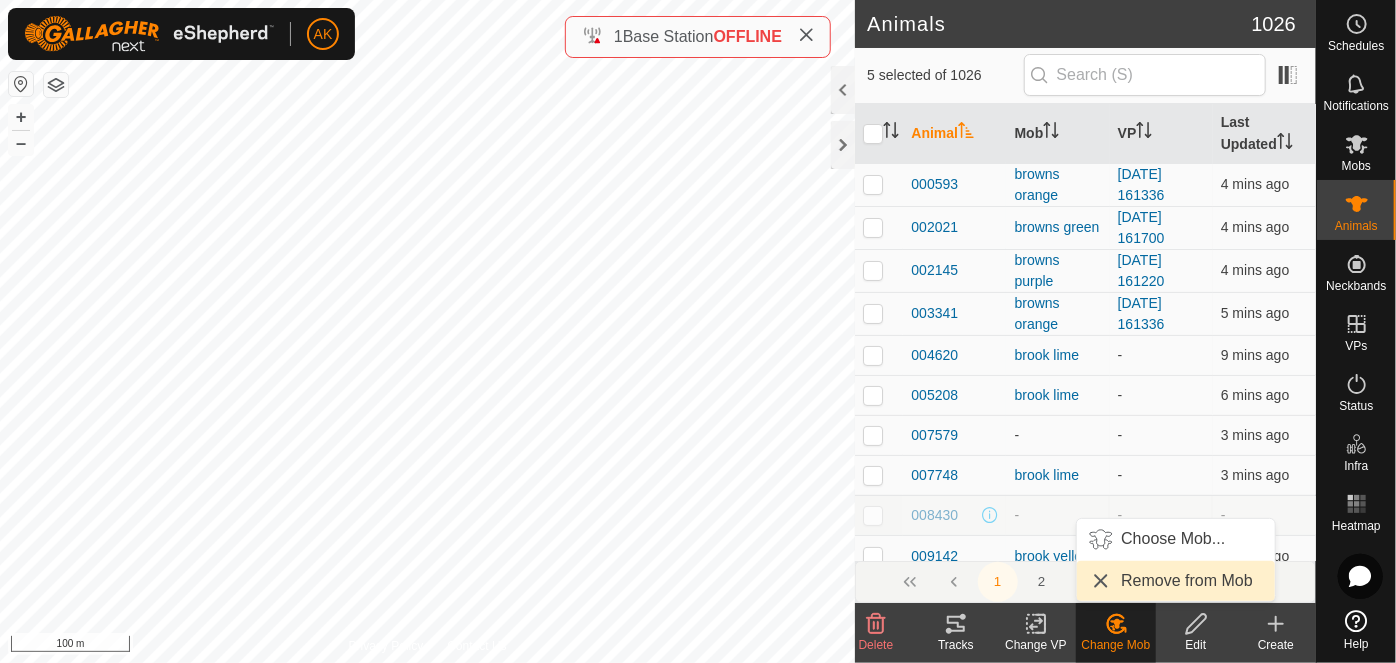 click on "Remove from Mob" at bounding box center [1176, 581] 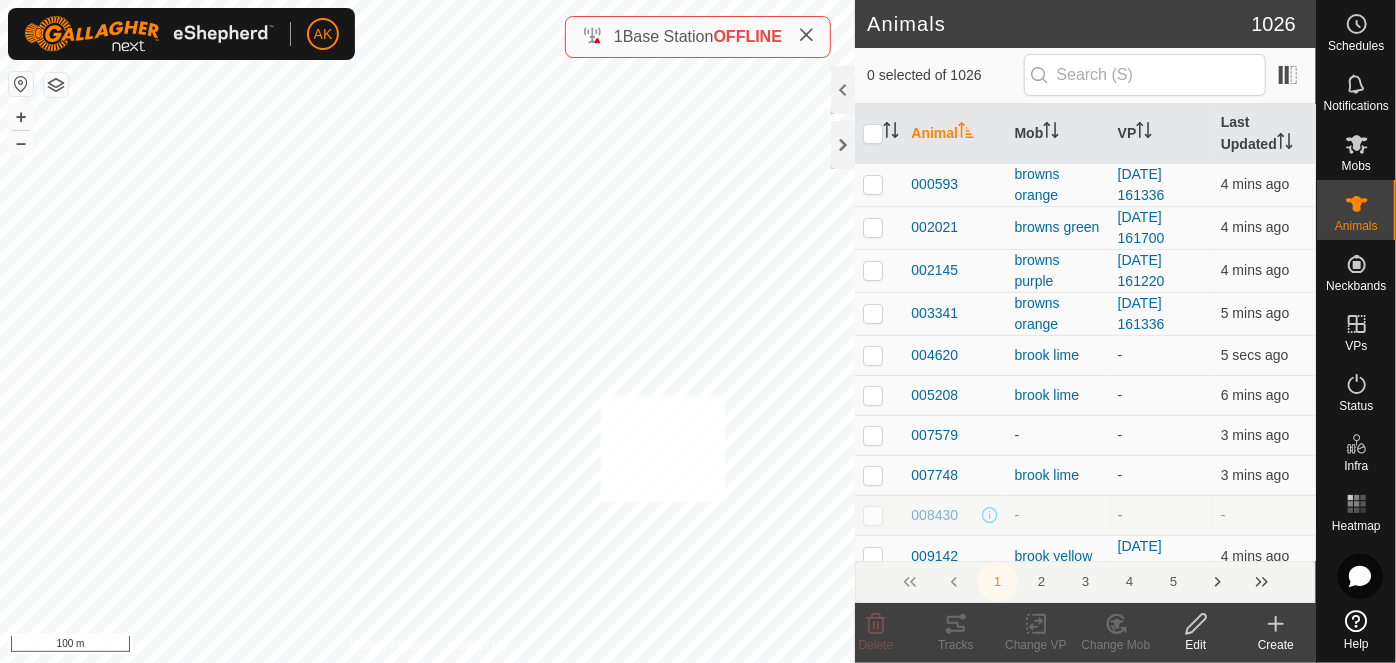 checkbox on "true" 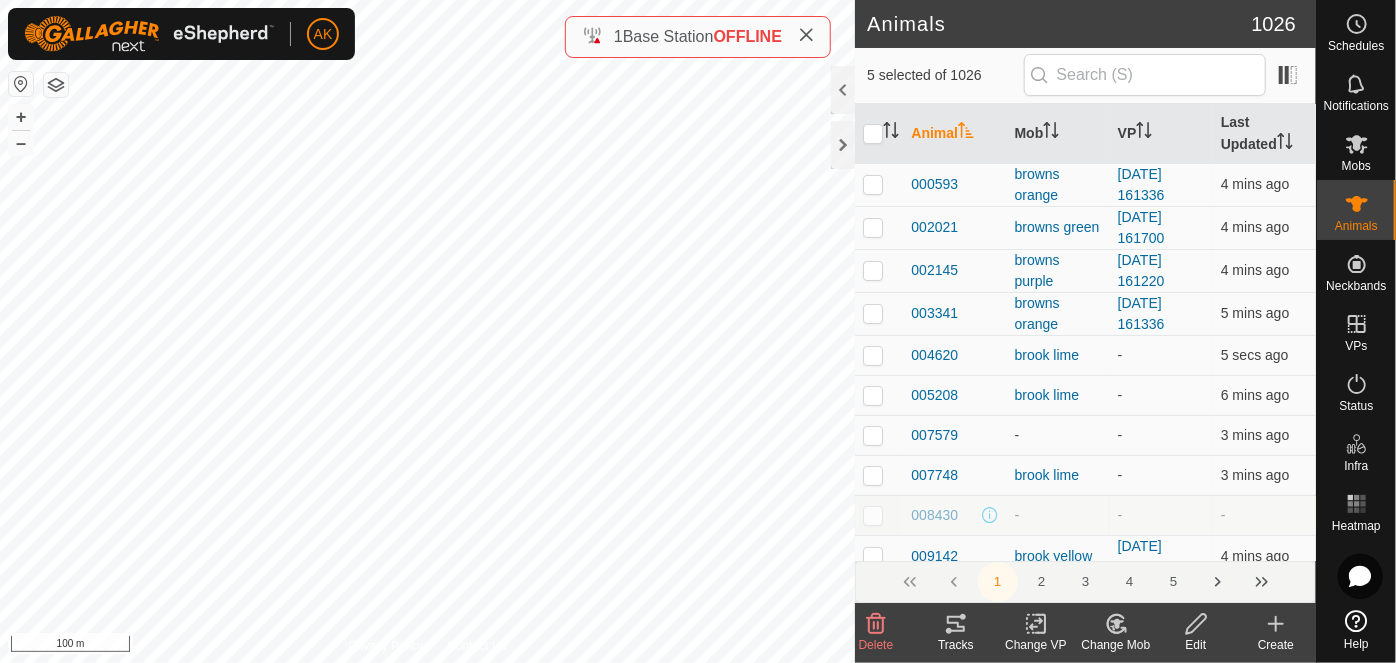 click 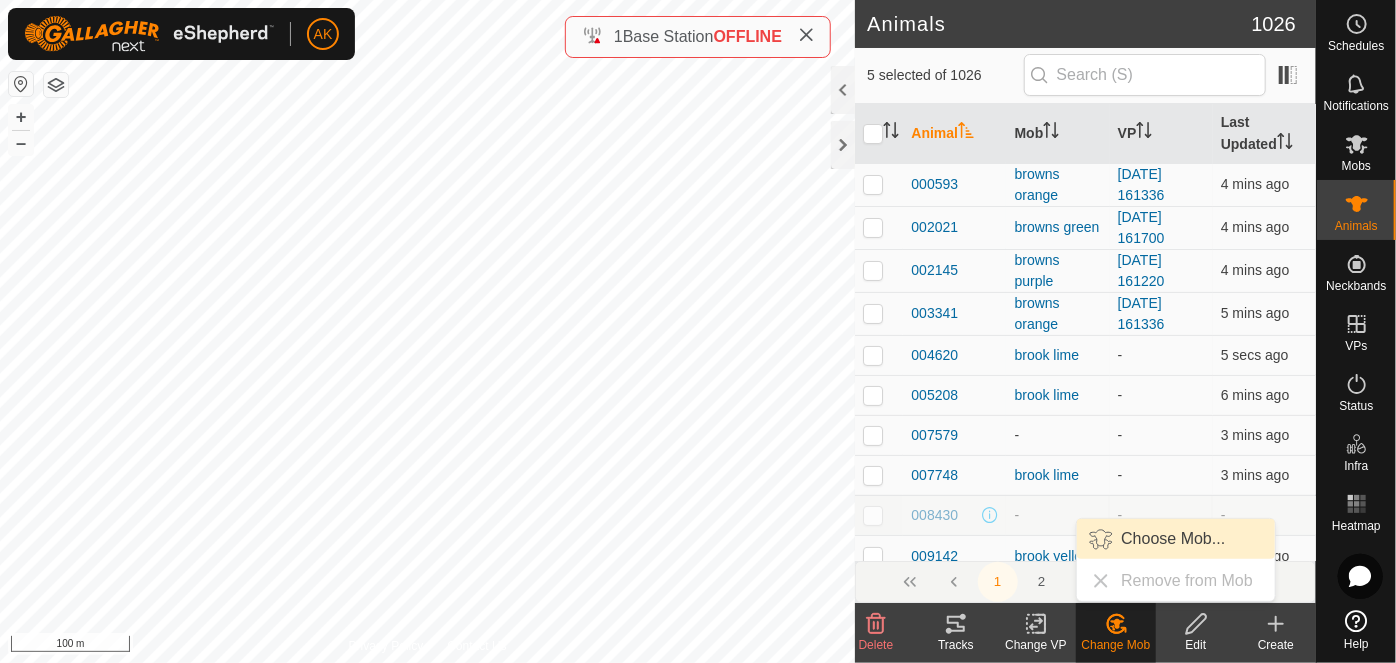 click on "Choose Mob..." at bounding box center (1176, 539) 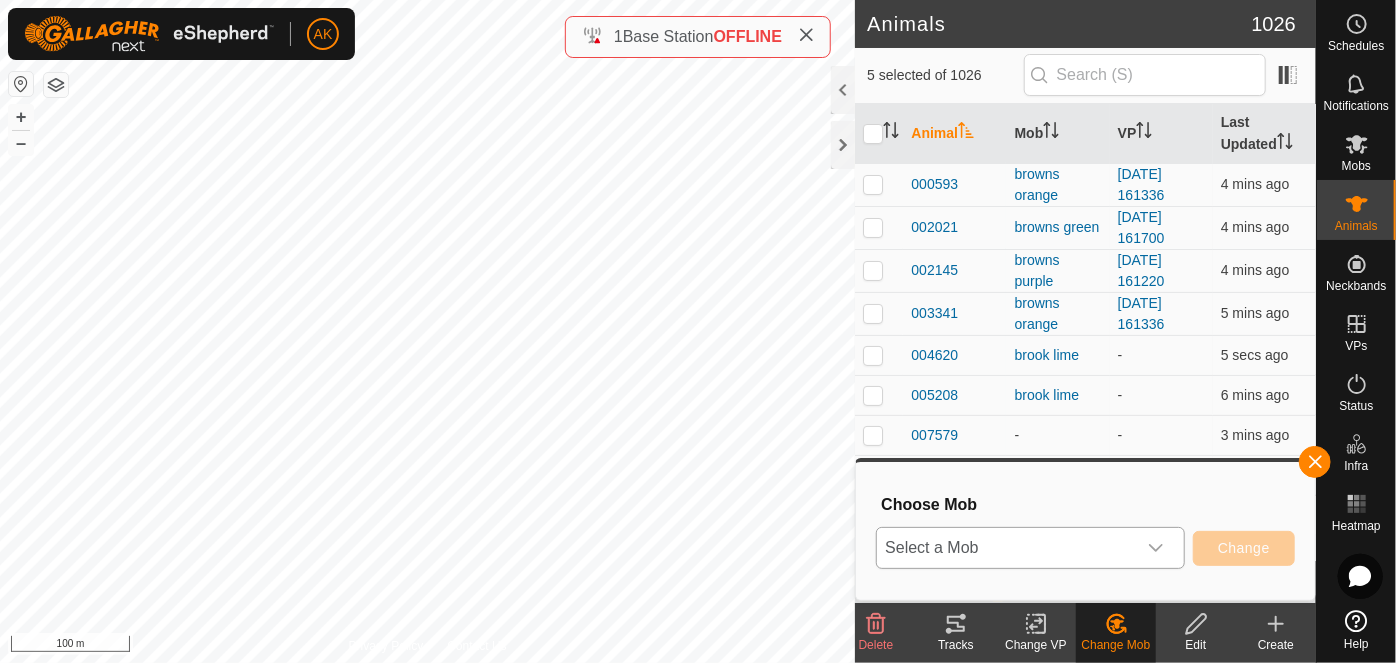 click 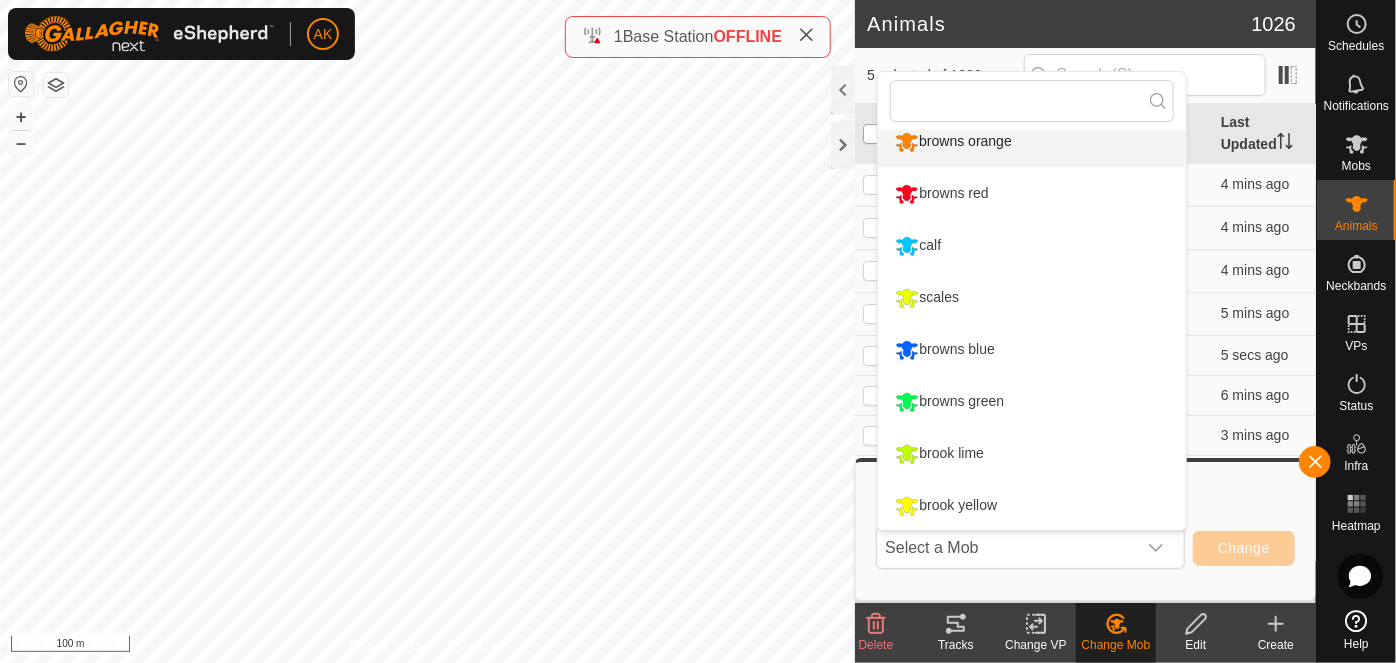 scroll, scrollTop: 0, scrollLeft: 0, axis: both 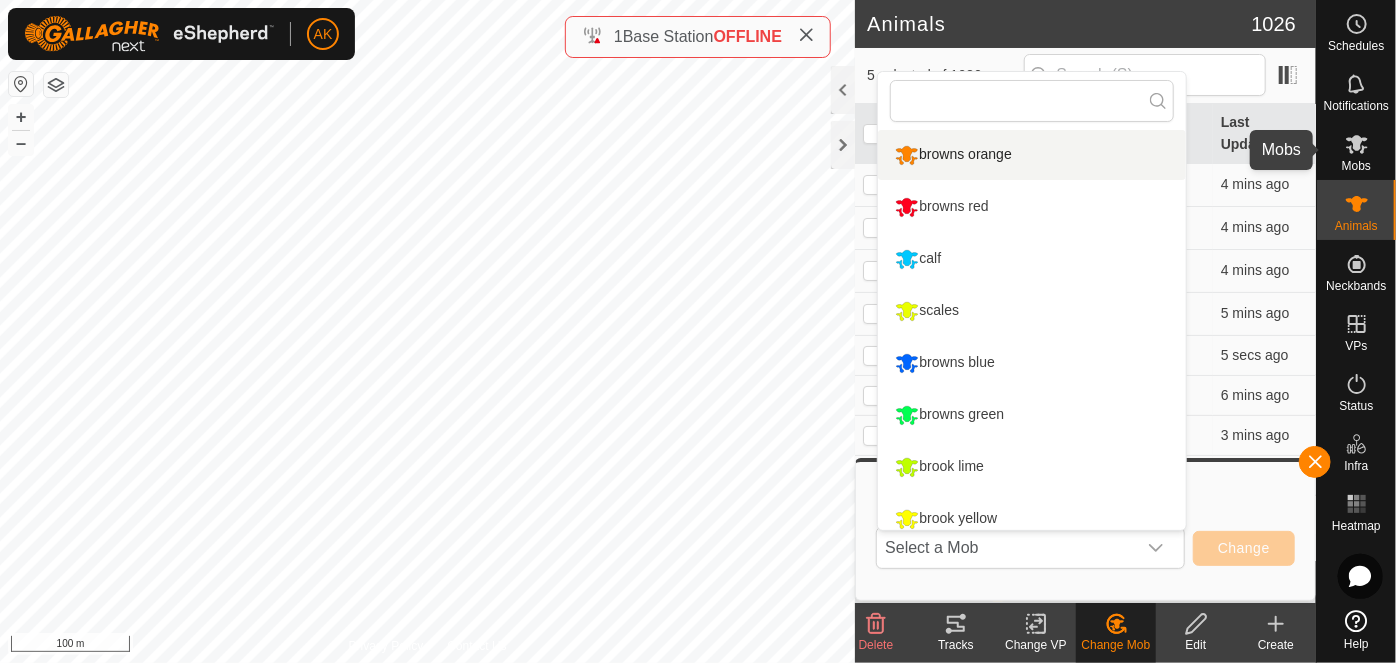 click 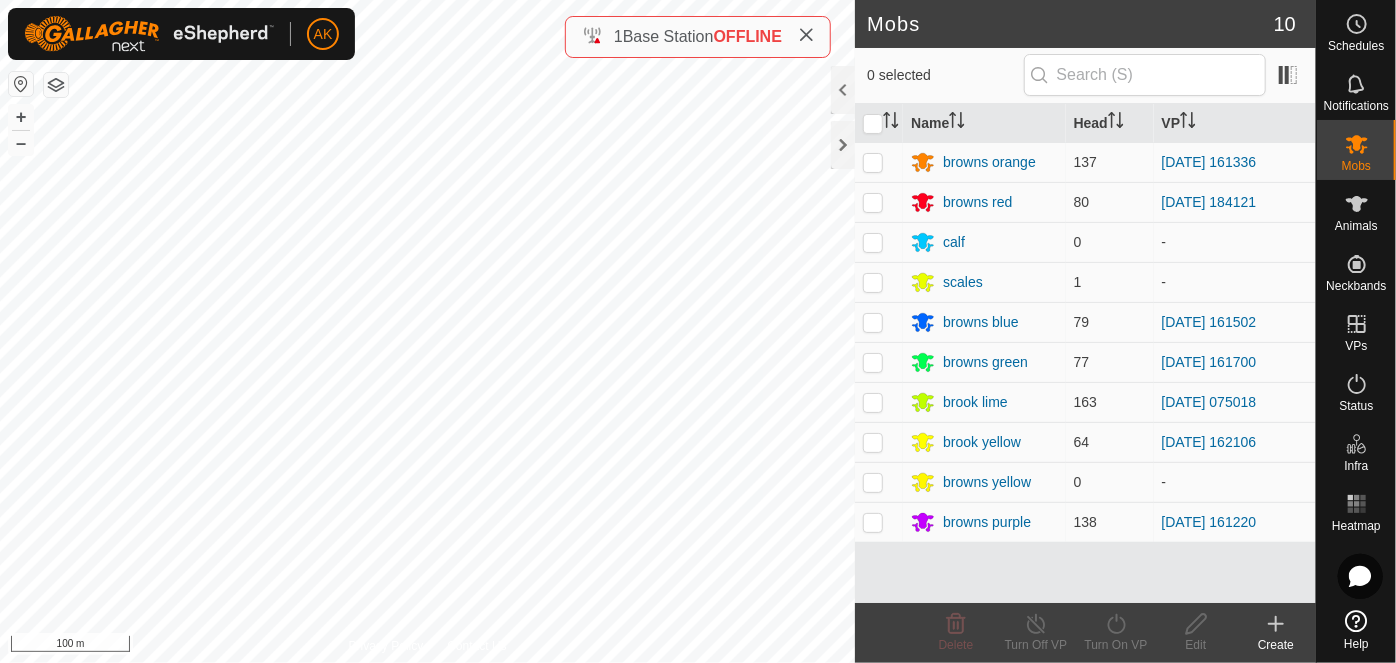 click 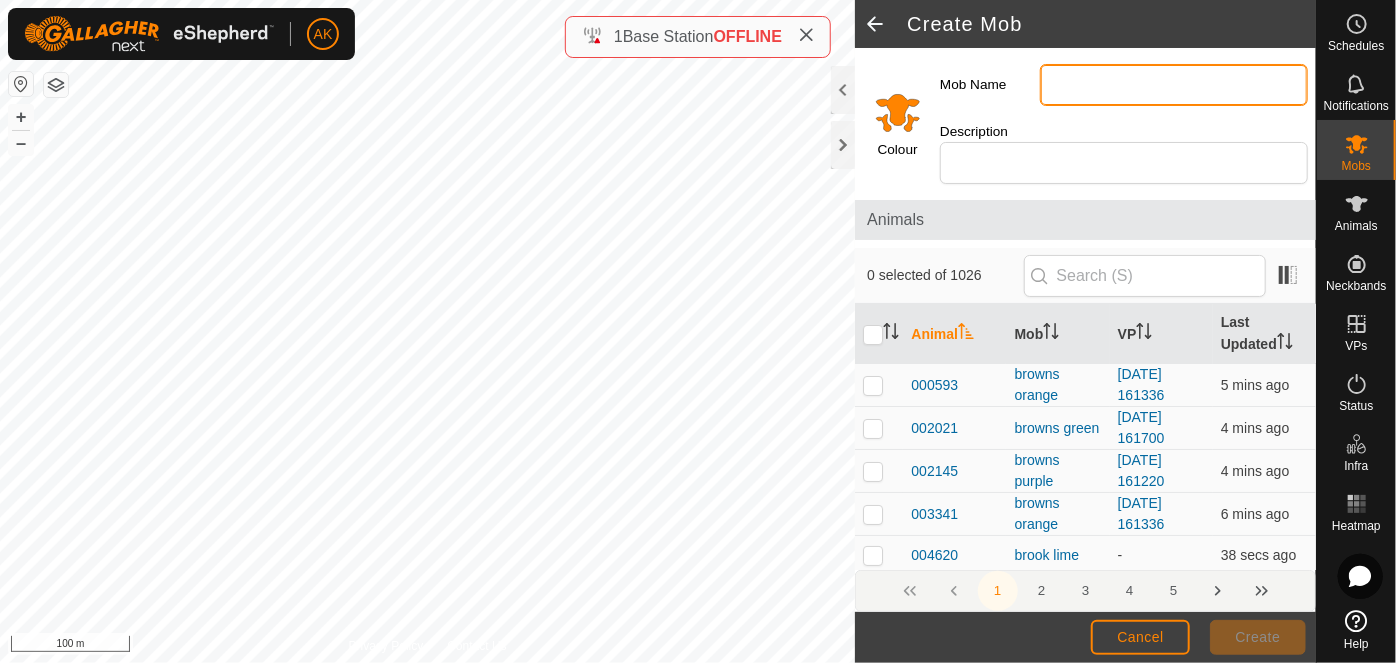 click on "Mob Name" at bounding box center (1174, 85) 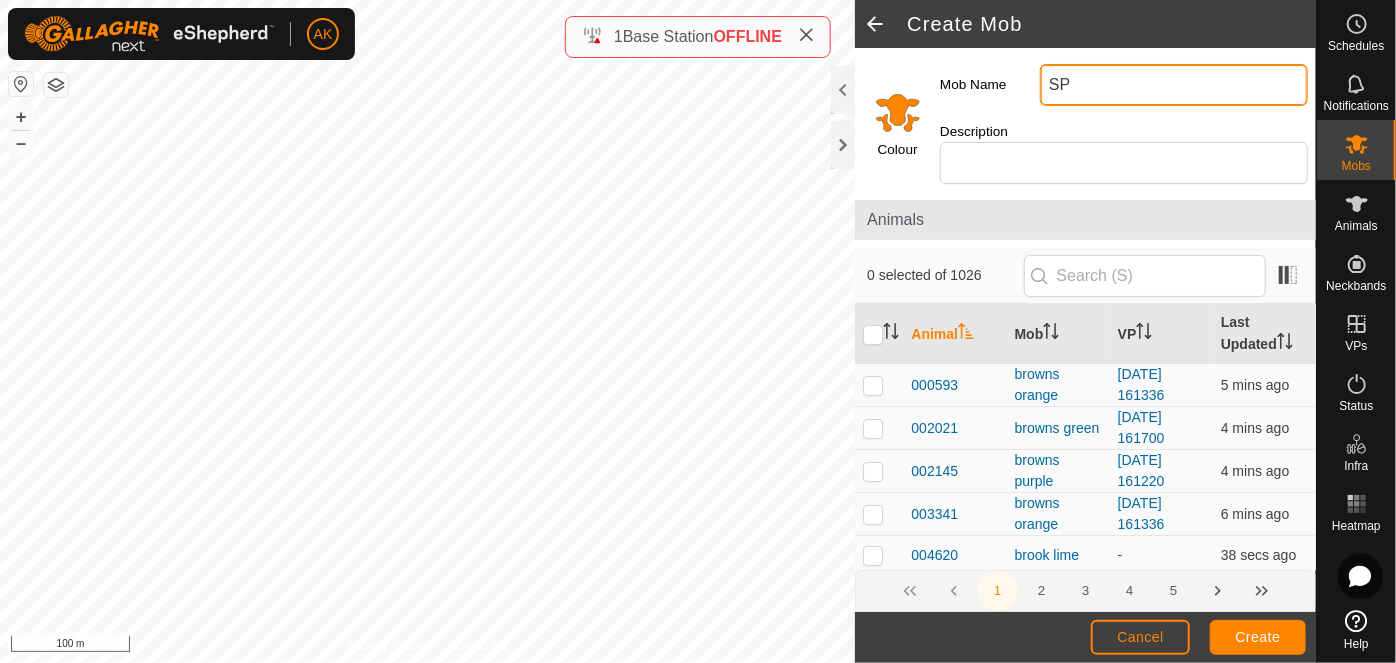 type on "S" 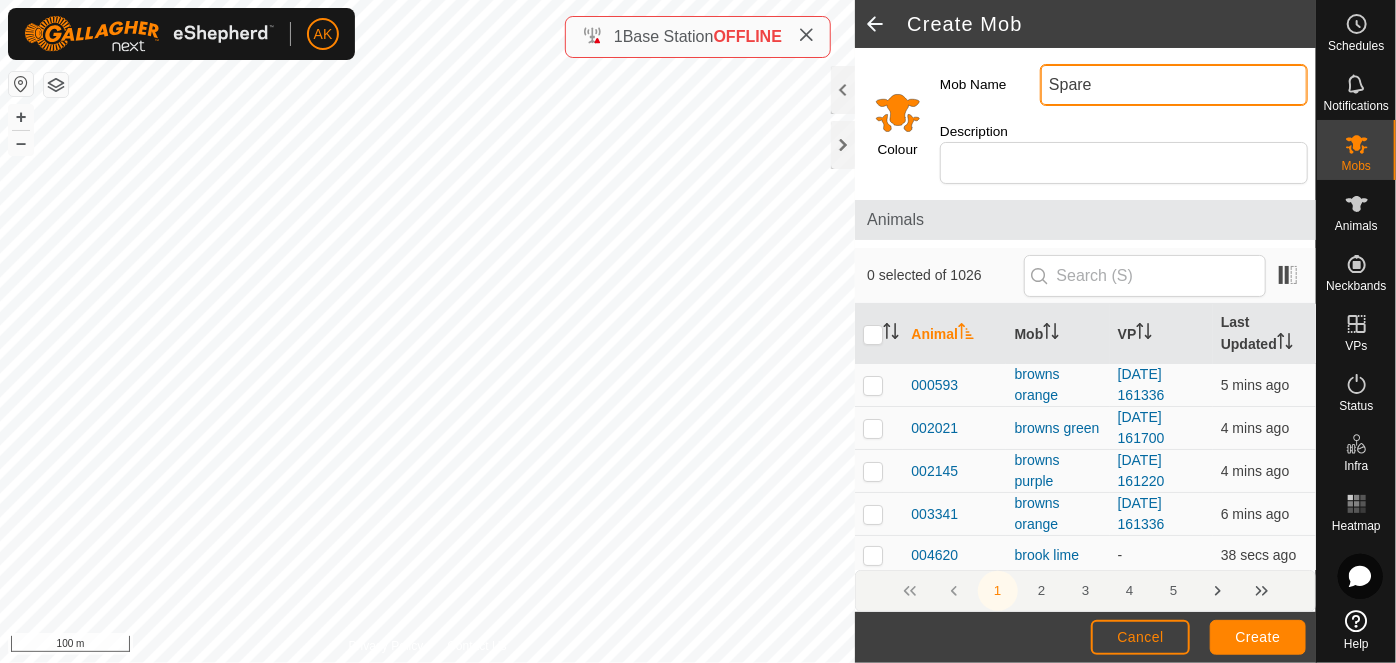 type on "Spare" 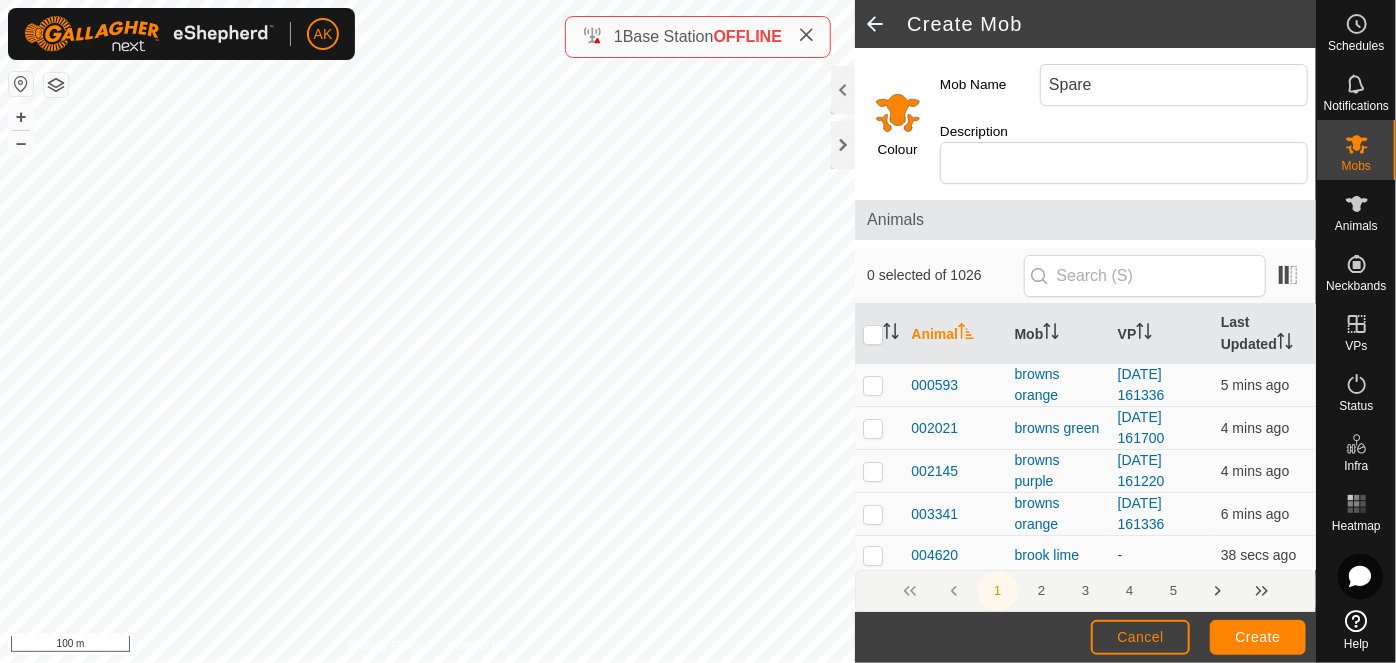 click 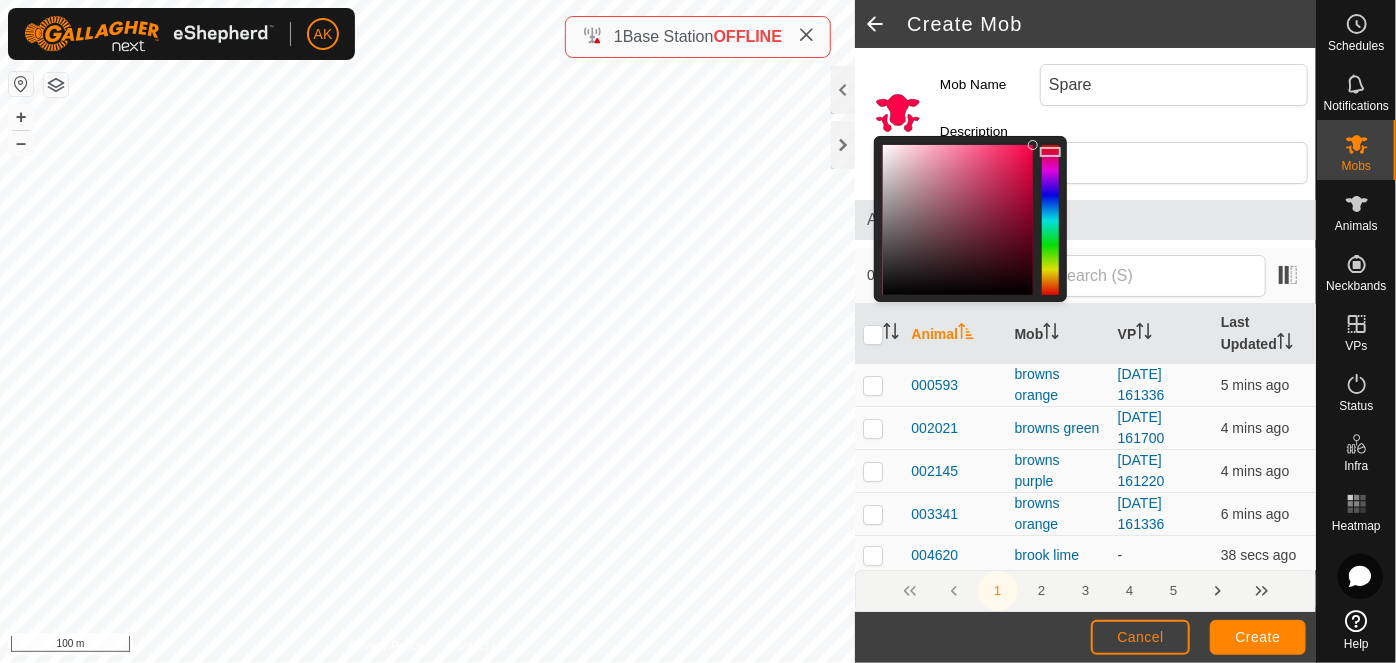 drag, startPoint x: 1046, startPoint y: 147, endPoint x: 1052, endPoint y: 136, distance: 12.529964 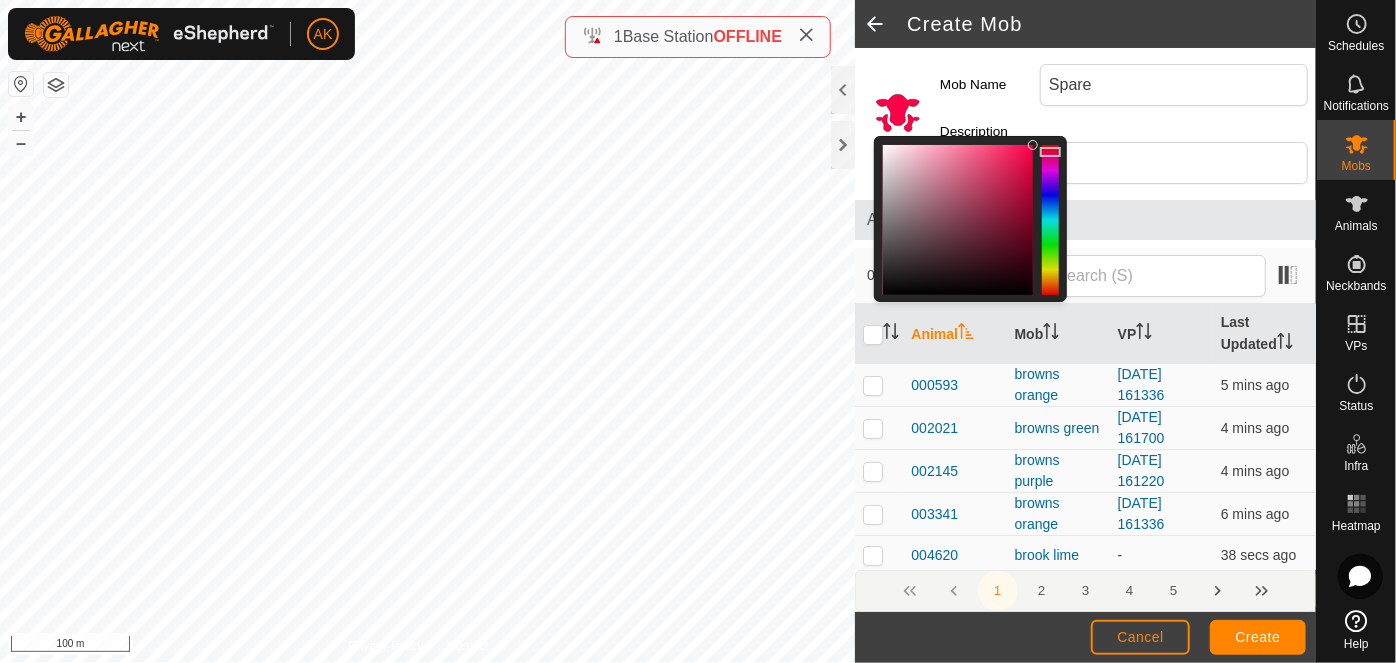 click 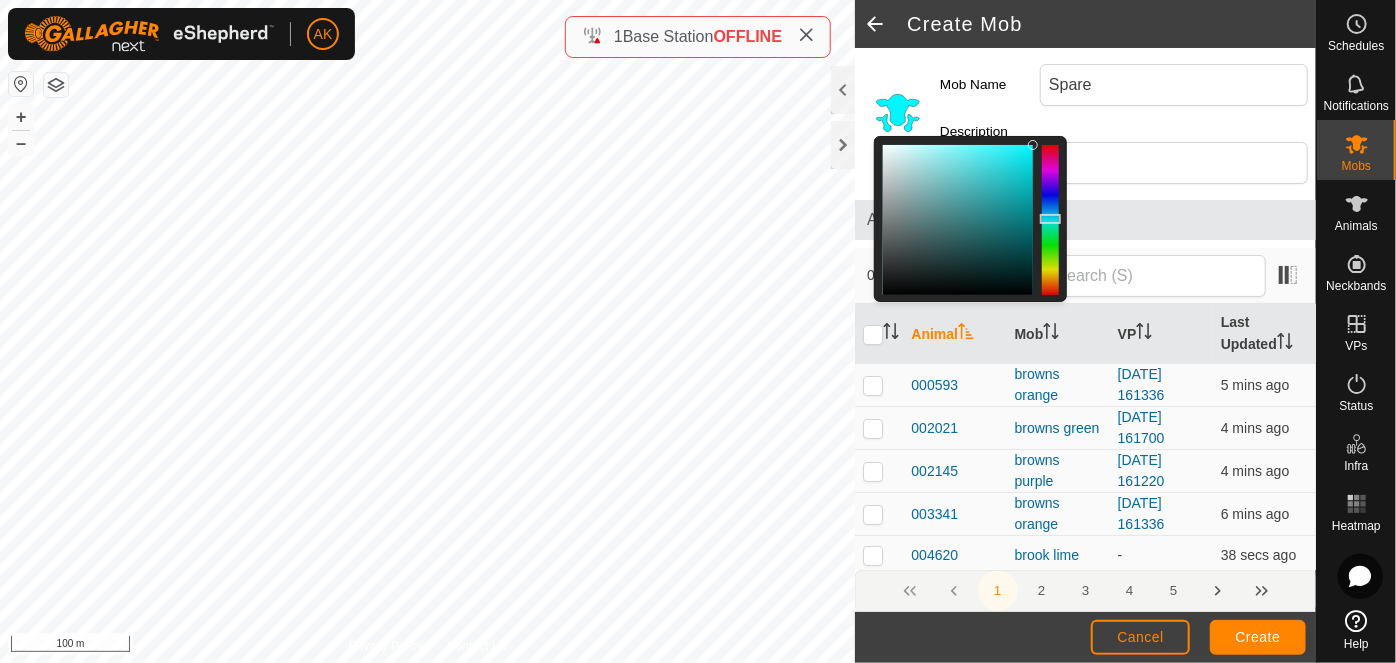 drag, startPoint x: 1045, startPoint y: 139, endPoint x: 1051, endPoint y: 218, distance: 79.22752 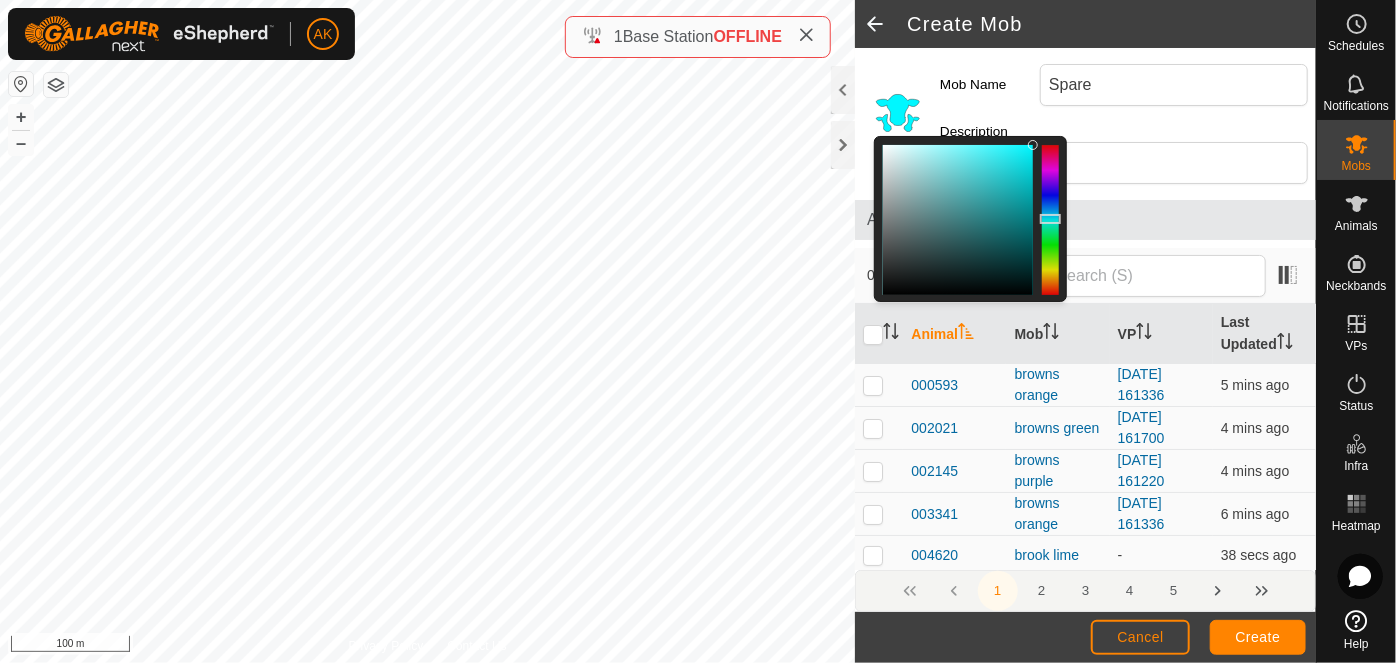 click 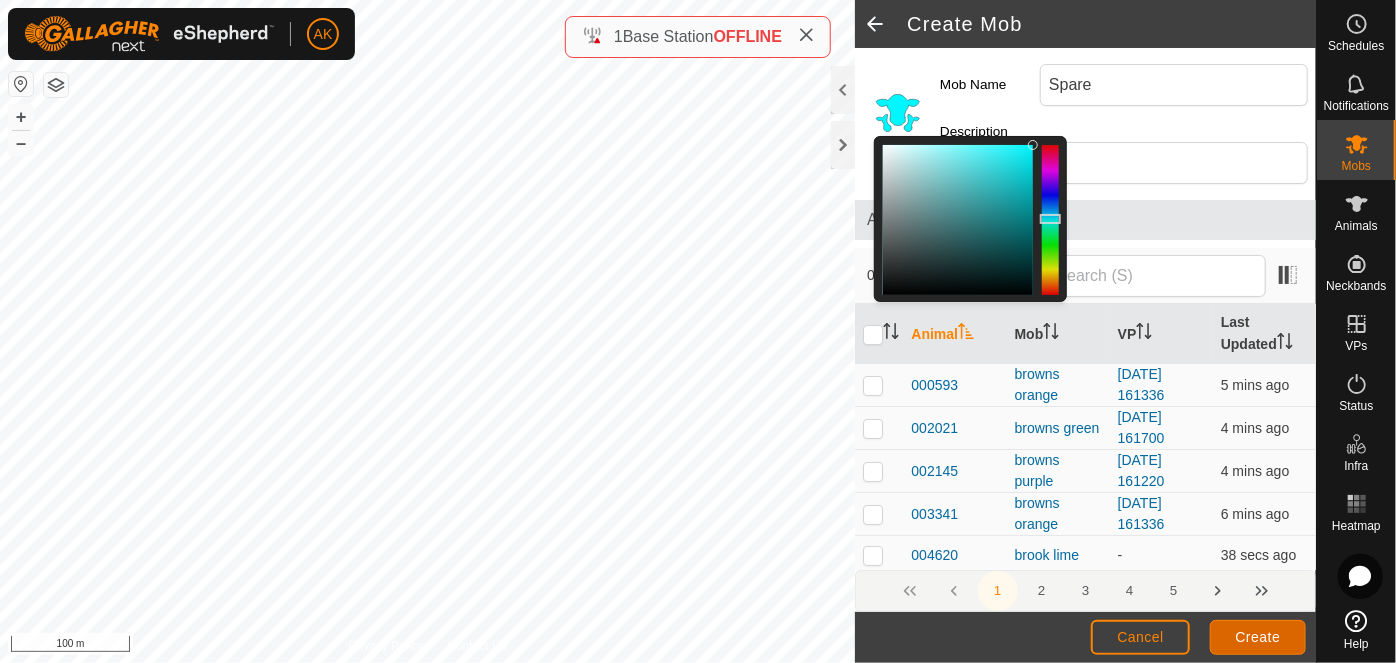 click on "Create" at bounding box center (1258, 637) 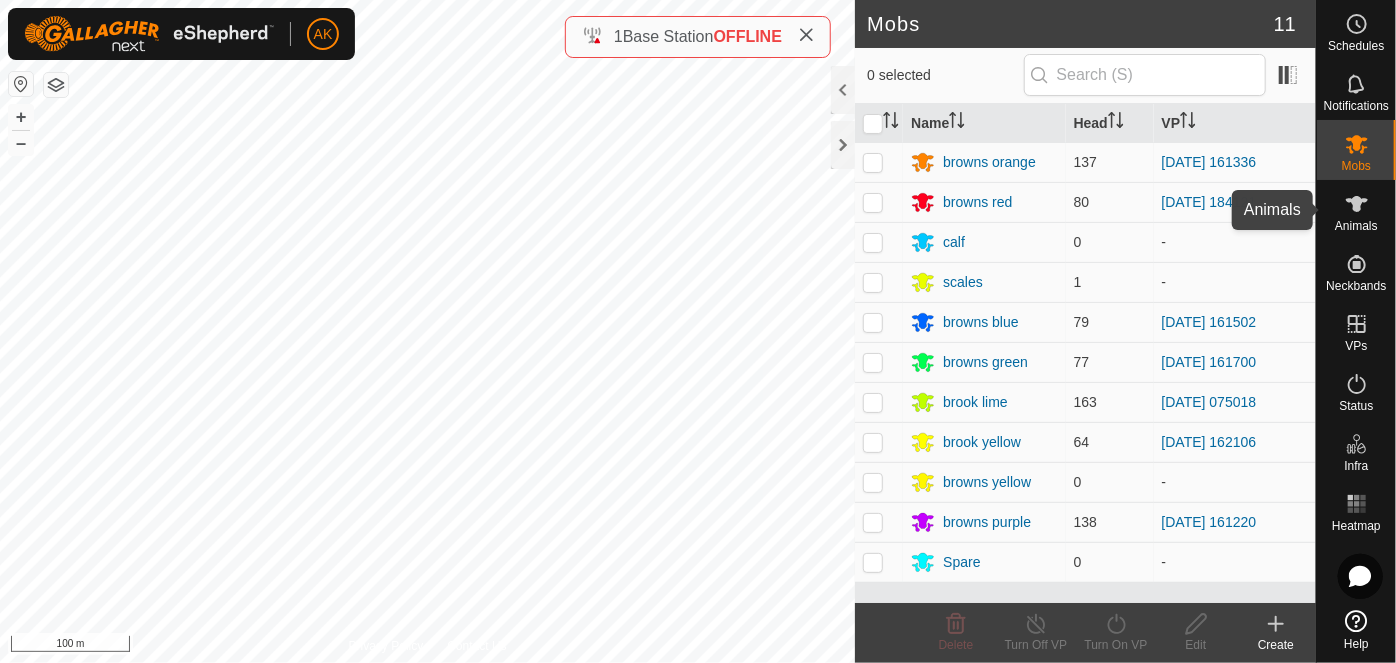 click 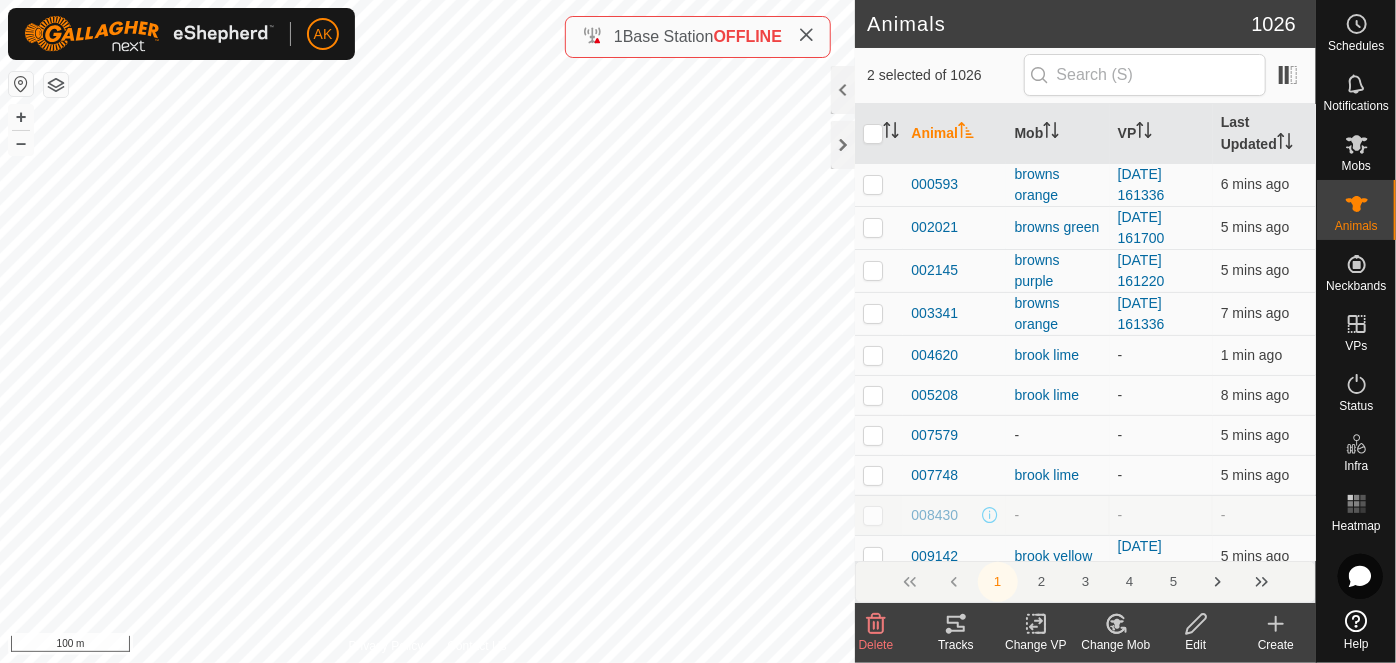 click 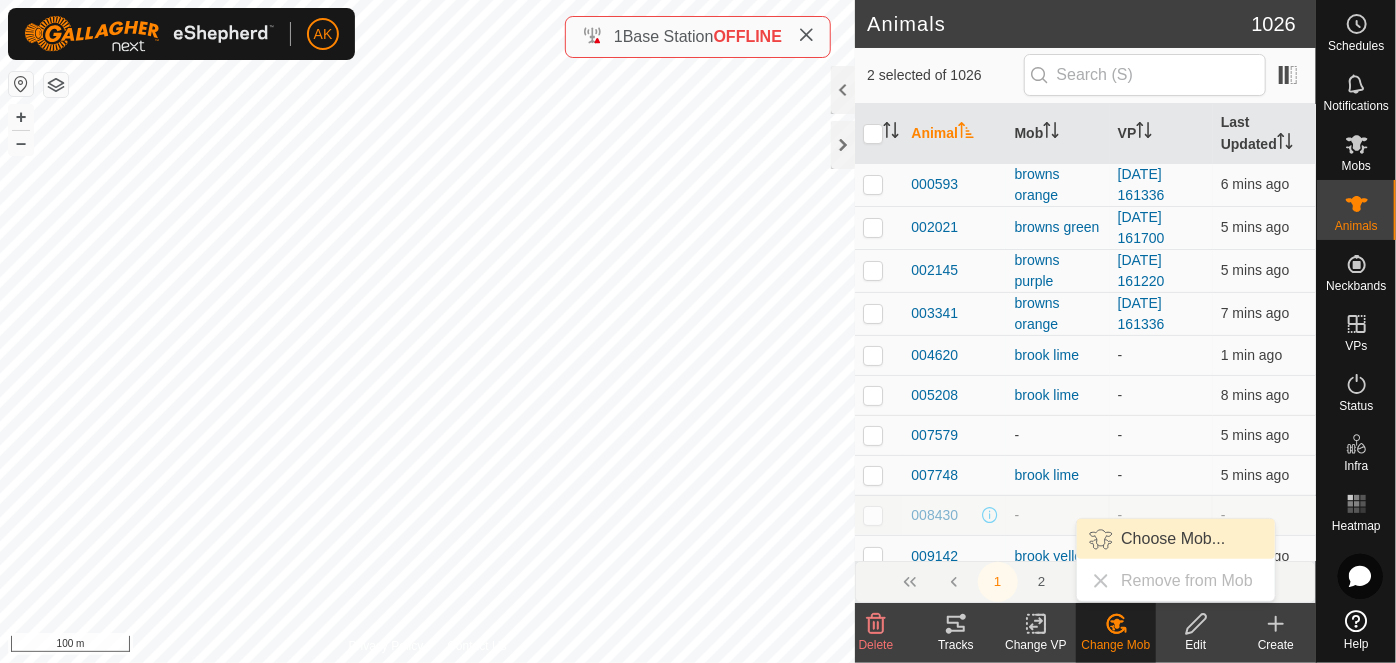 click on "Choose Mob..." at bounding box center [1176, 539] 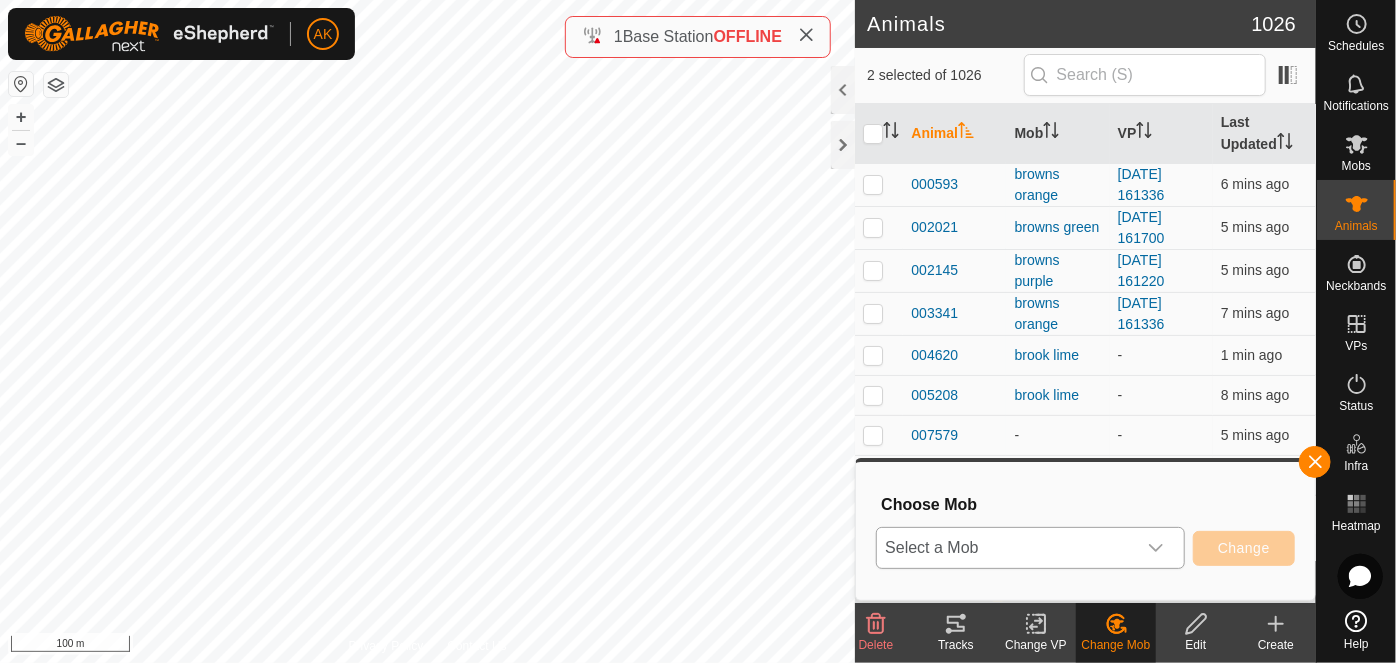 click on "Select a Mob" at bounding box center [1006, 548] 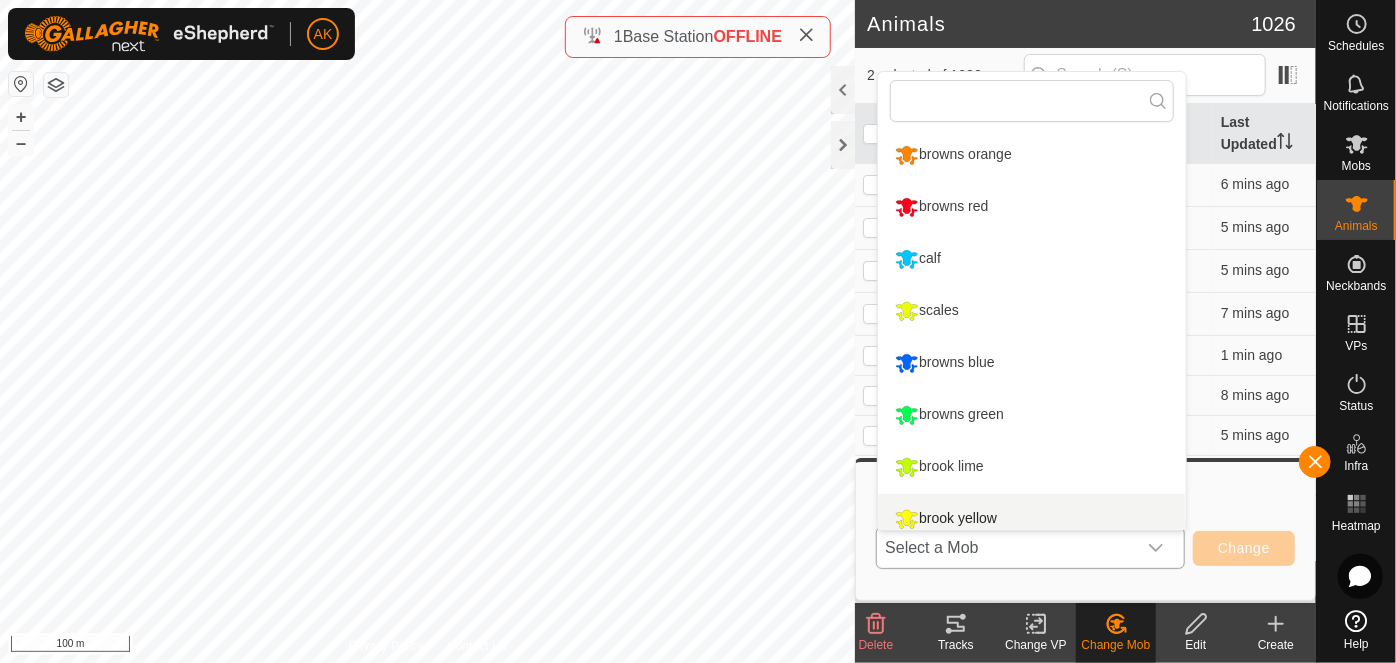 scroll, scrollTop: 170, scrollLeft: 0, axis: vertical 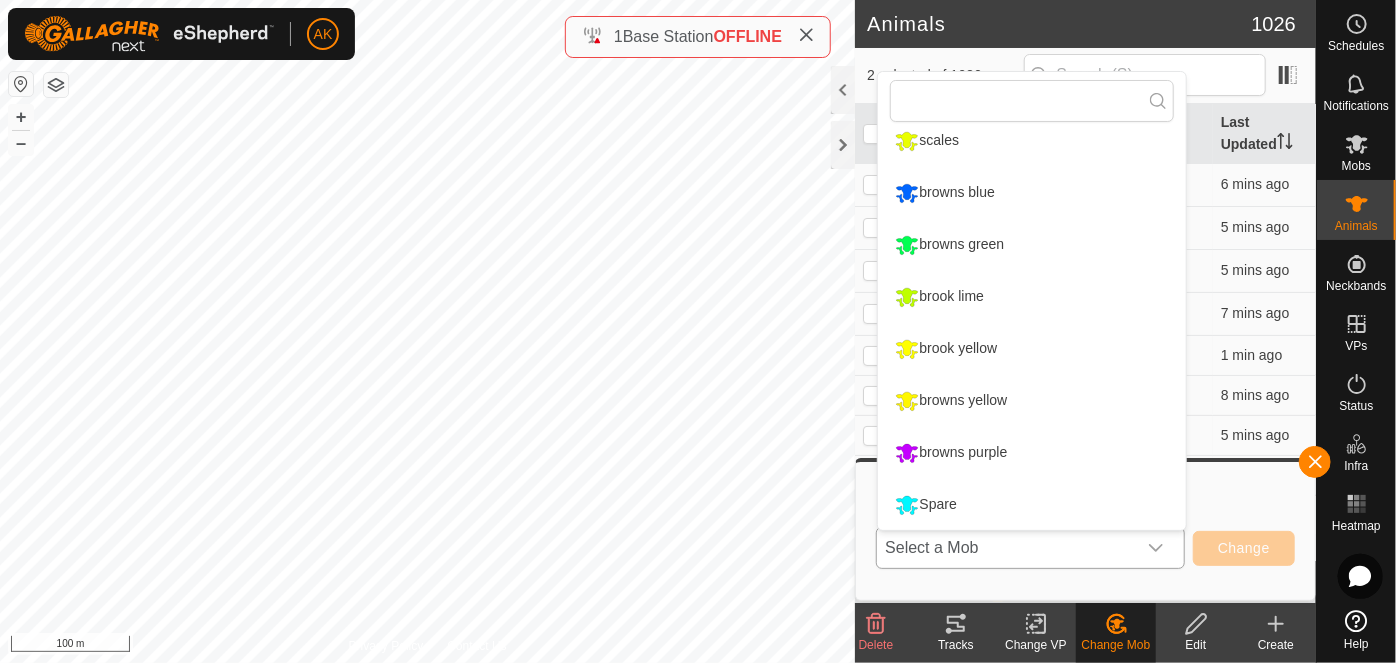 click on "Spare" at bounding box center (1032, 505) 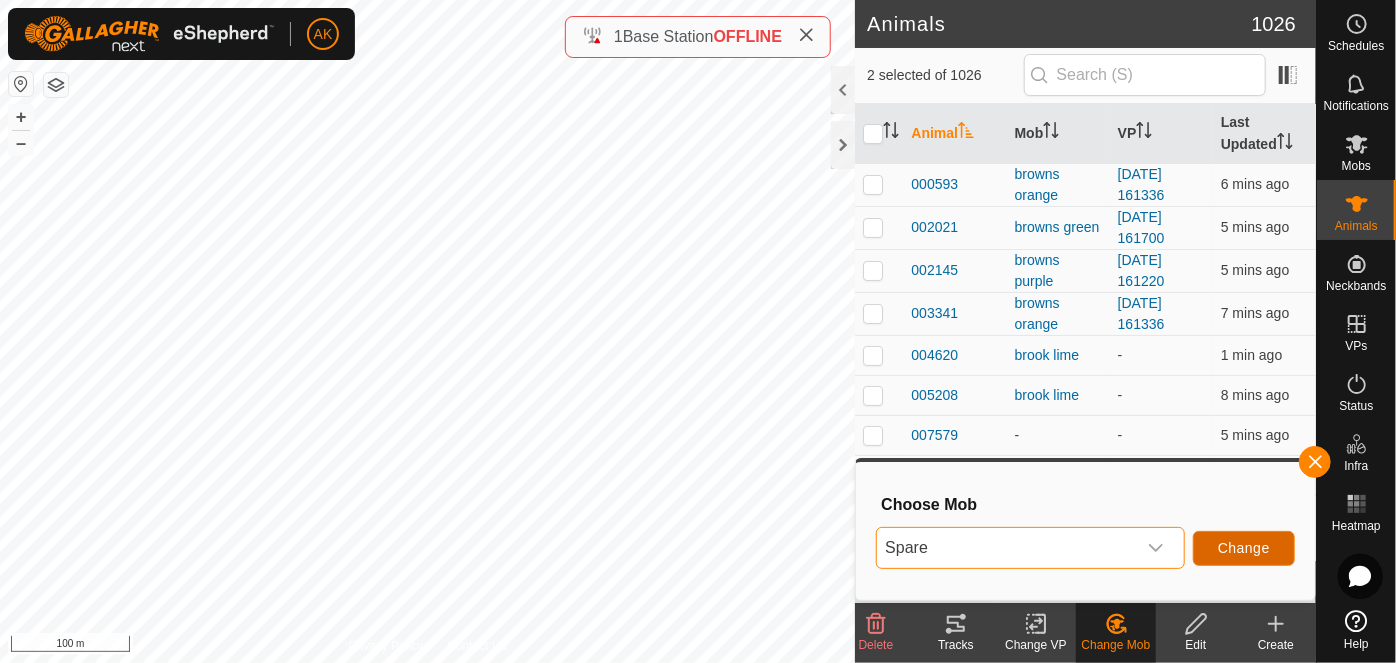 click on "Change" at bounding box center [1244, 548] 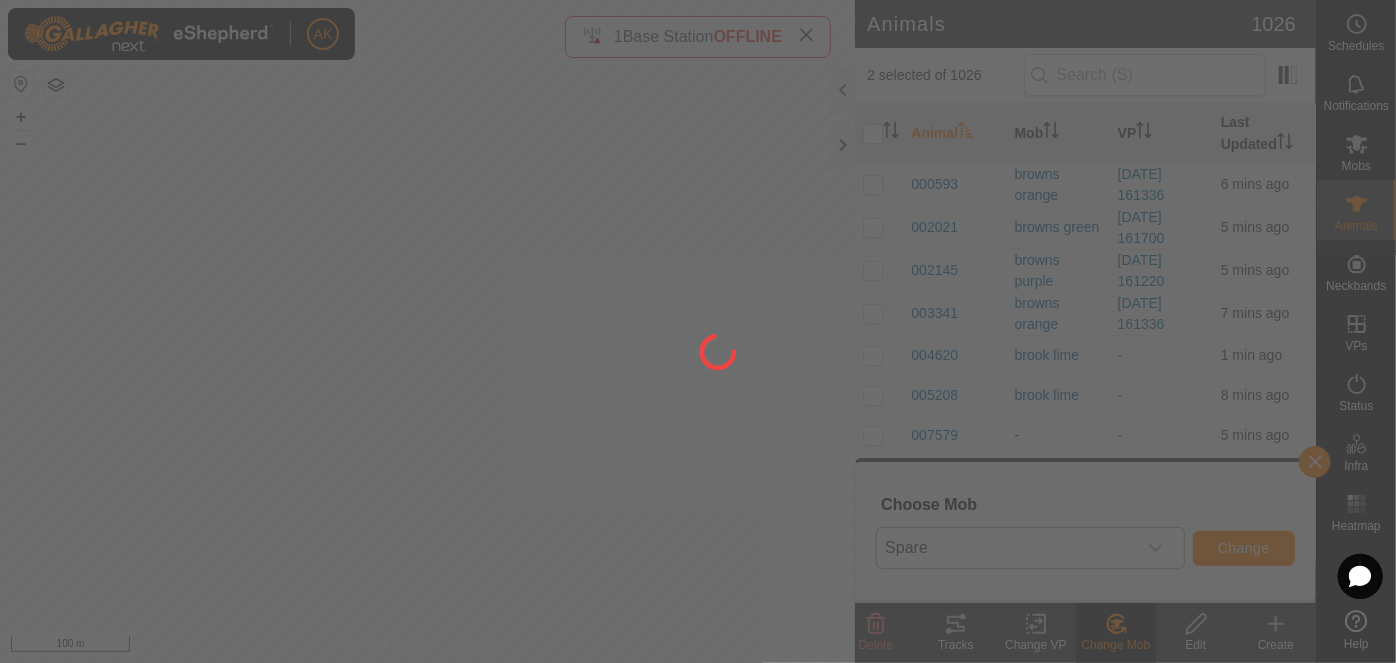 checkbox on "false" 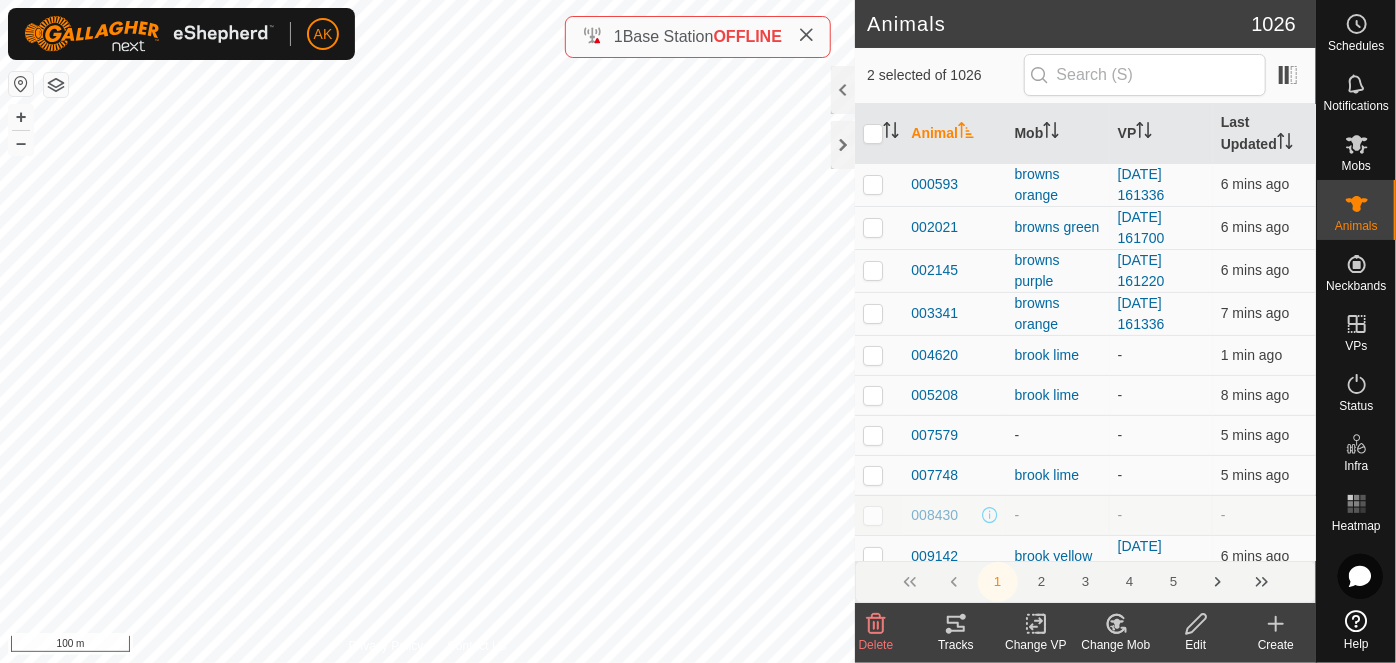 click 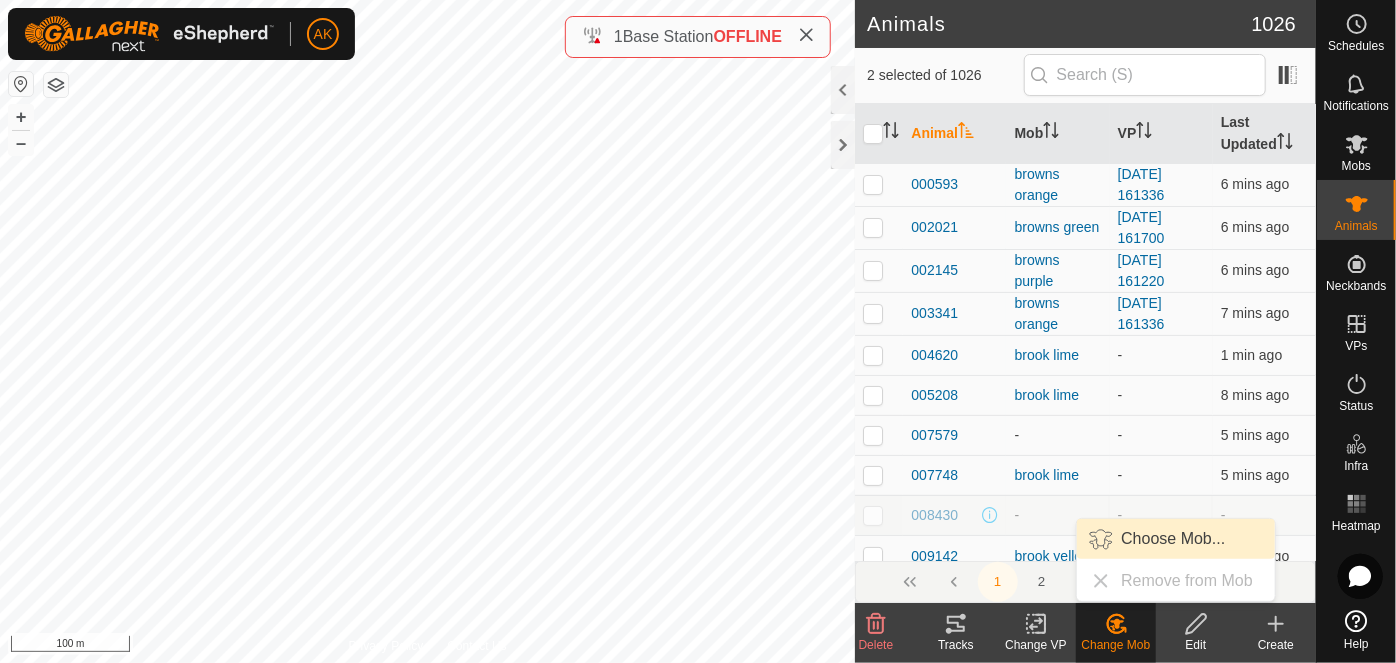 click on "Choose Mob..." at bounding box center [1176, 539] 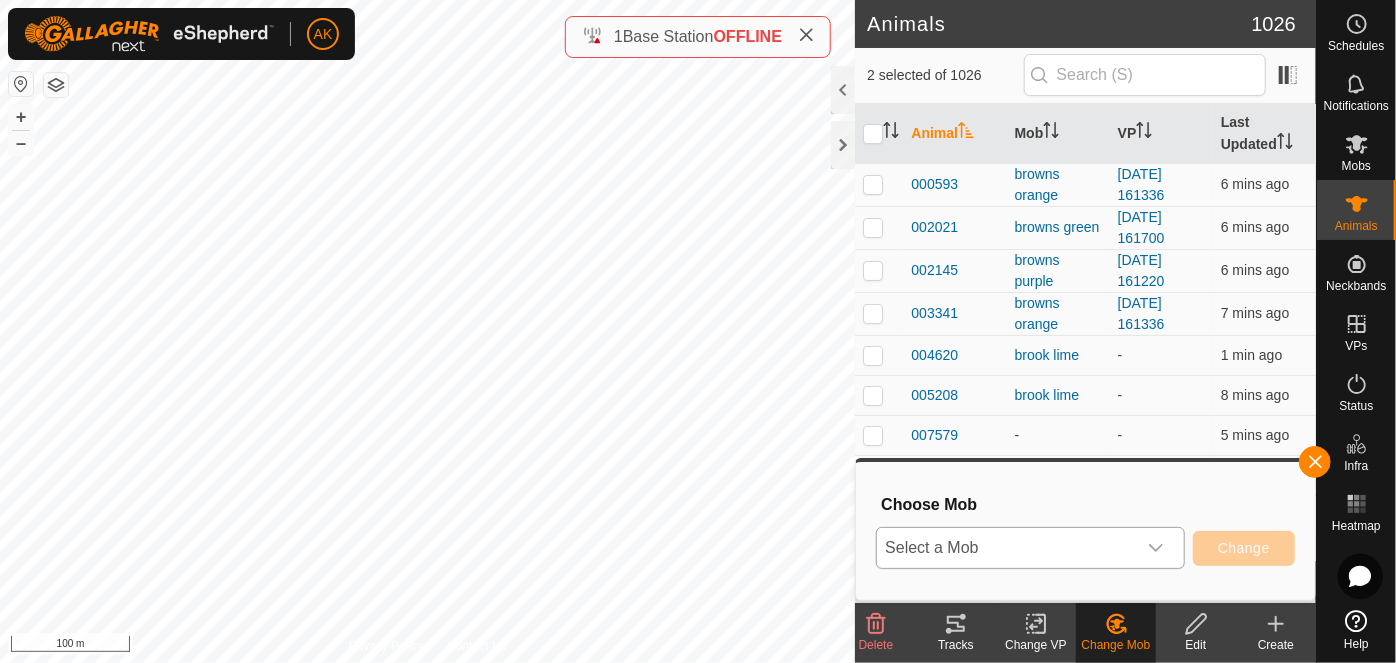 click 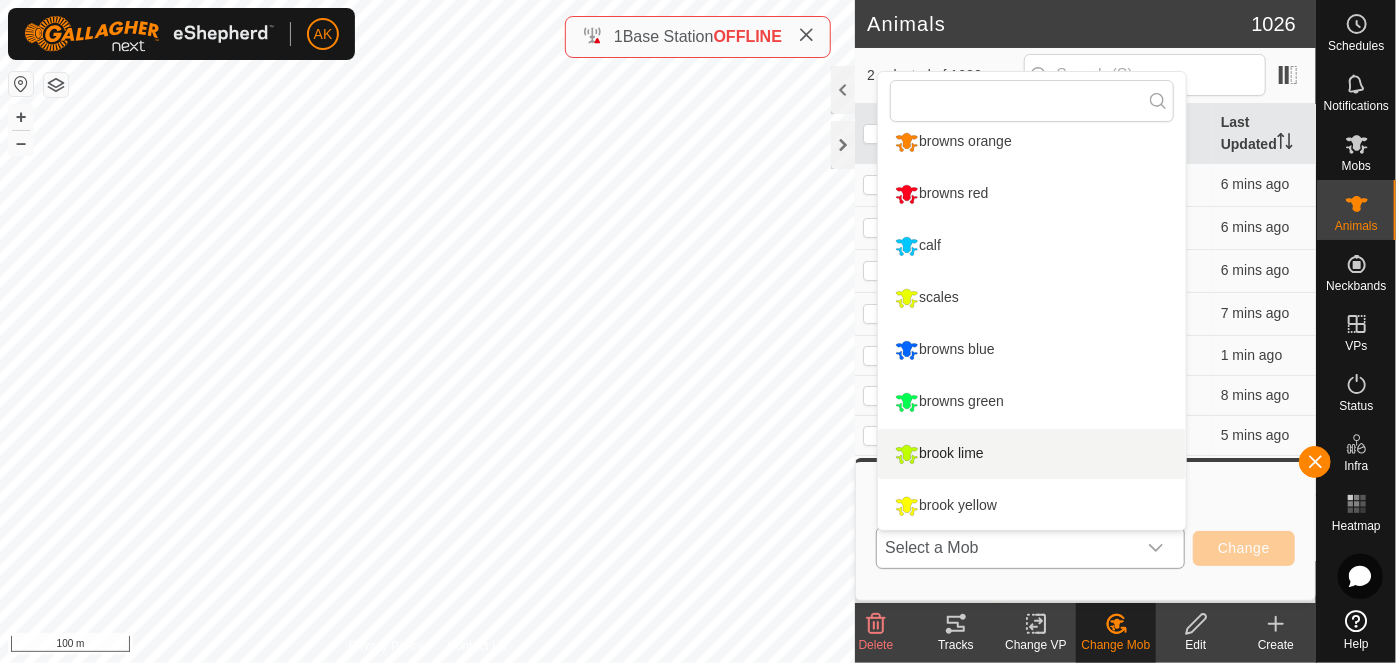 scroll, scrollTop: 170, scrollLeft: 0, axis: vertical 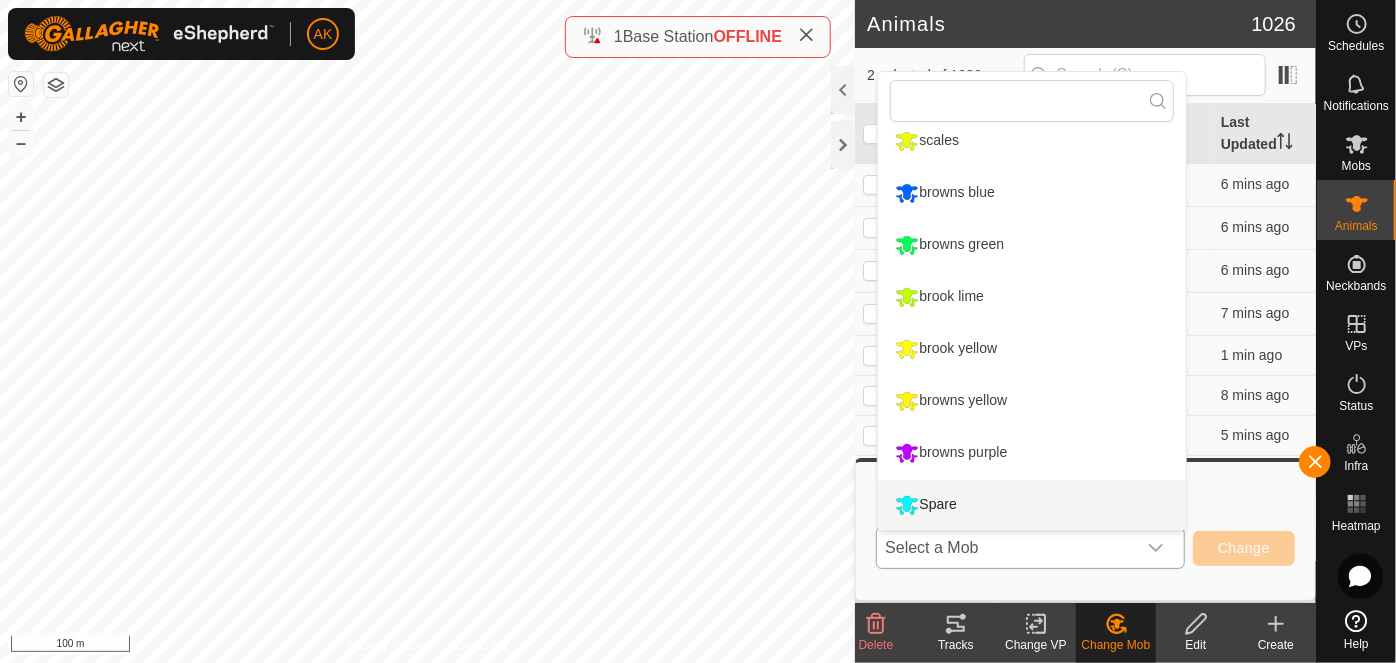 click on "Spare" at bounding box center [1032, 505] 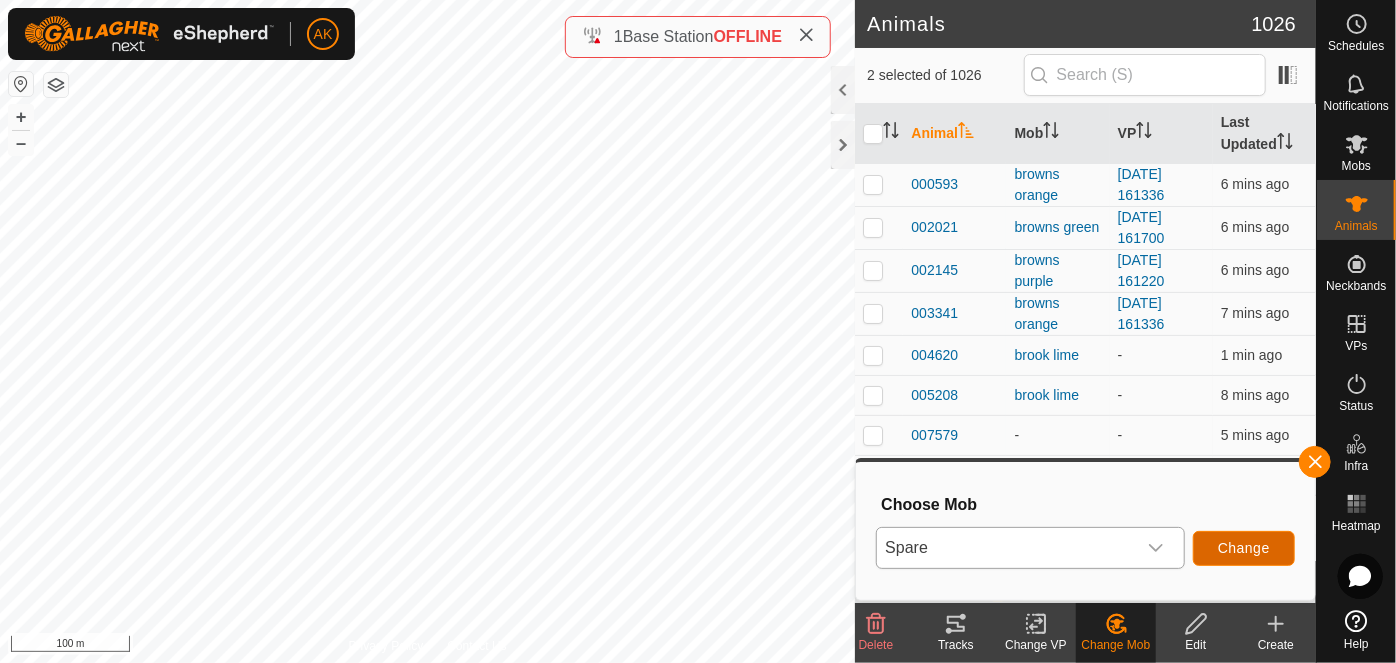 click on "Change" at bounding box center (1244, 548) 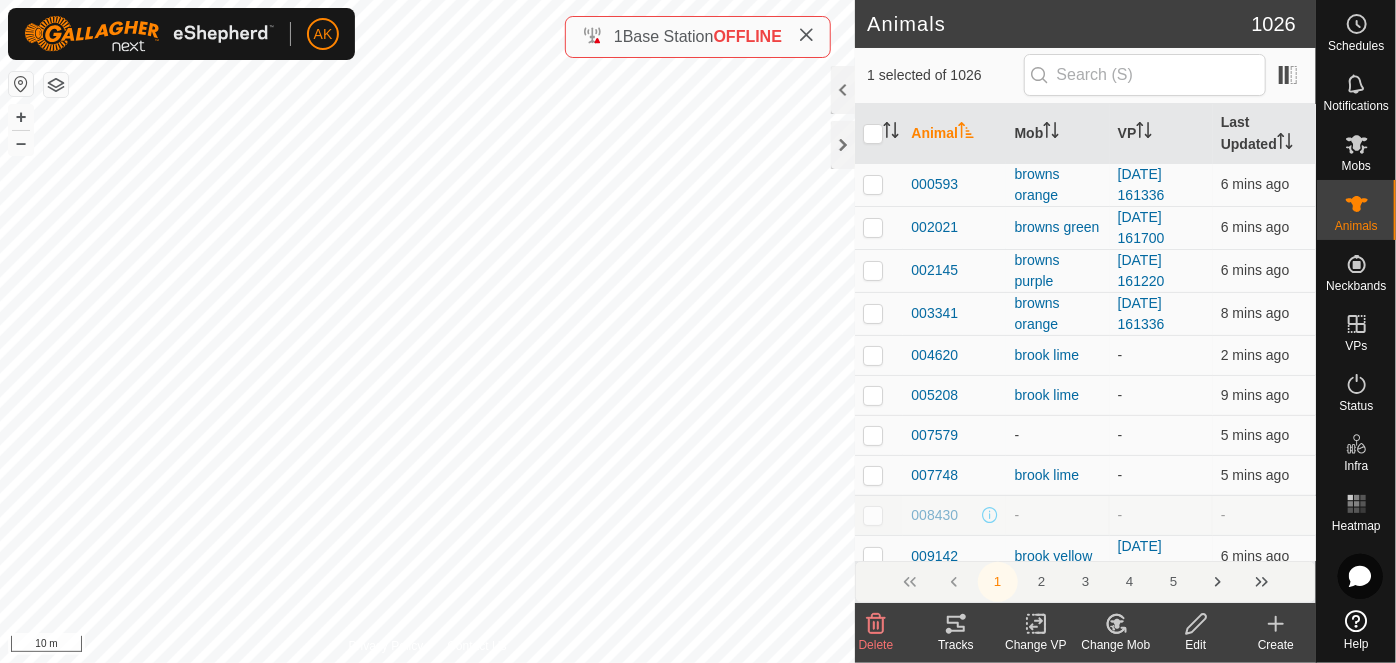click 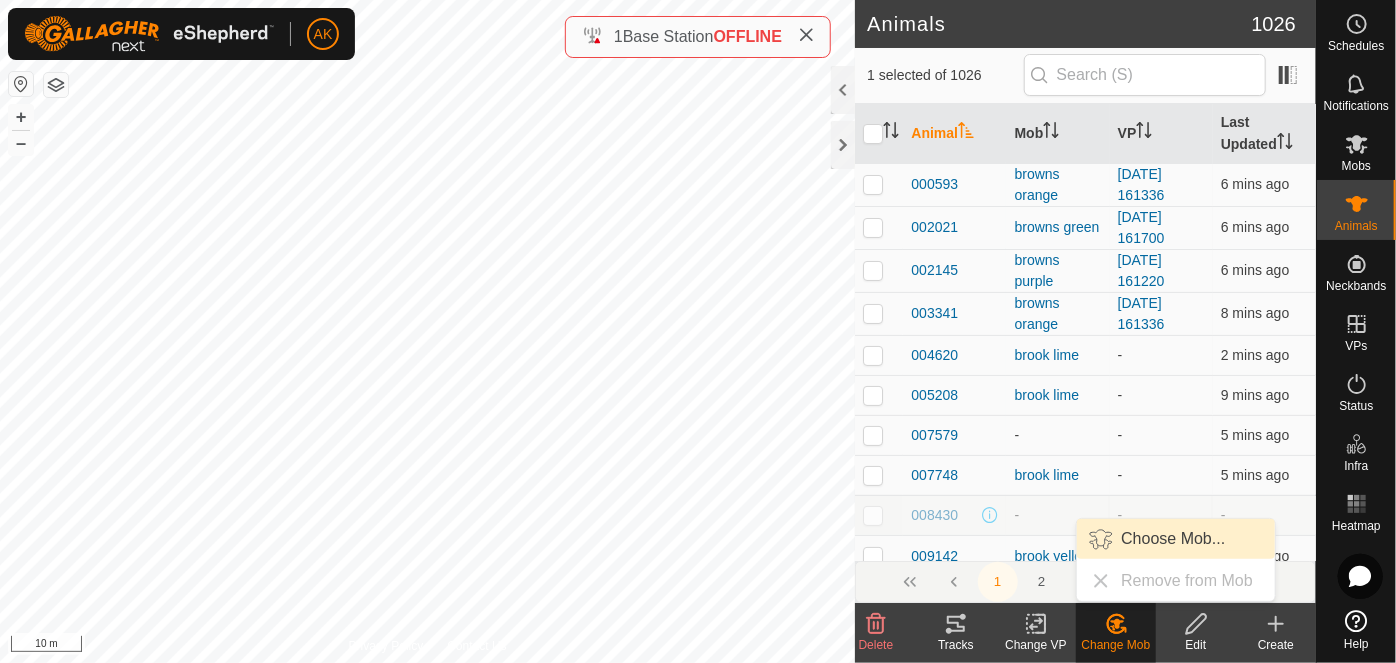click on "Choose Mob..." at bounding box center (1176, 539) 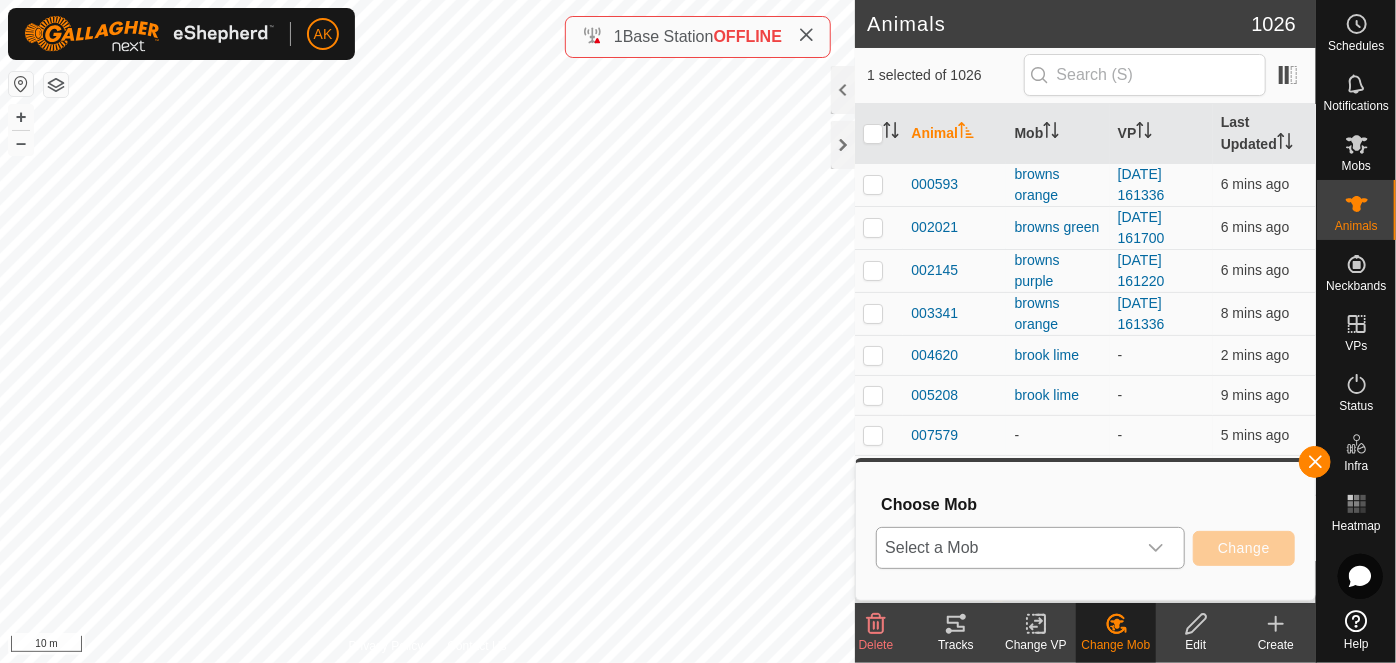 click 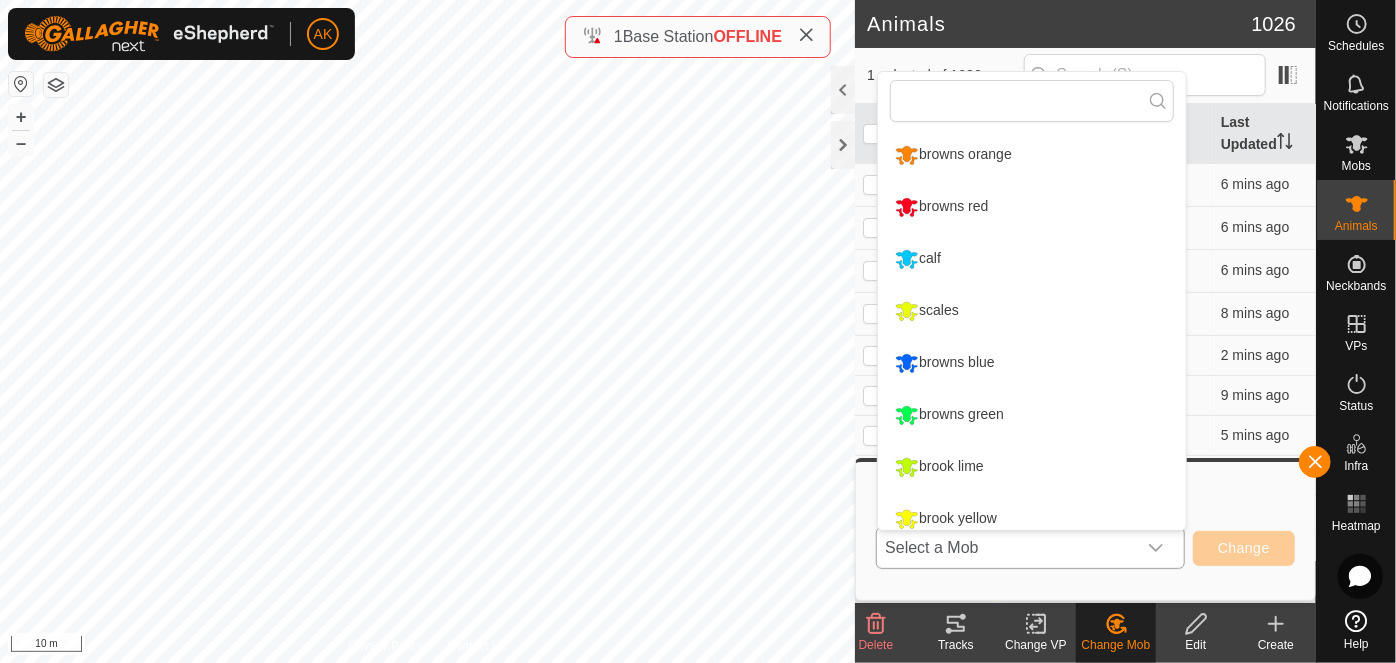 scroll, scrollTop: 13, scrollLeft: 0, axis: vertical 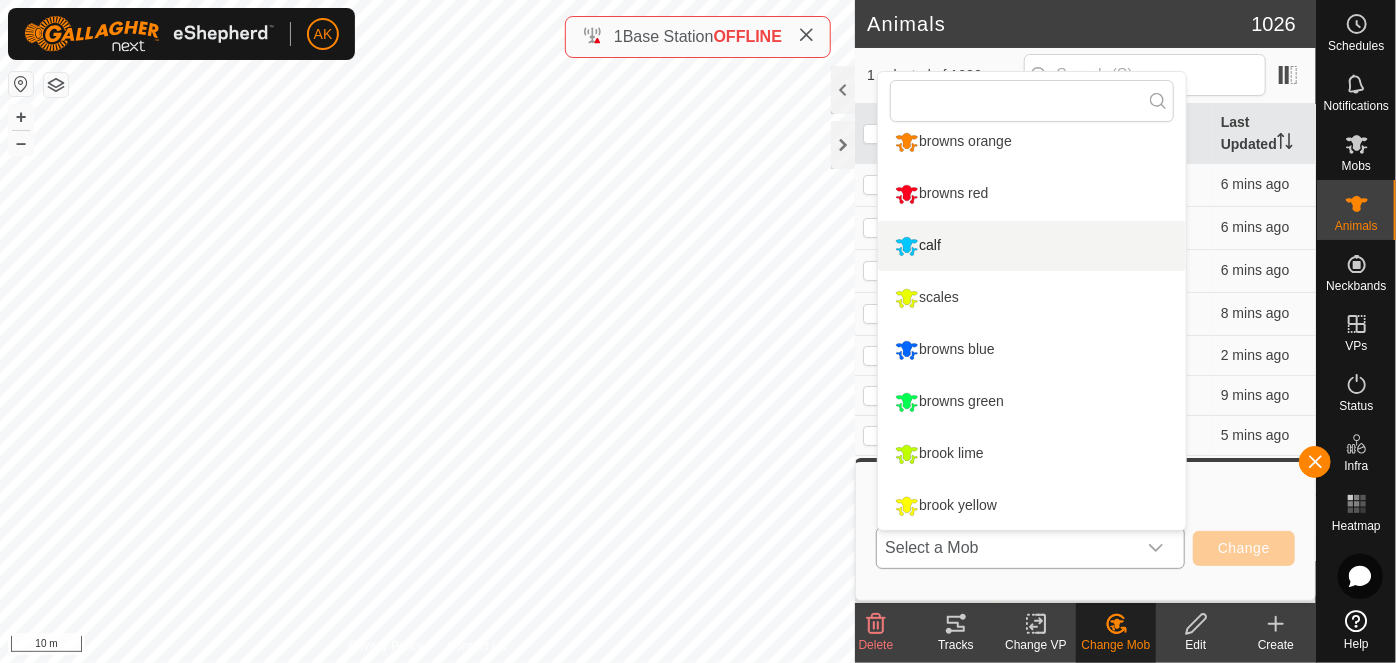 click on "calf" at bounding box center (1032, 246) 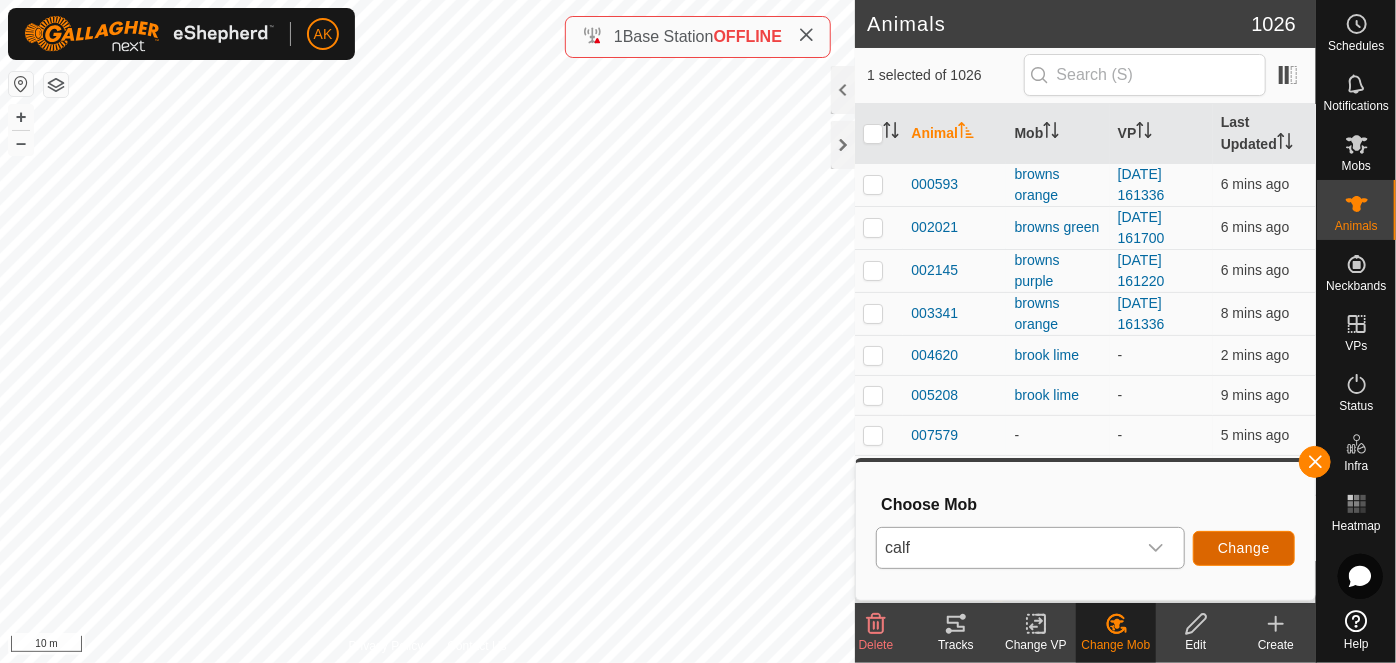 click on "Change" at bounding box center (1244, 548) 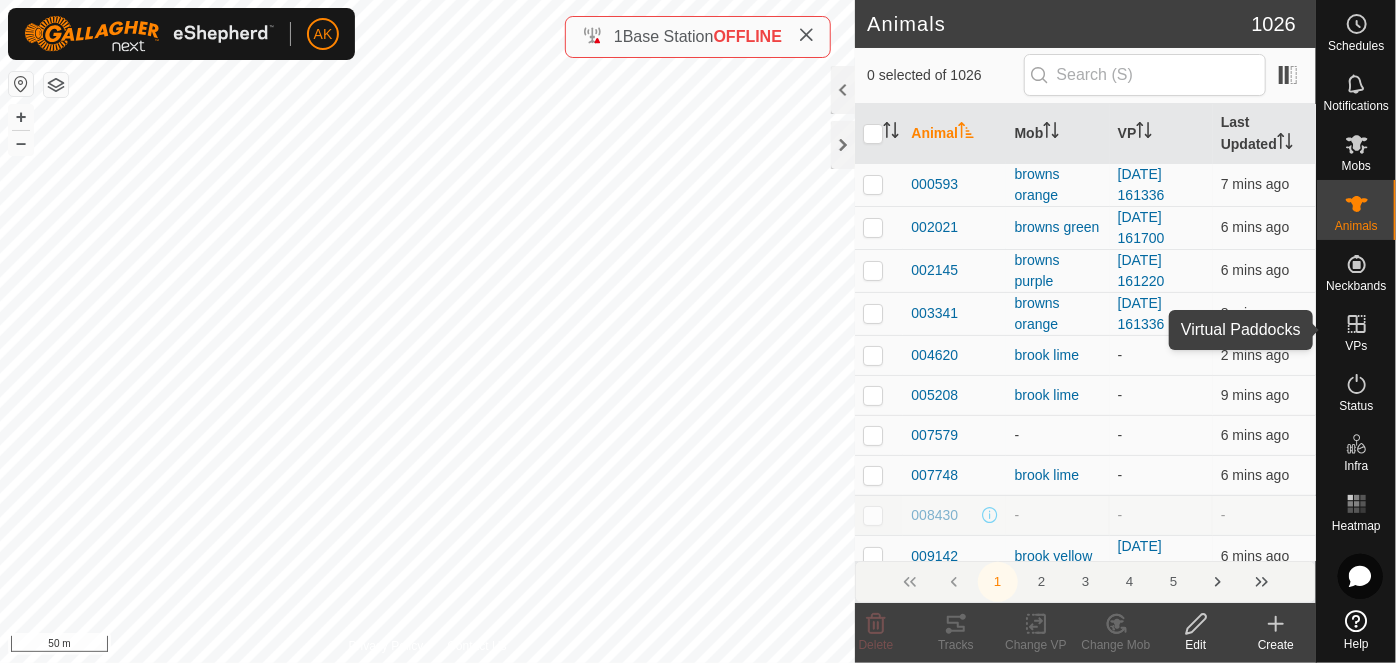 click 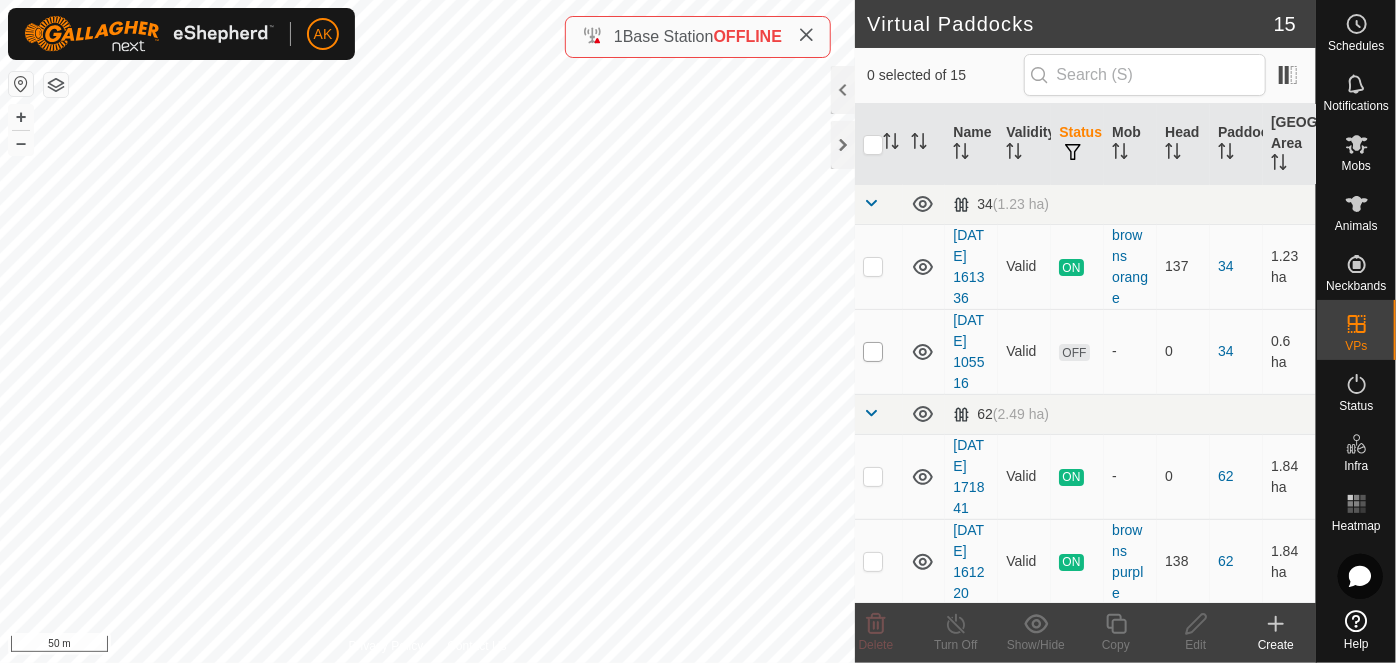 click at bounding box center (873, 352) 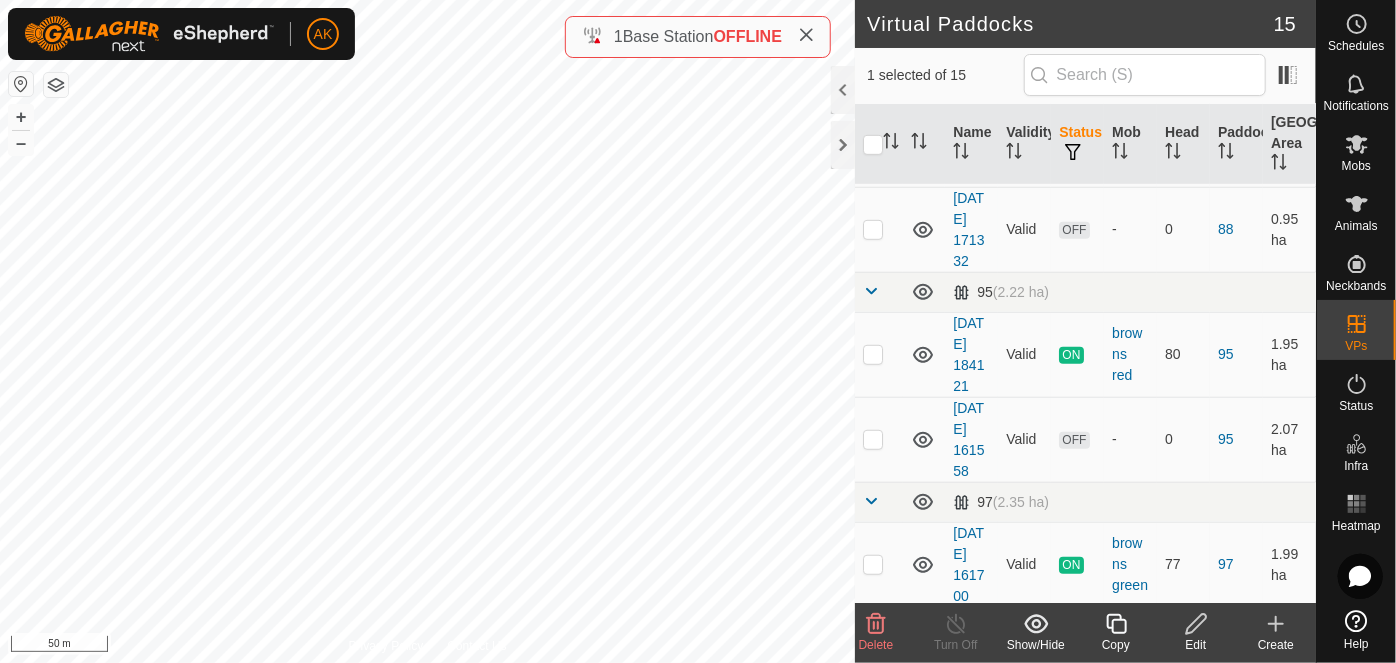 scroll, scrollTop: 545, scrollLeft: 0, axis: vertical 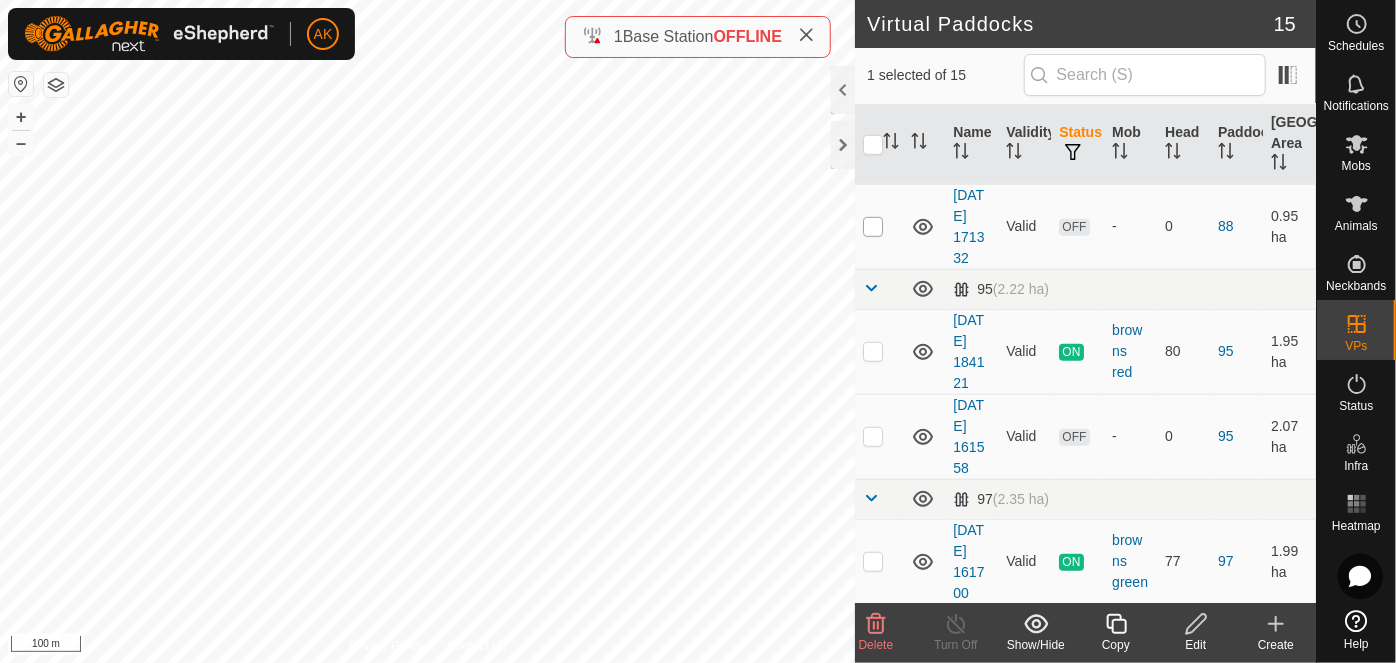 click at bounding box center (873, 227) 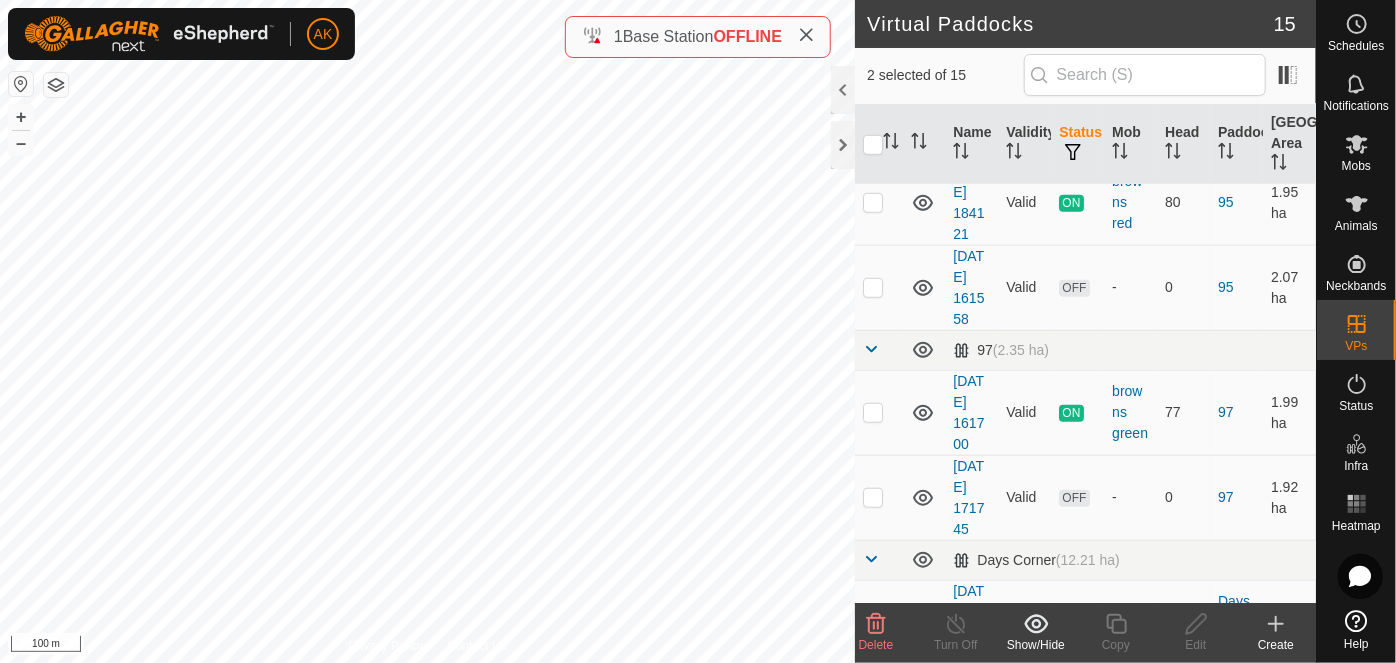 scroll, scrollTop: 727, scrollLeft: 0, axis: vertical 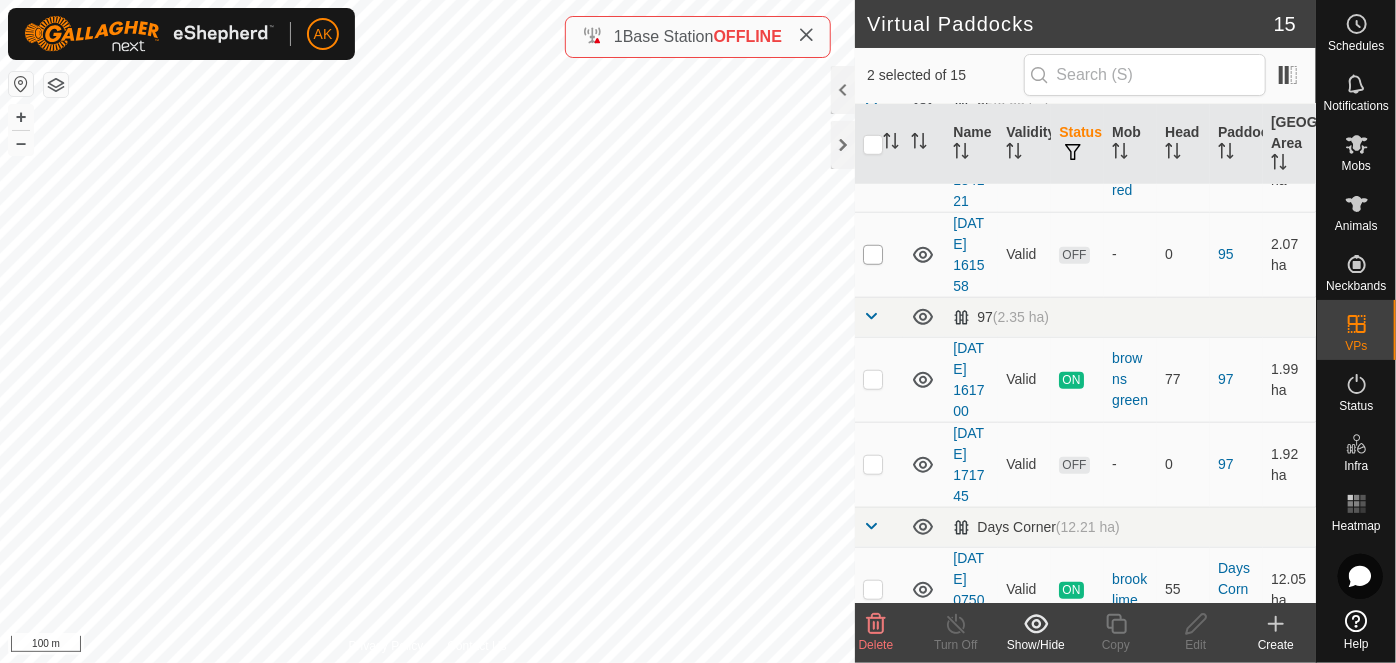 click at bounding box center [873, 255] 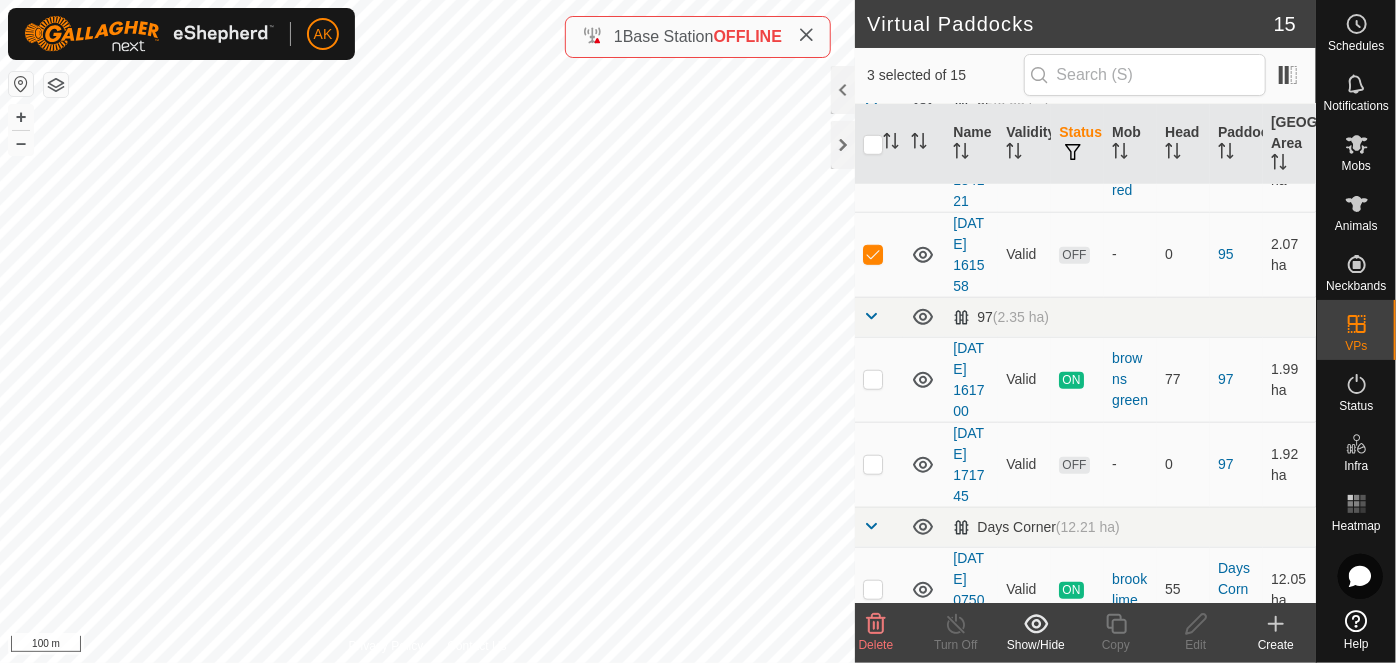 scroll, scrollTop: 909, scrollLeft: 0, axis: vertical 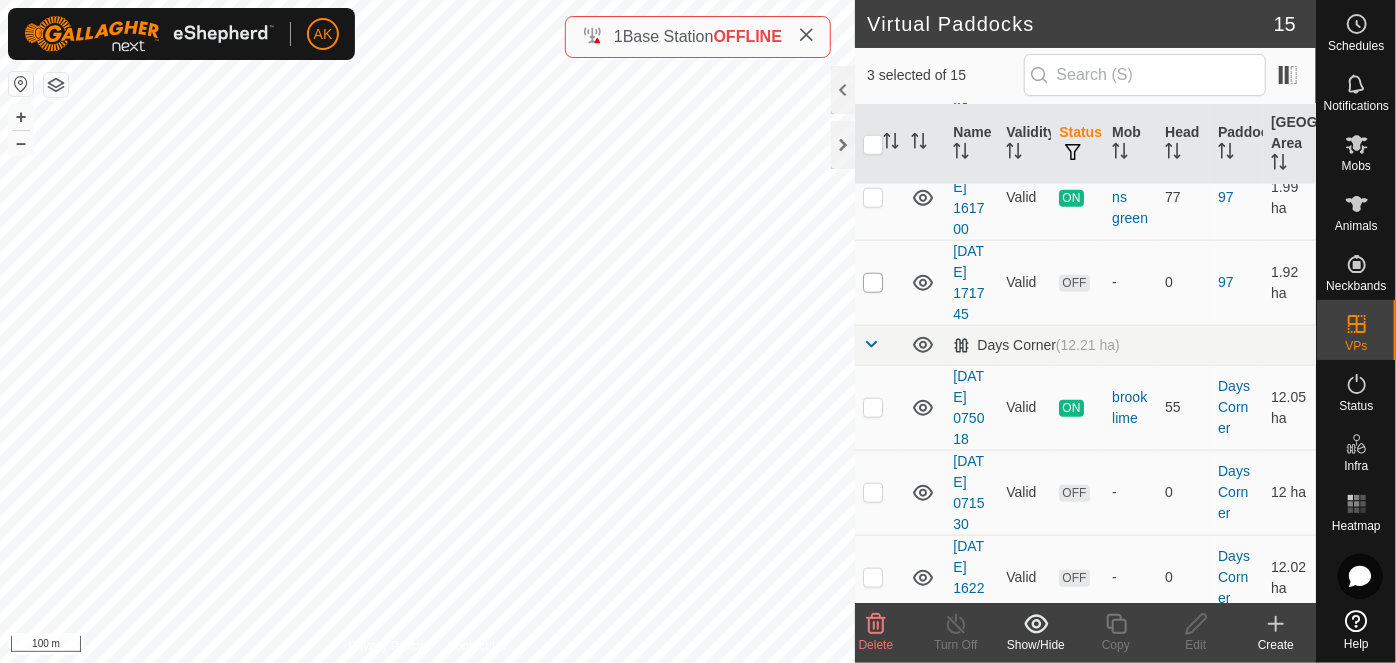 click at bounding box center [873, 283] 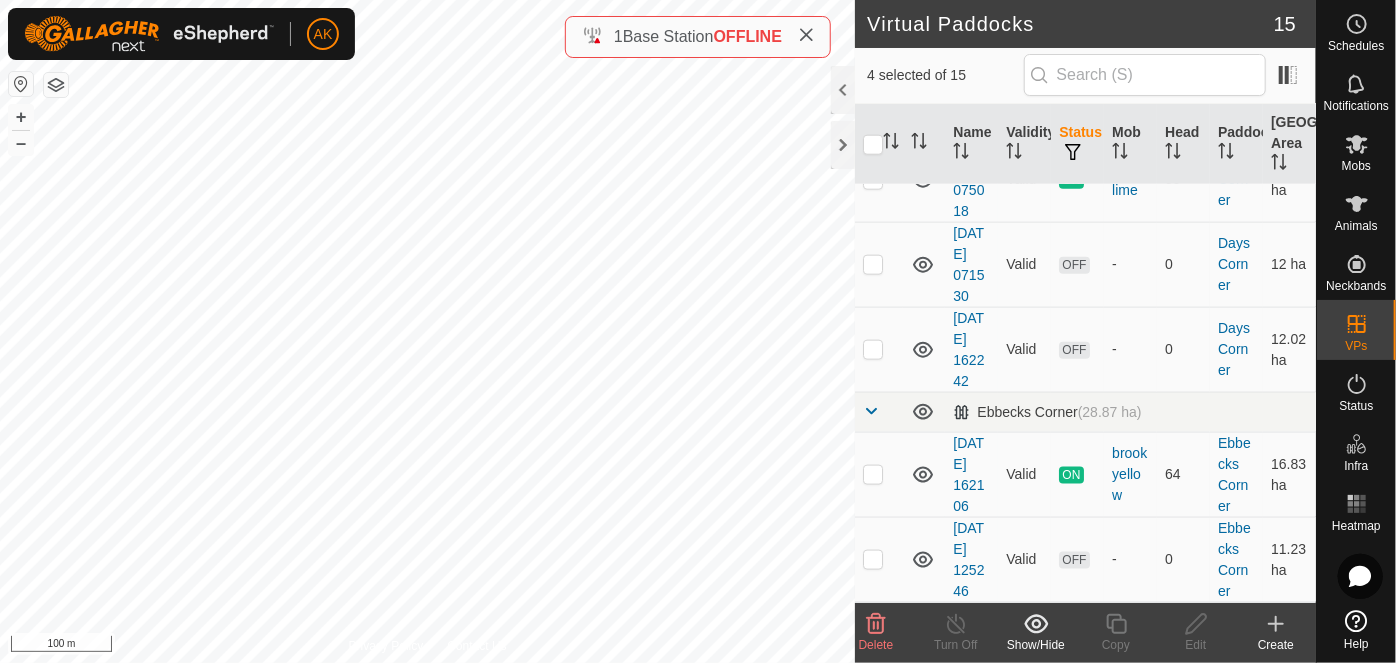 scroll, scrollTop: 1446, scrollLeft: 0, axis: vertical 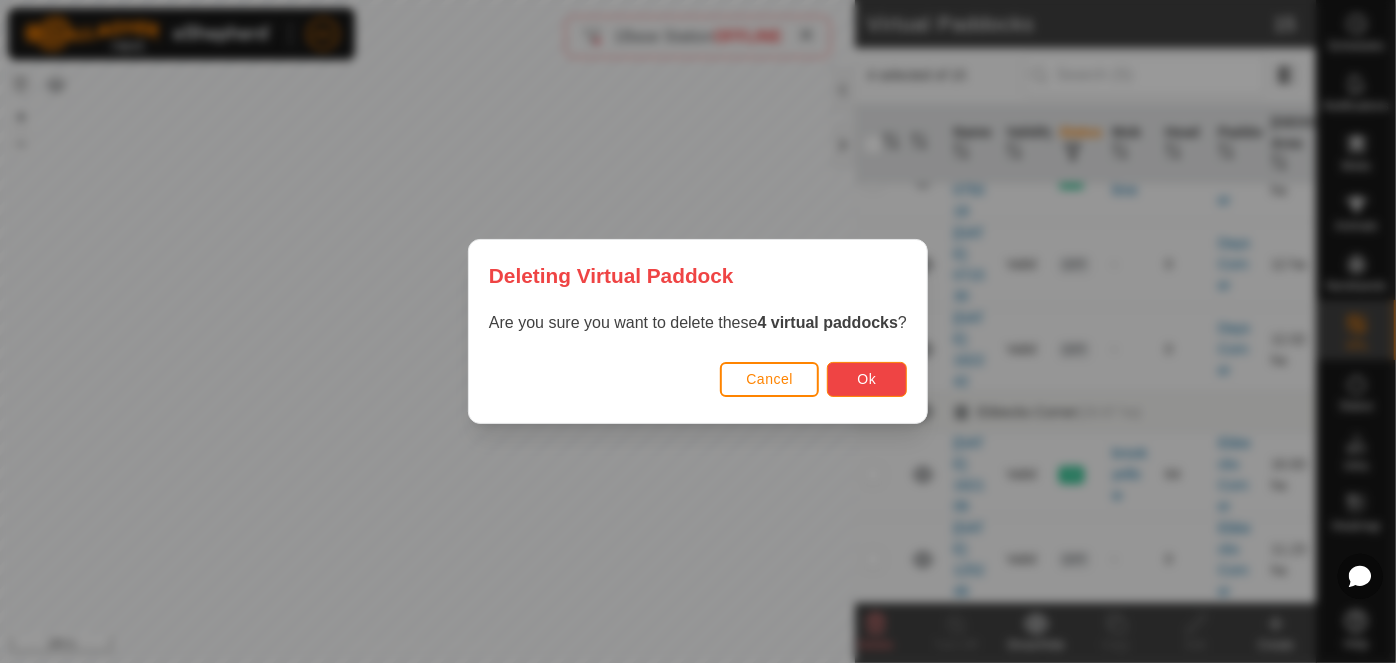click on "Ok" at bounding box center [867, 379] 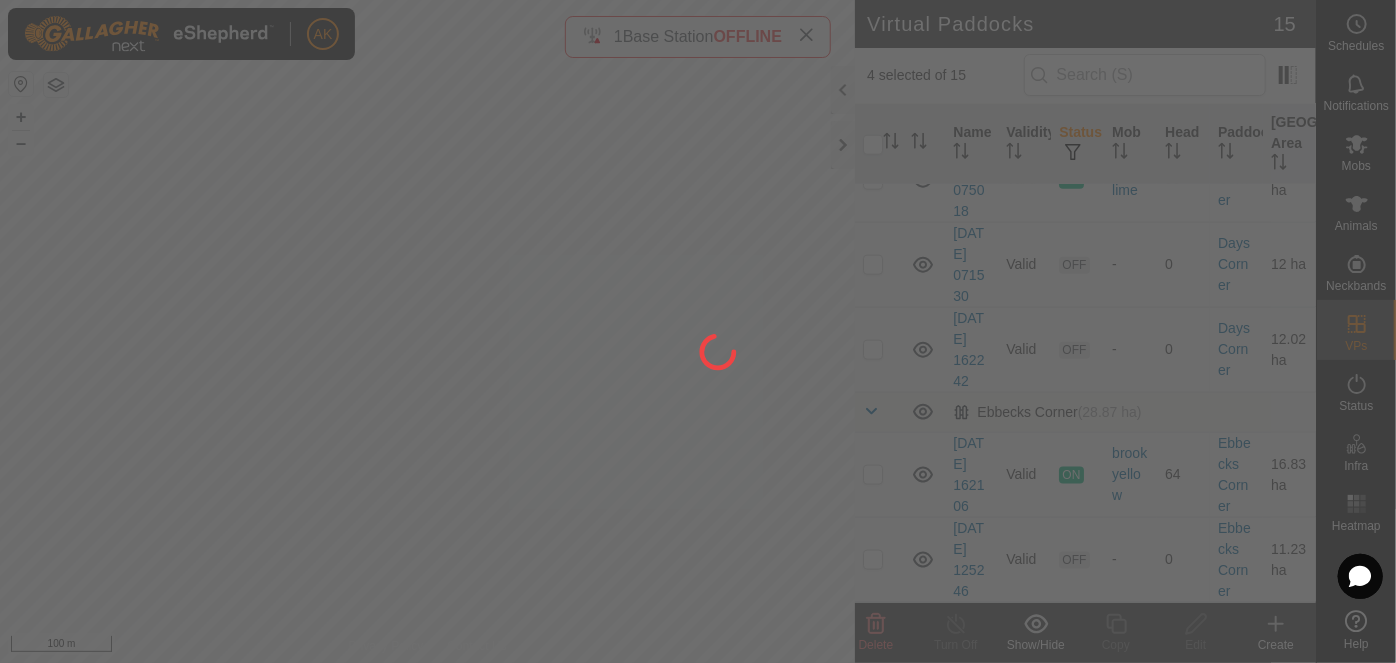 checkbox on "false" 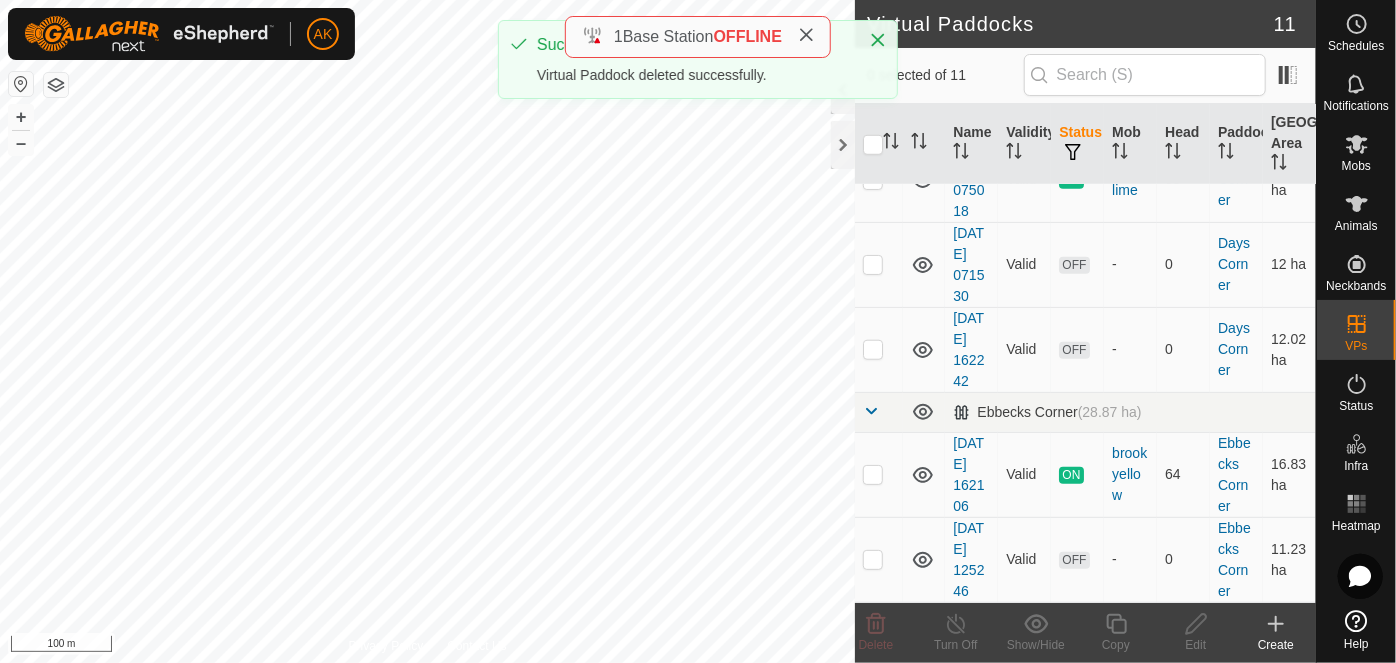 scroll, scrollTop: 0, scrollLeft: 0, axis: both 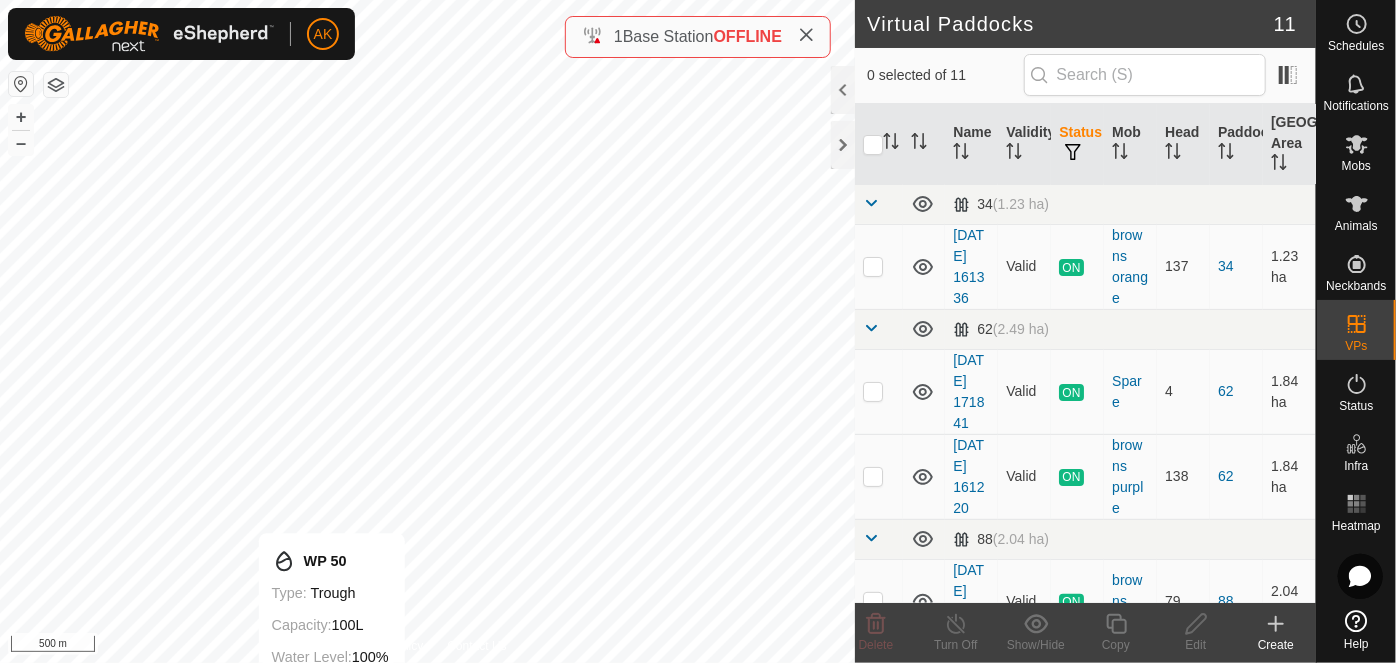 click on "Privacy Policy Contact Us
WP 50
Type:   trough
Capacity:  100L
Water Level:  100%
Drinkable:  Yes
+ – ⇧ i 500 m" at bounding box center (427, 331) 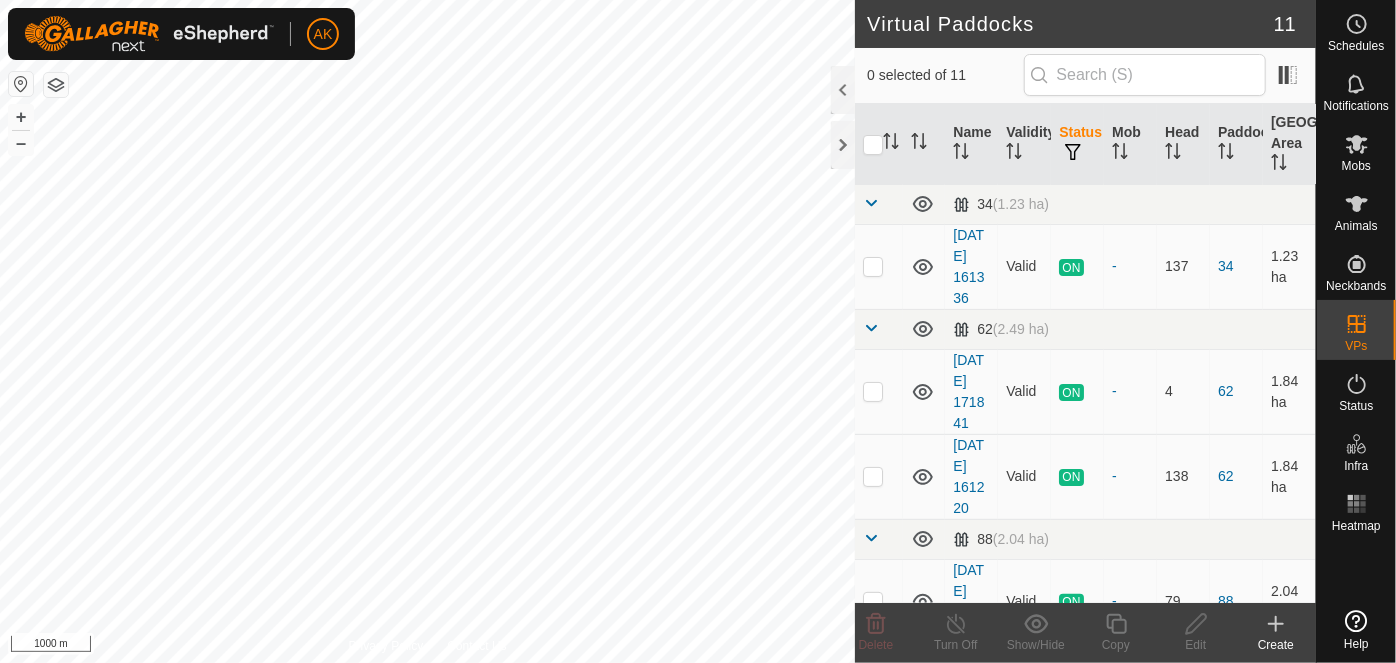 scroll, scrollTop: 0, scrollLeft: 0, axis: both 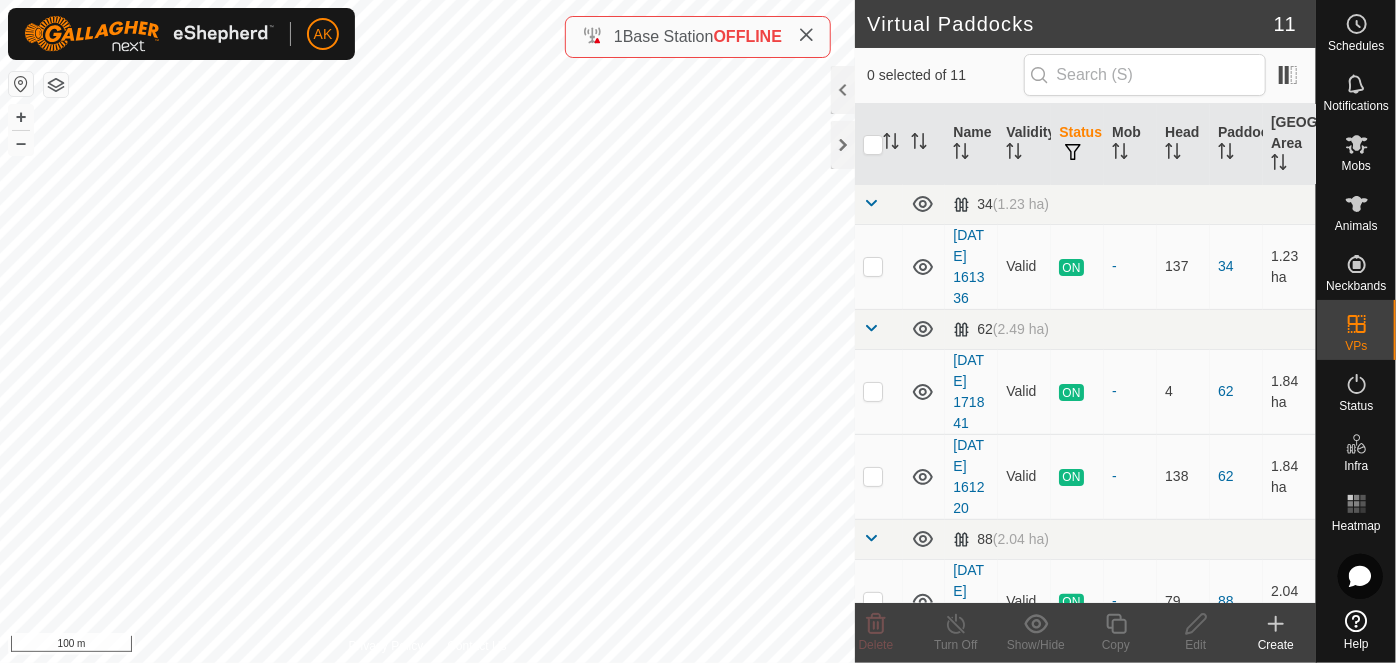 click on "Virtual Paddocks 11 0 selected of 11     Name   Validity   Status   Mob   Head   Paddock   Grazing Area   34   (1.23 ha) [DATE] 161336  Valid  ON  -   137   34   1.23 ha   62   (2.49 ha) [DATE] 171841  Valid  ON  -   4   62   1.84 ha  [DATE] 161220  Valid  ON  -   138   62   1.84 ha   88   (2.04 ha) [DATE] 161502  Valid  ON  -   79   88   2.04 ha   95   (2.22 ha) [DATE] 184121  Valid  ON  -   80   95   1.95 ha   97   (2.35 ha) [DATE] 161700  Valid  ON  -   77   97   1.99 ha   Days Corner   (12.21 ha) [DATE] 075018  Valid  ON  -   55   Days Corner   12.05 ha  [DATE] 071530  Valid  OFF  -   0   Days Corner   12 ha  [DATE] 162242  Valid  OFF  -   0   Days Corner   12.02 ha   [GEOGRAPHIC_DATA]   (28.87 ha) [DATE] 162106  Valid  ON  -   64   [GEOGRAPHIC_DATA]   16.83 ha  [DATE] 125246  Valid  OFF  -   0   [GEOGRAPHIC_DATA]   11.23 ha  Delete  Turn Off   Show/Hide   Copy   Edit   Create  Privacy Policy Contact Us + – ⇧ i 100 m" 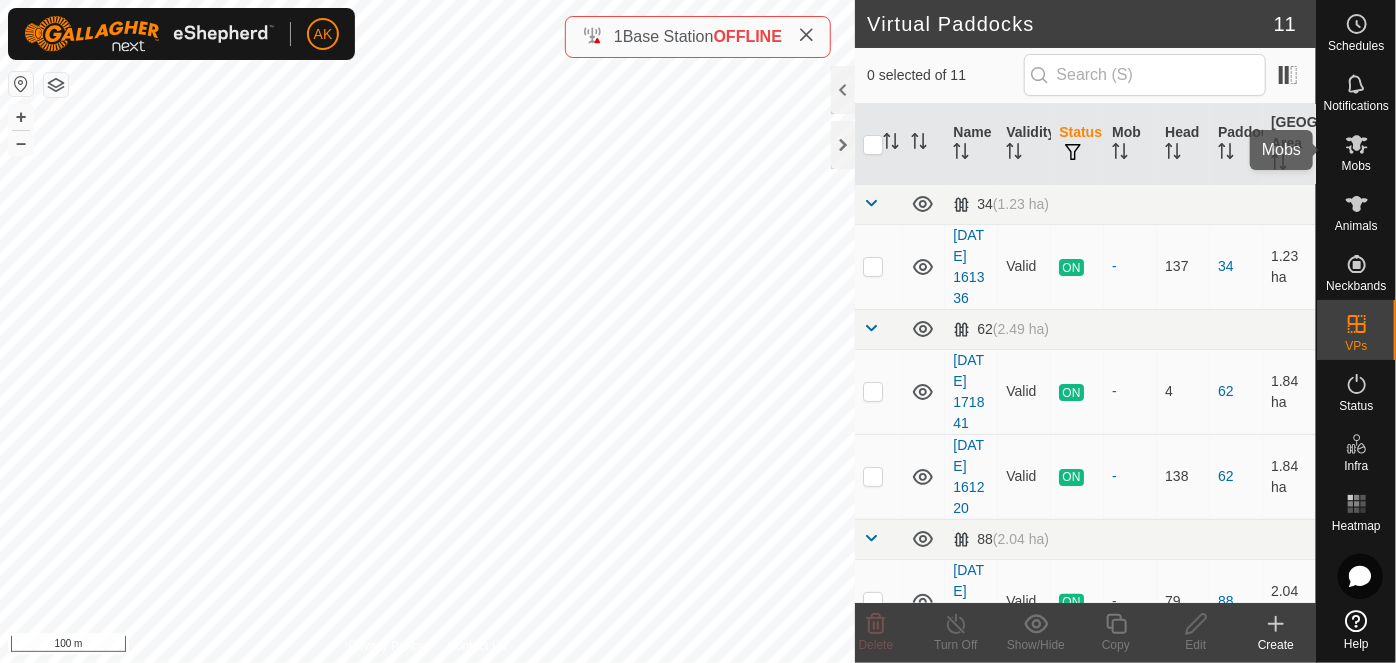 click 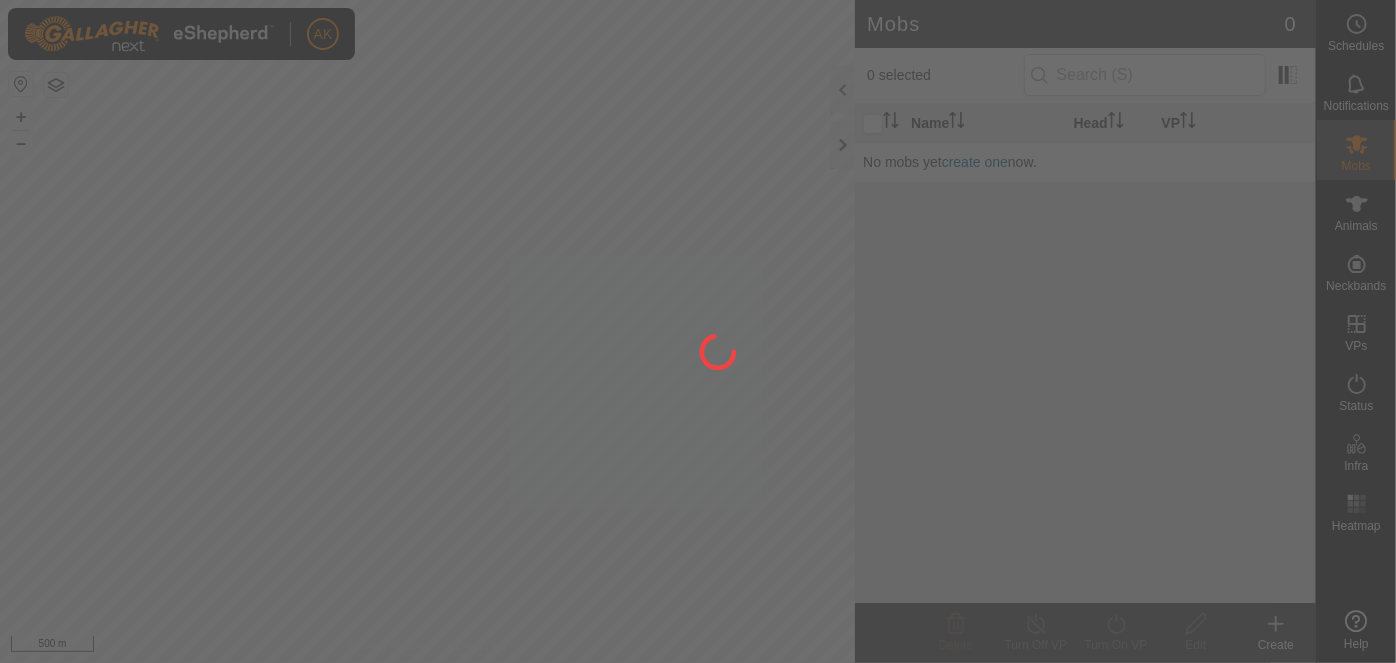 scroll, scrollTop: 0, scrollLeft: 0, axis: both 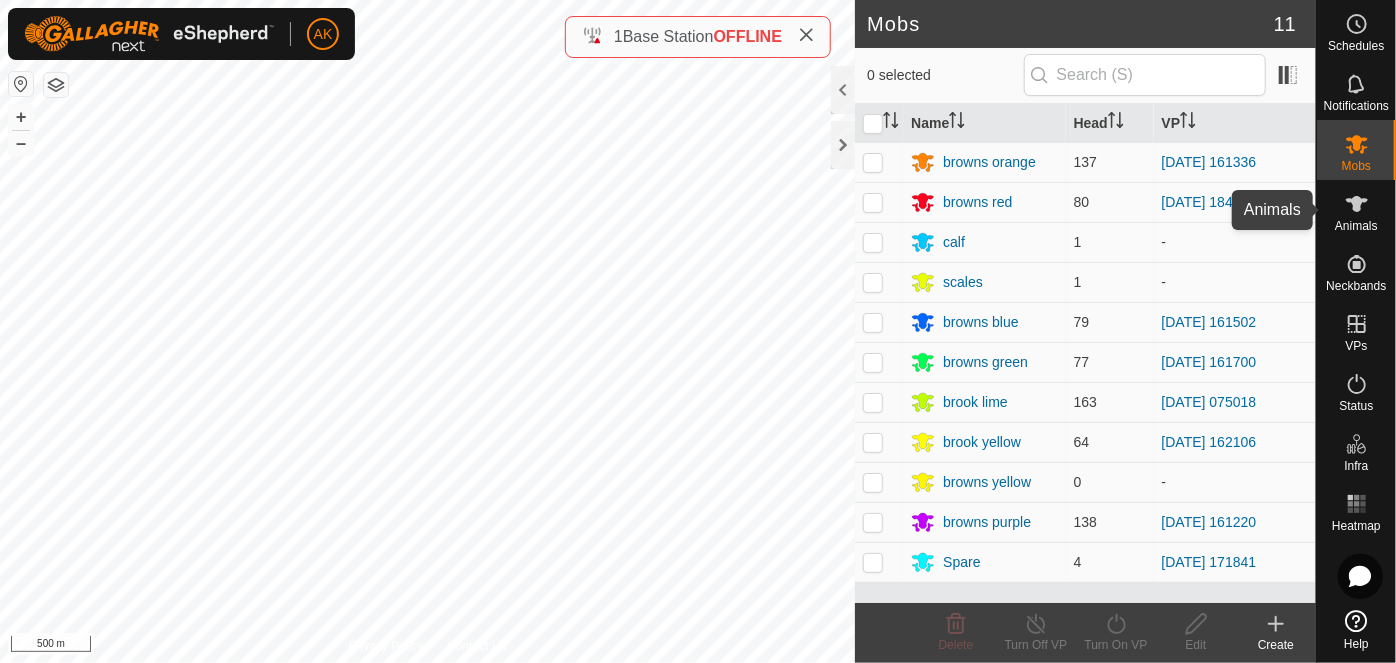 click 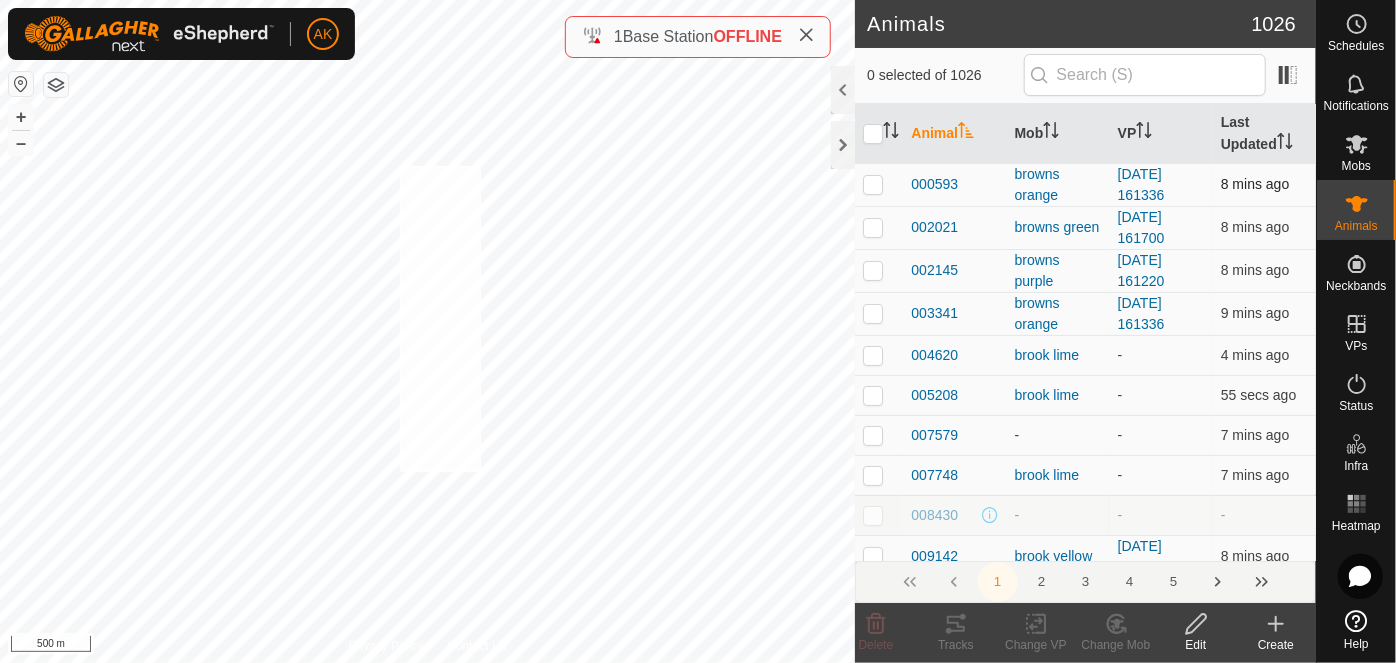 checkbox on "true" 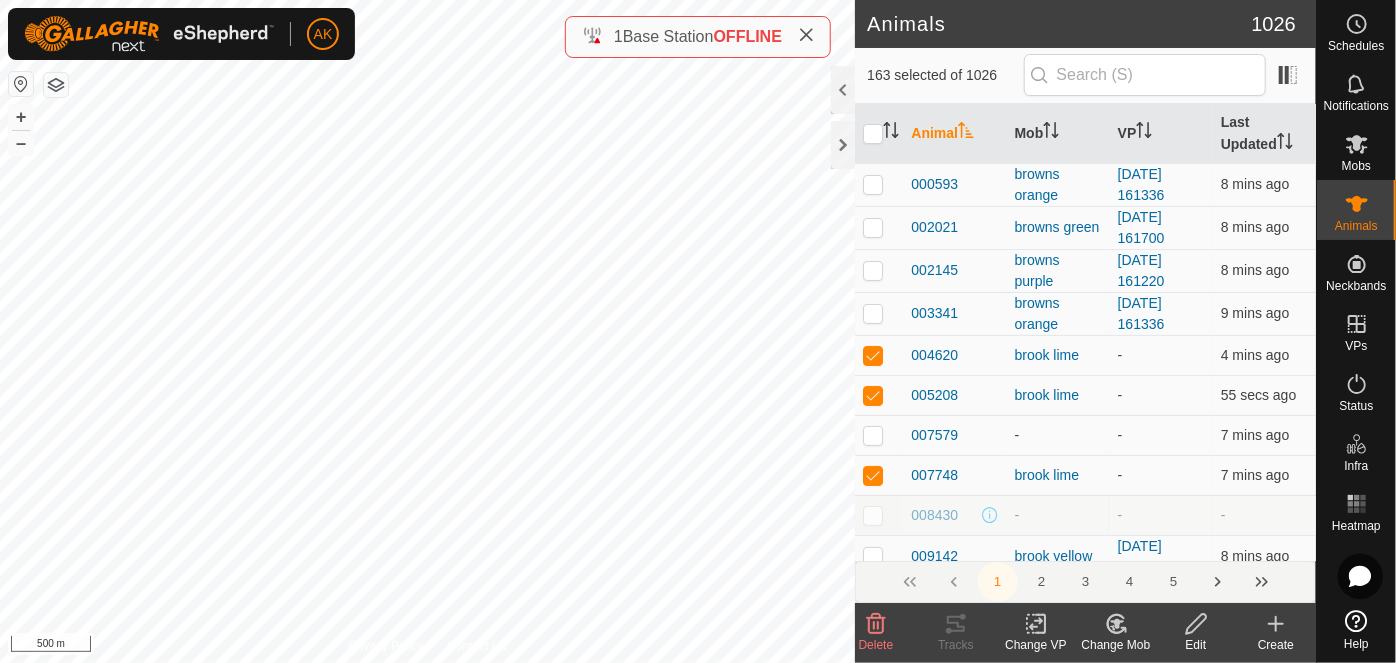 click 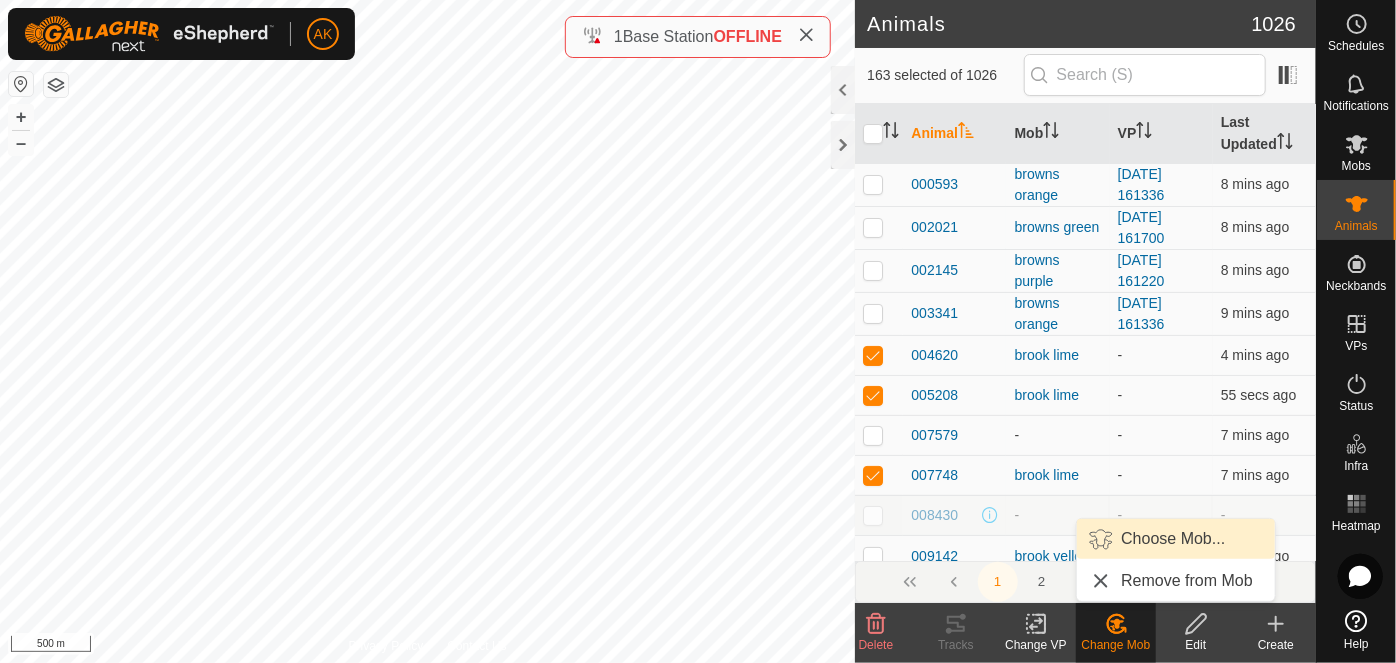 click on "Choose Mob..." at bounding box center (1176, 539) 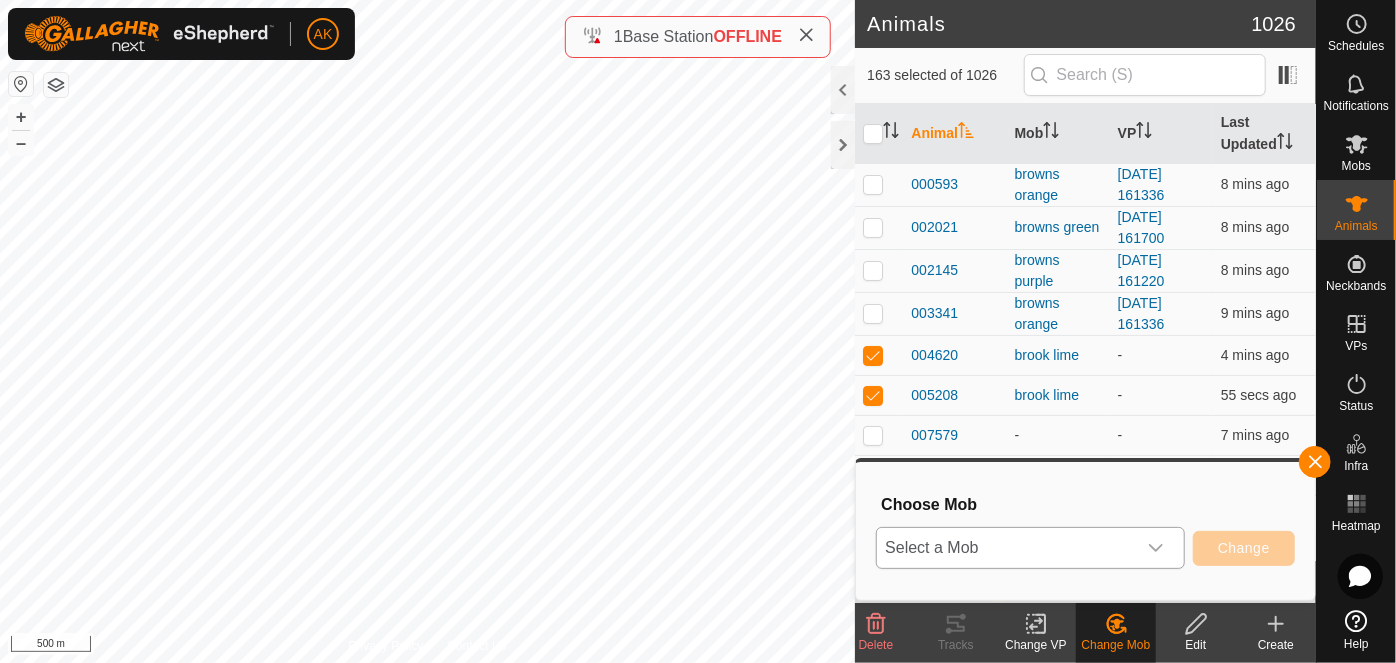 click 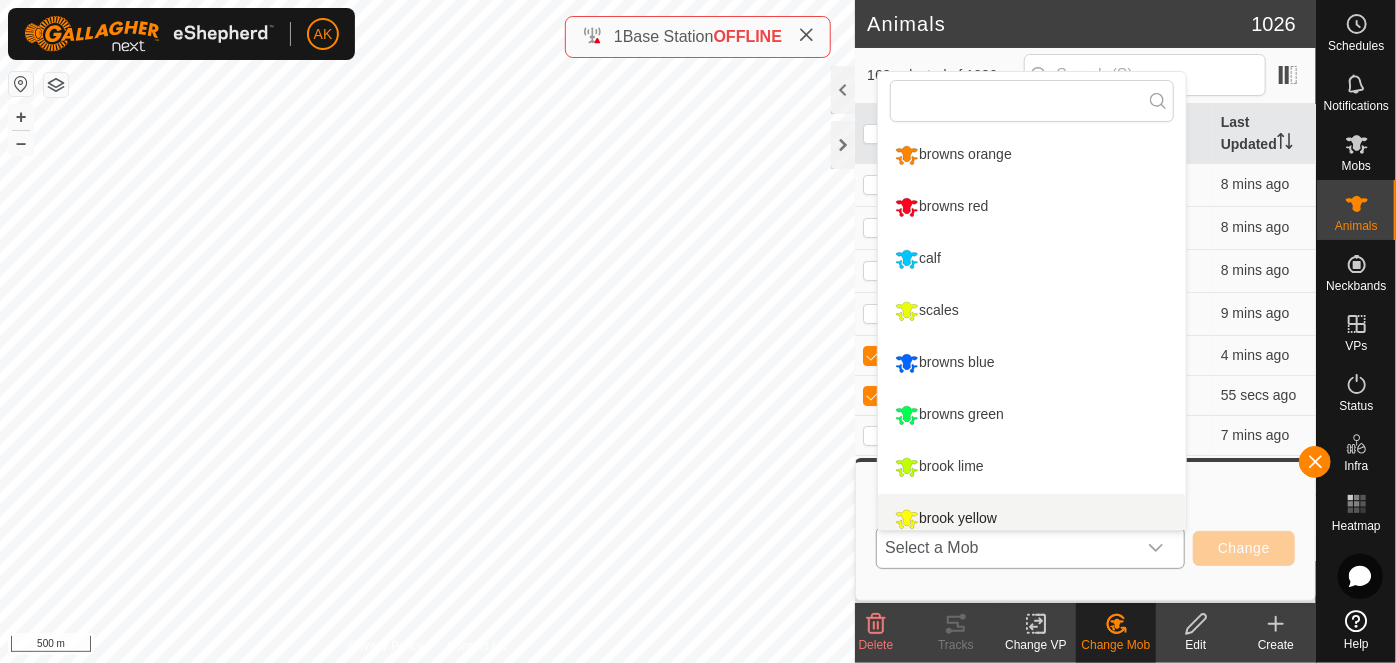 scroll, scrollTop: 13, scrollLeft: 0, axis: vertical 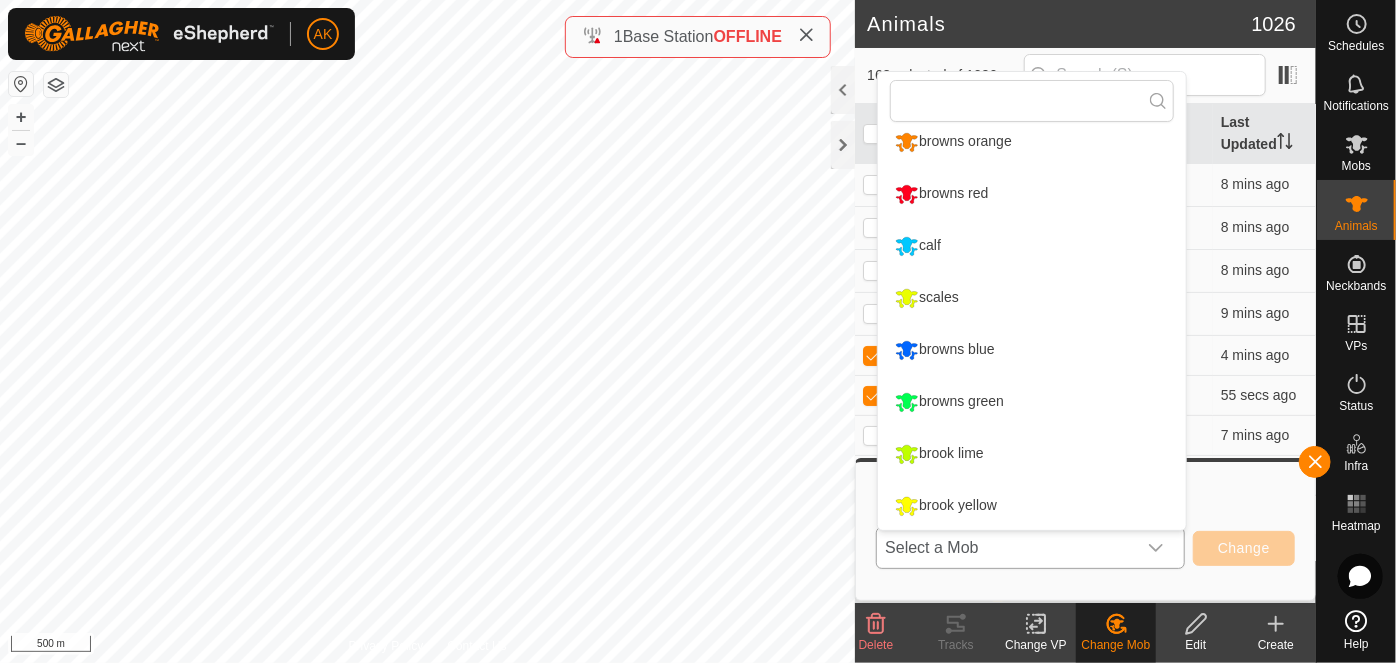 click on "brook lime" at bounding box center [1032, 454] 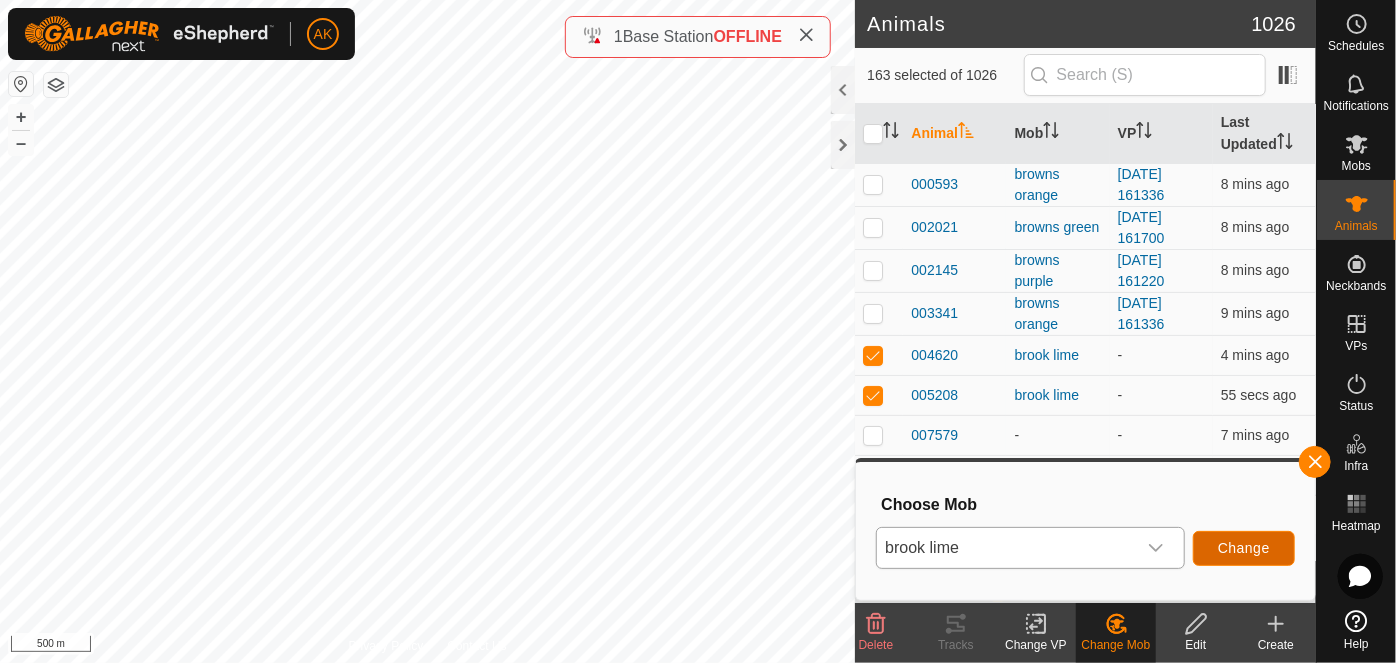 click on "Change" at bounding box center (1244, 548) 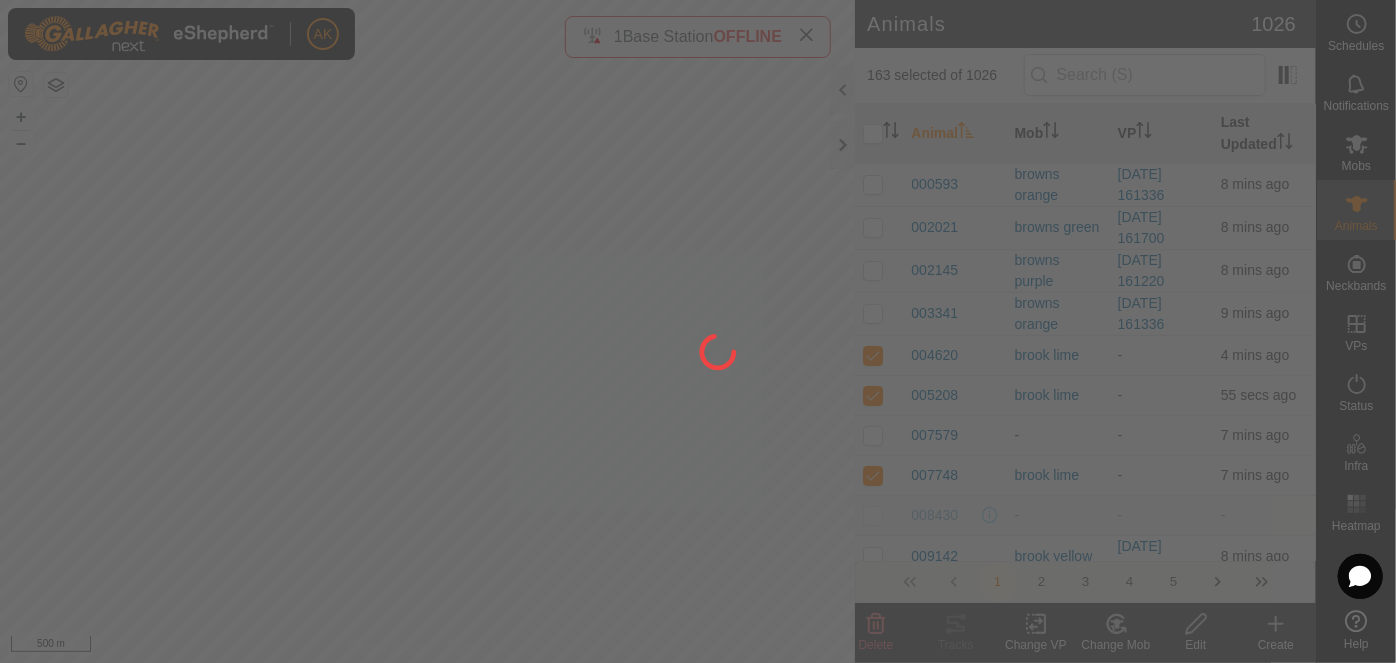 checkbox on "false" 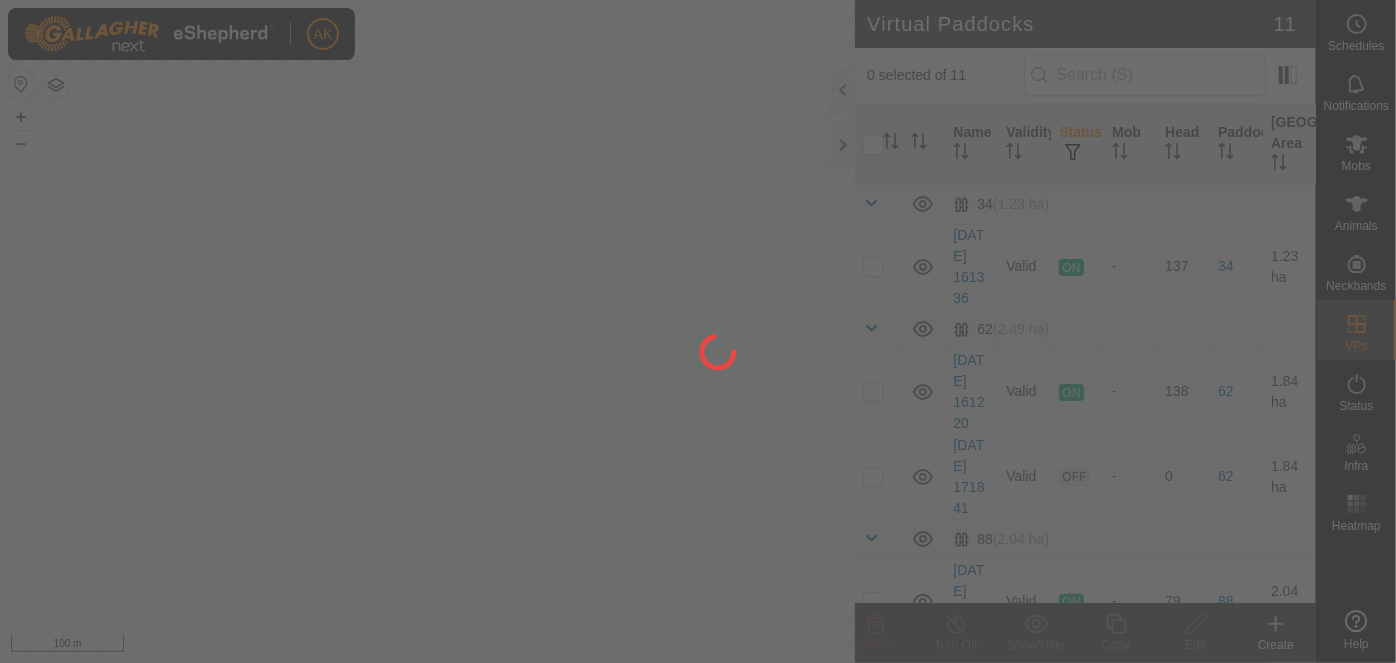 scroll, scrollTop: 0, scrollLeft: 0, axis: both 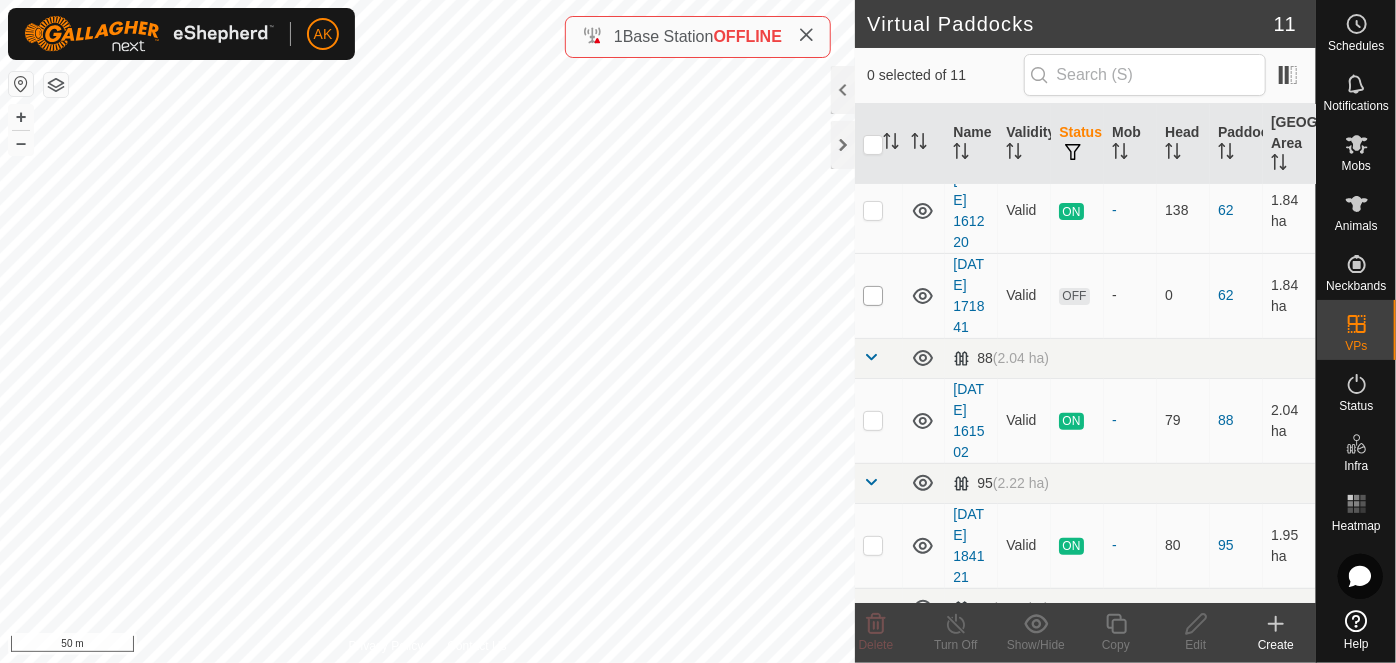 click at bounding box center (873, 296) 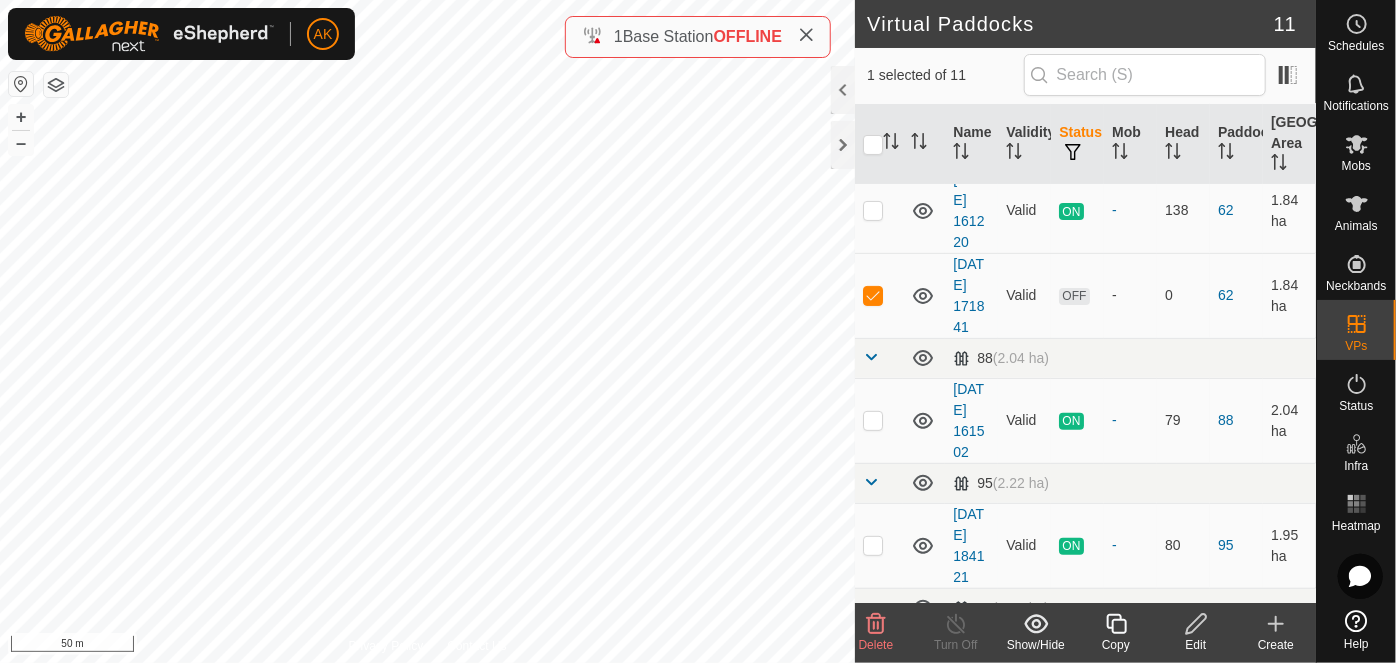 click 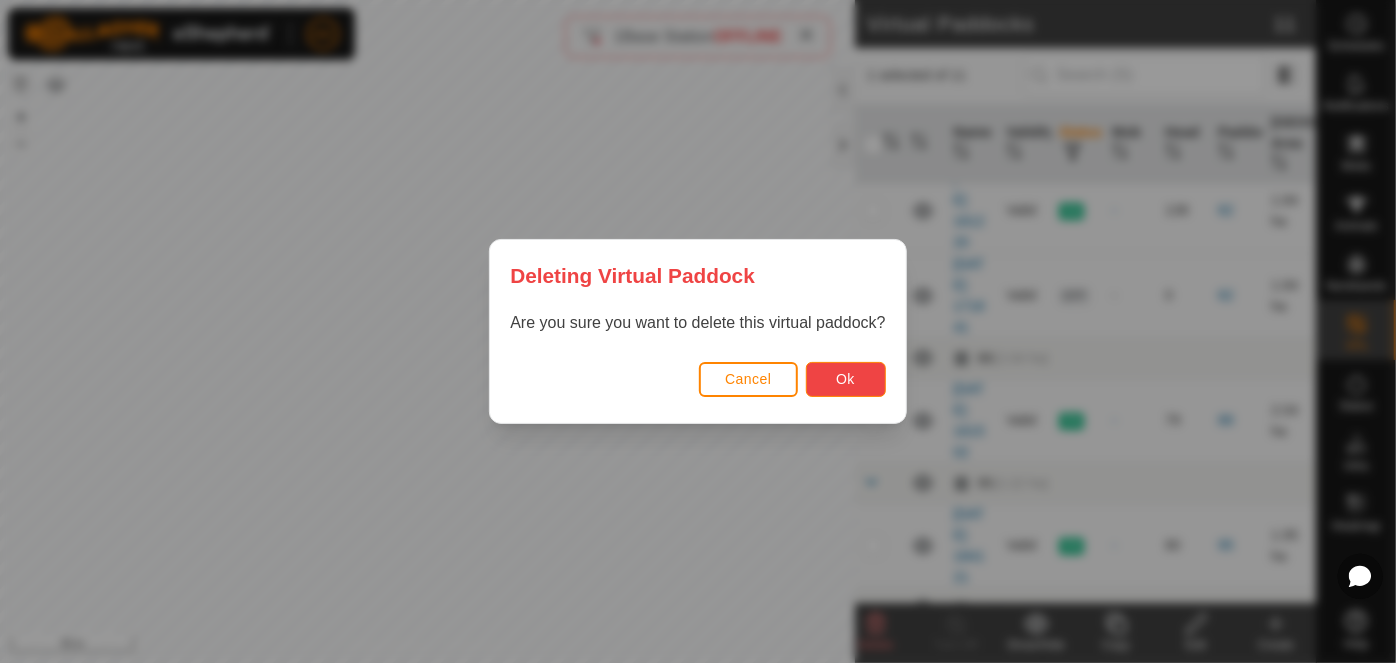 click on "Ok" at bounding box center (846, 379) 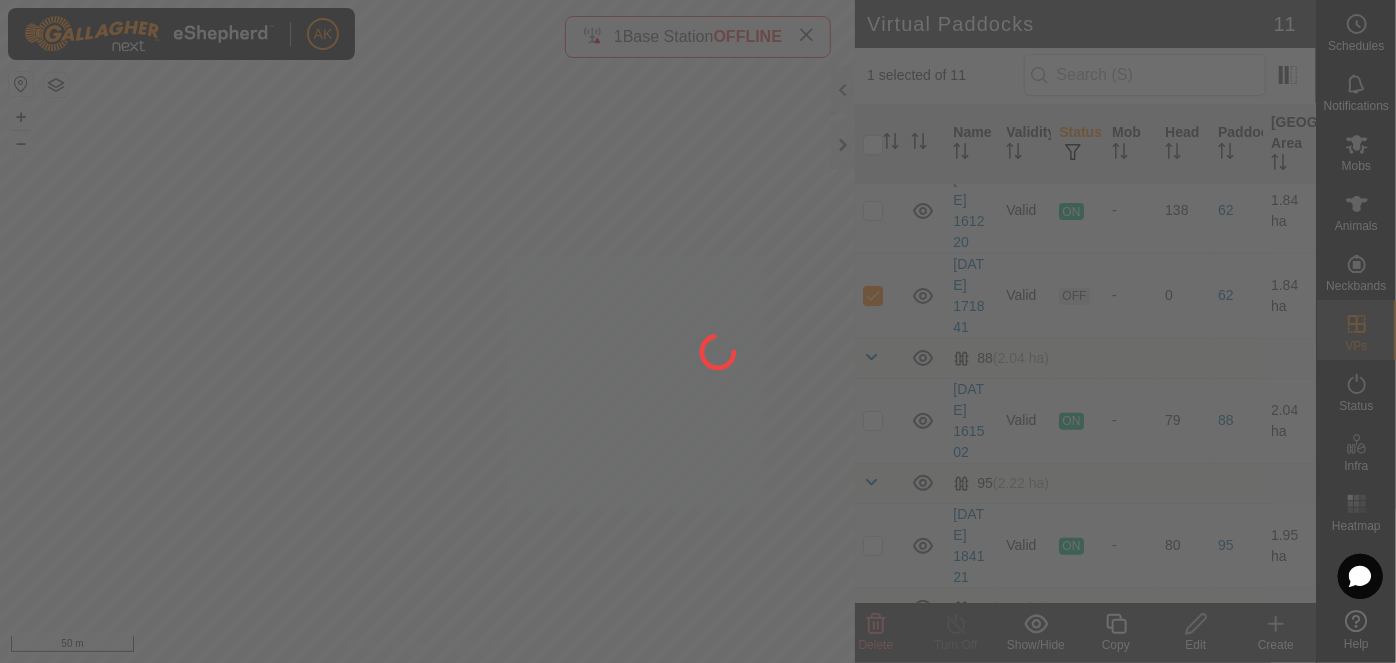 checkbox on "false" 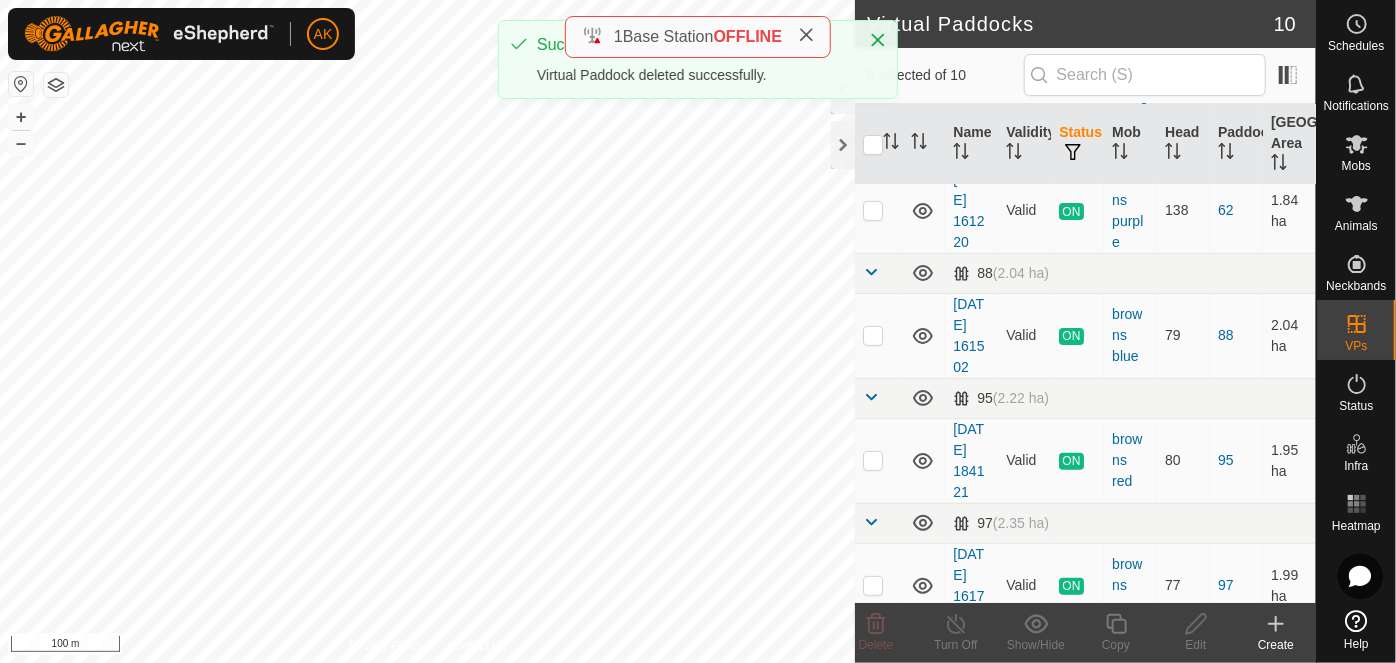 checkbox on "true" 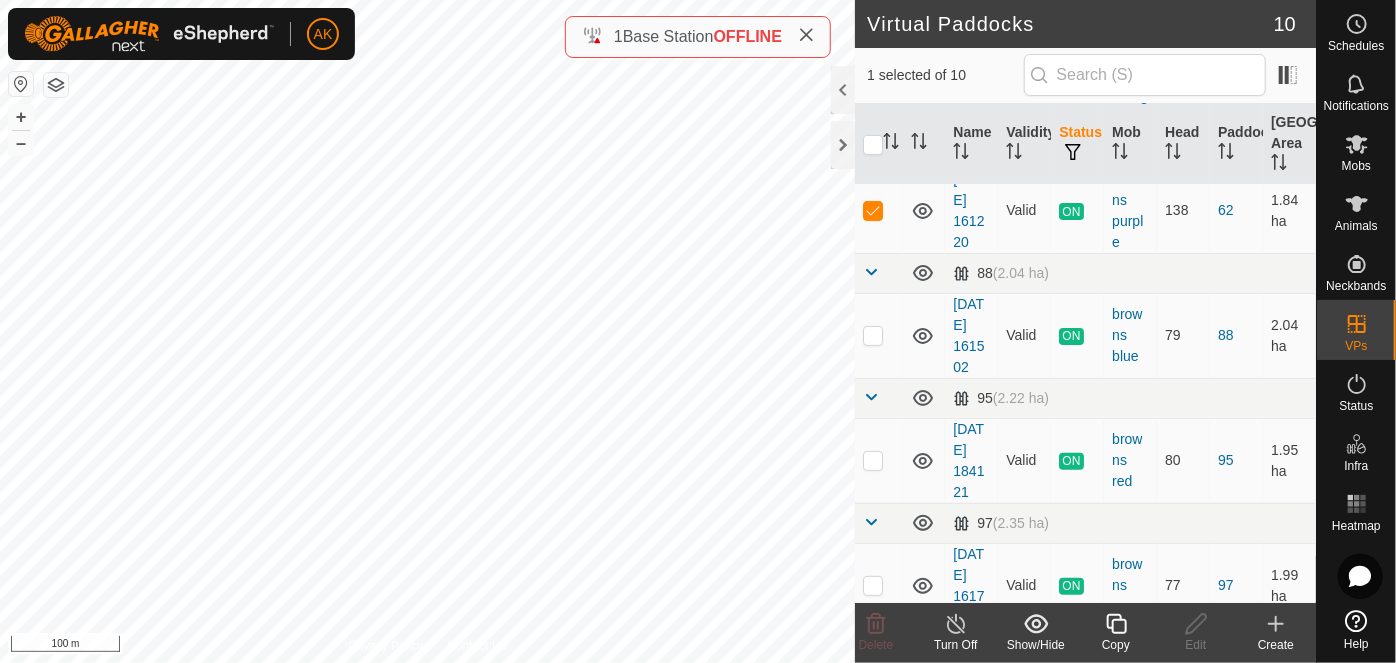 click 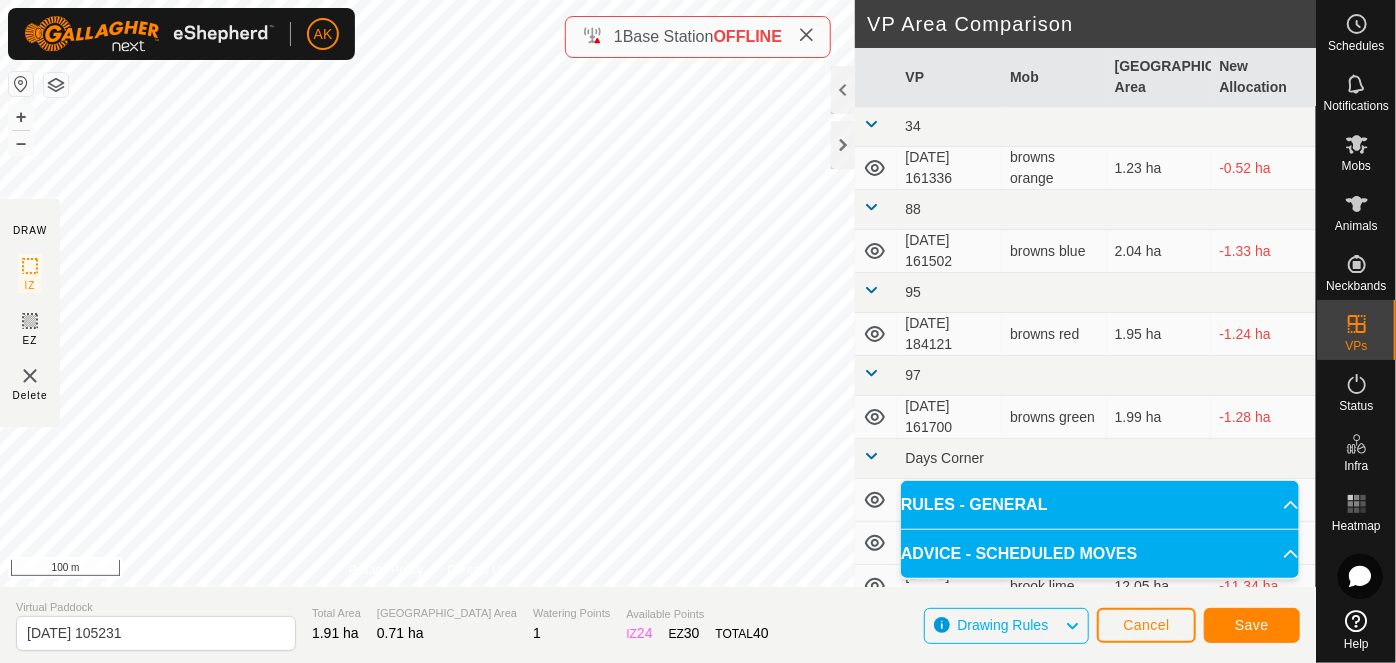 type on "[DATE] 105236" 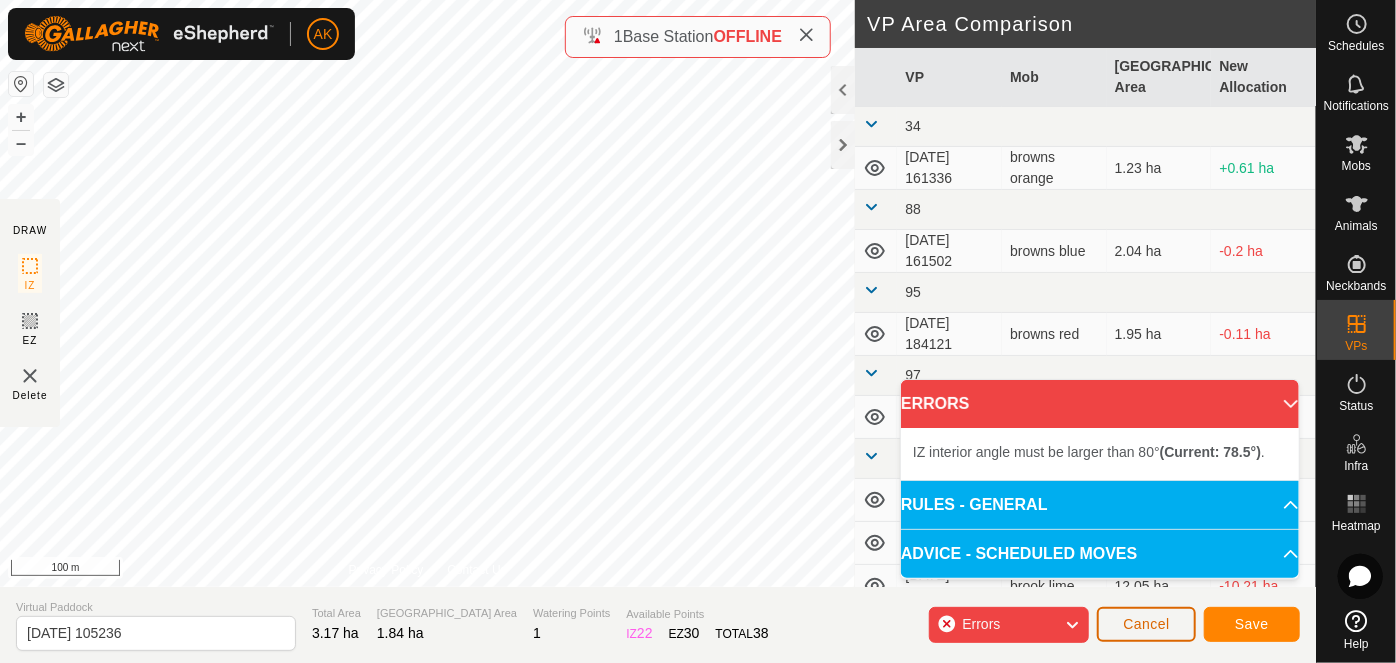 click on "Cancel" 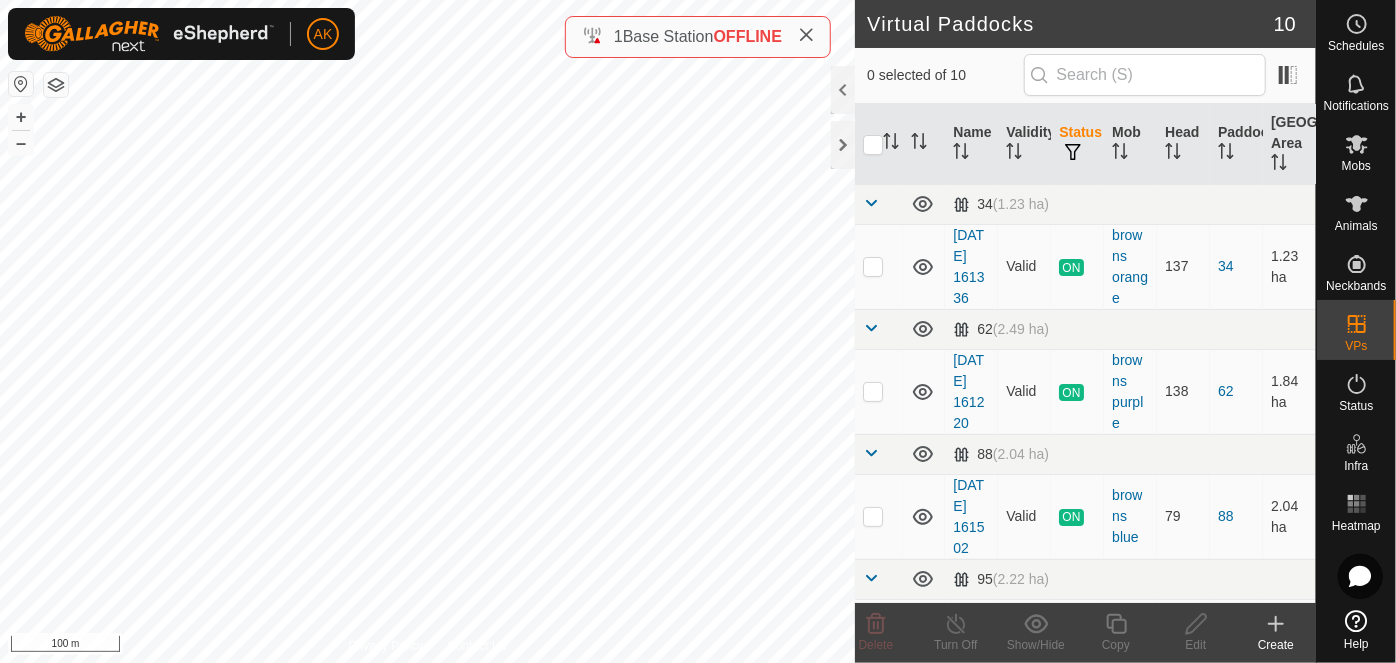 checkbox on "true" 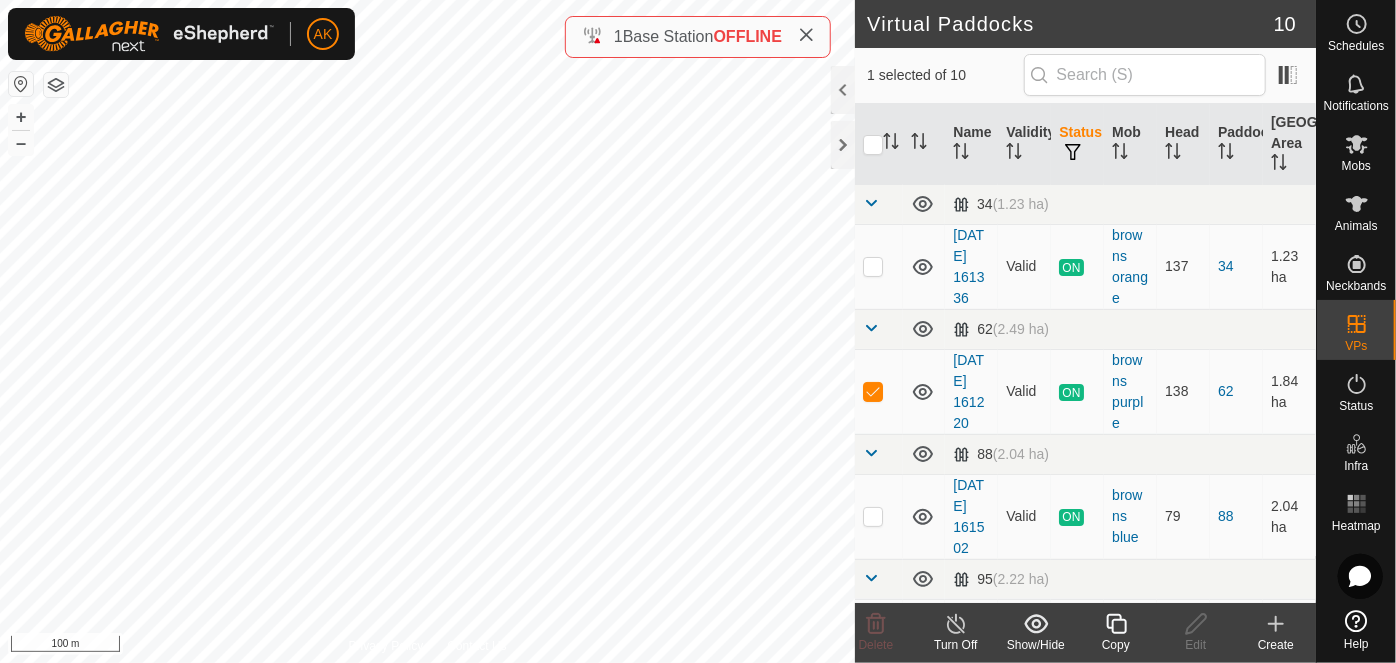 click 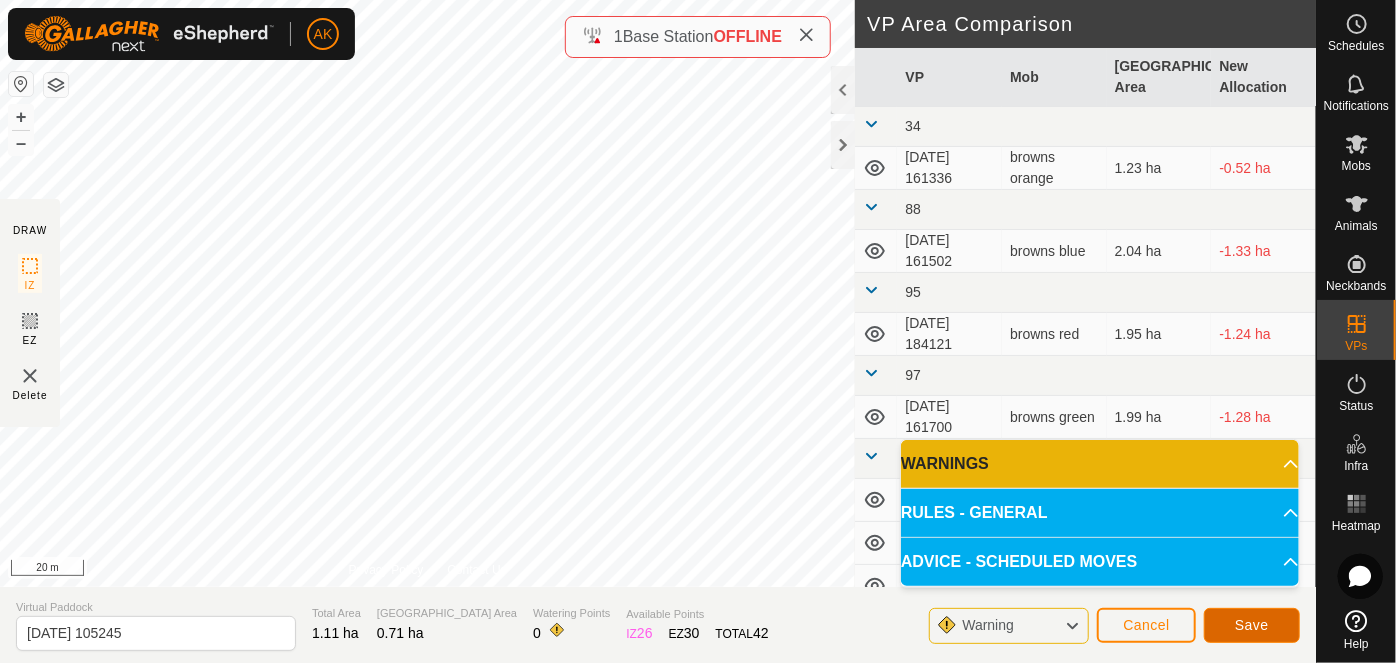 click on "Save" 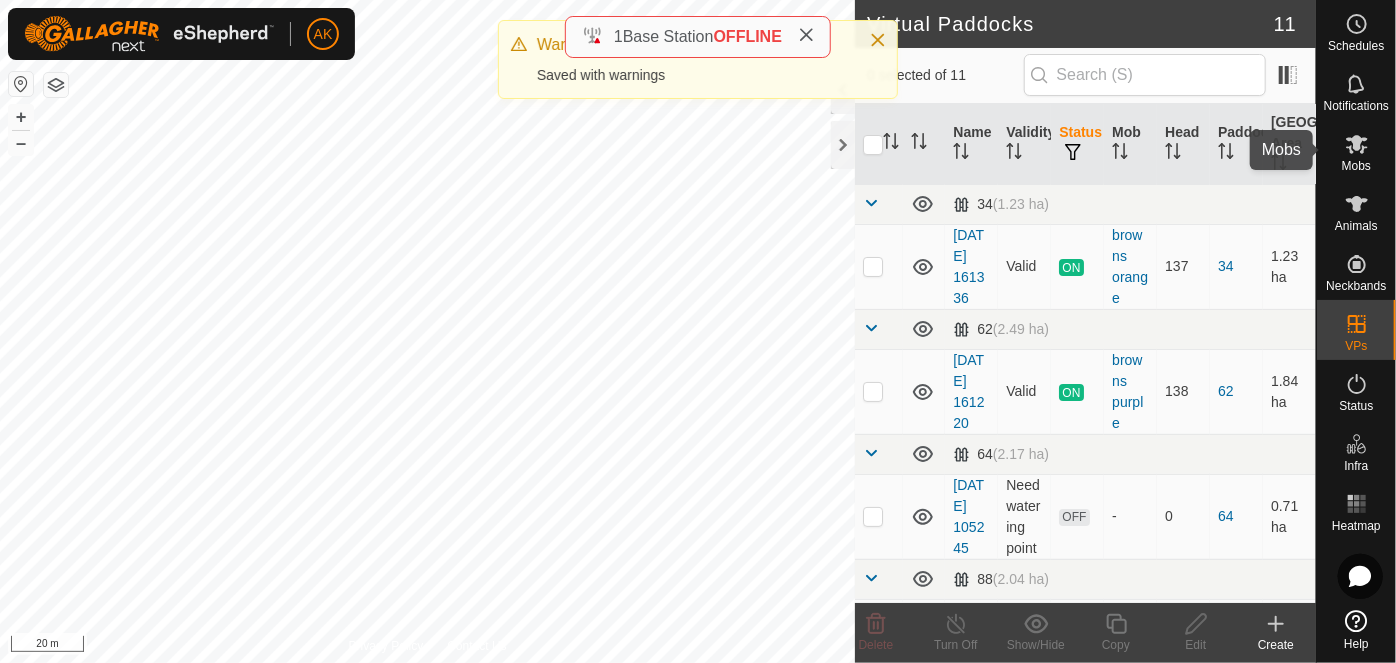 click 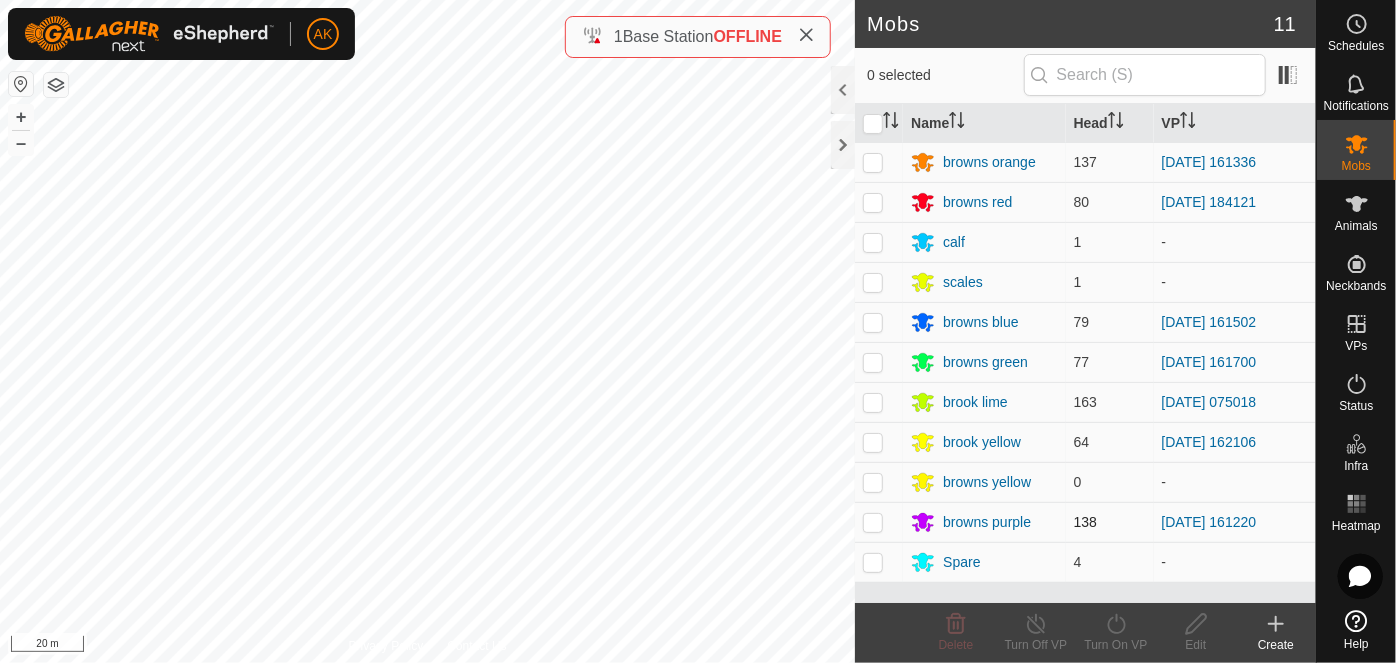 click at bounding box center [873, 522] 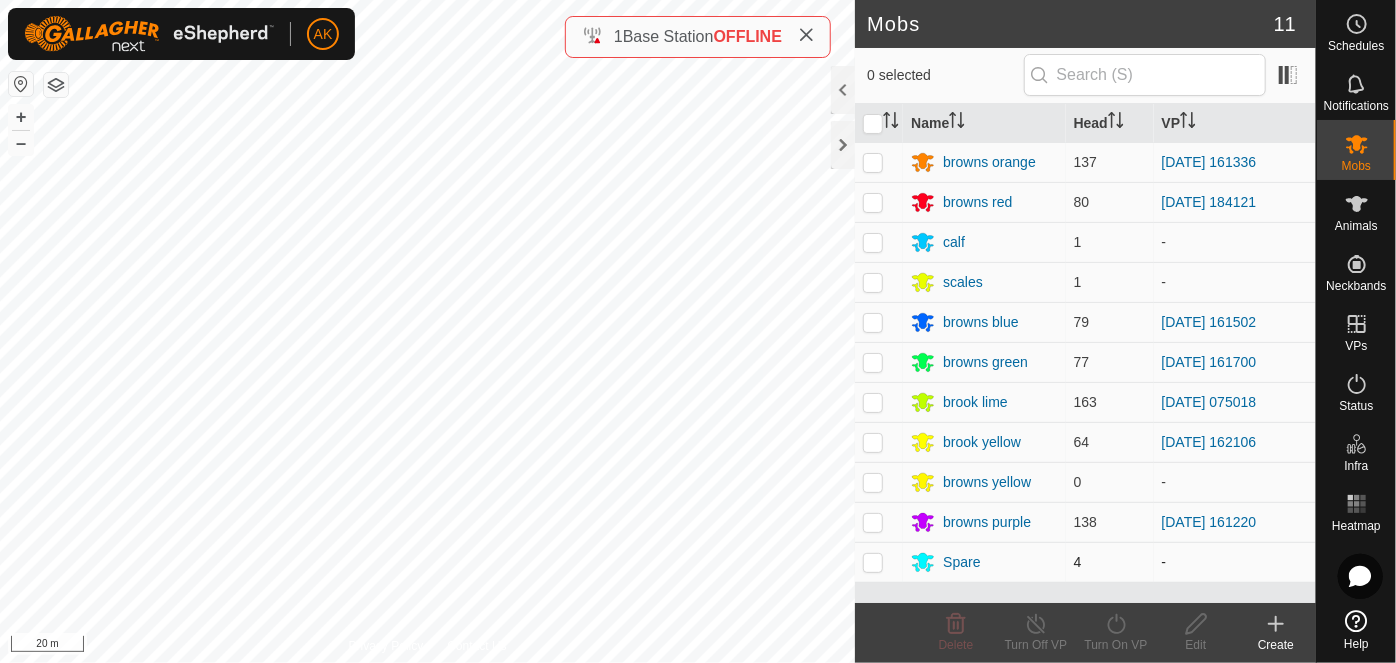 checkbox on "true" 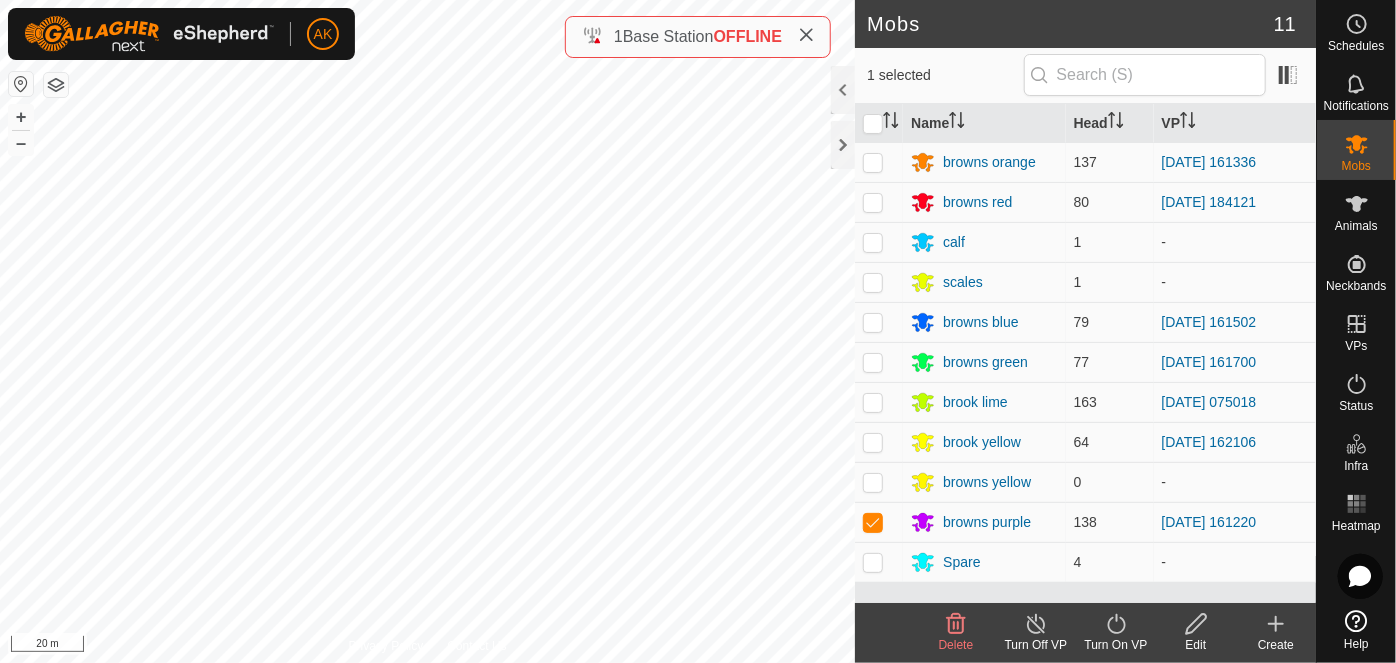 click 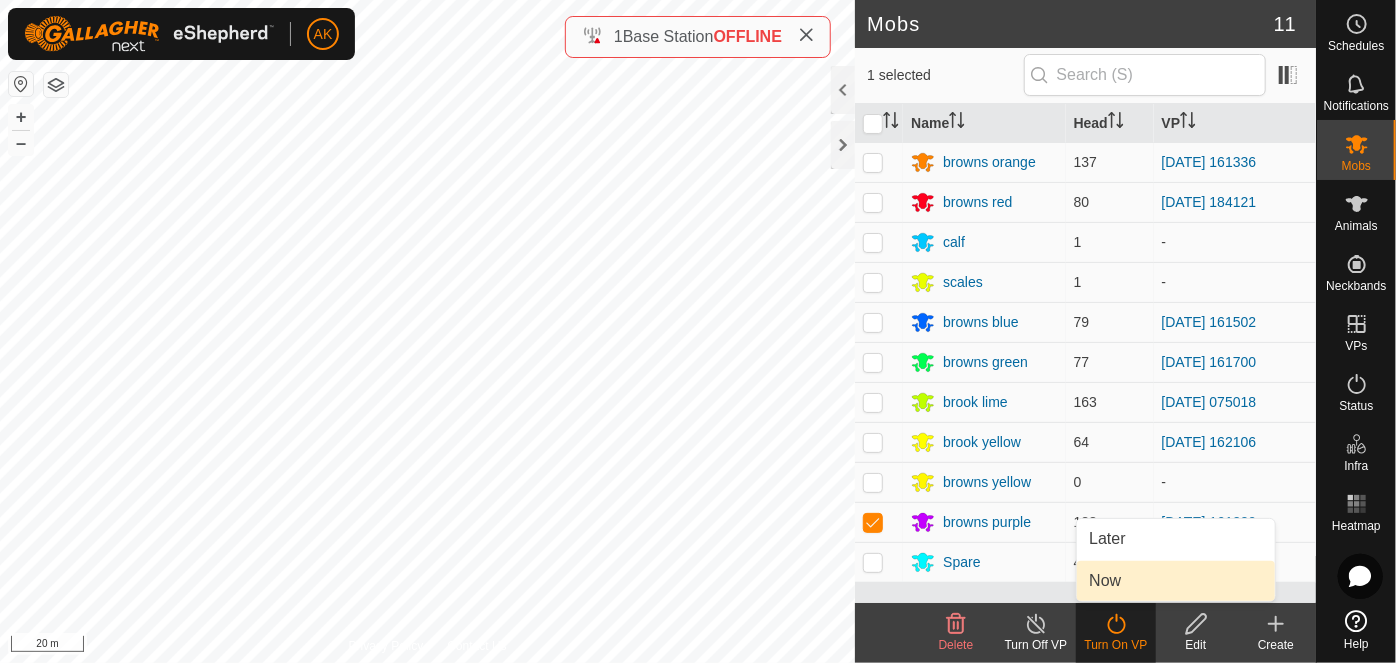 click on "Now" at bounding box center (1176, 581) 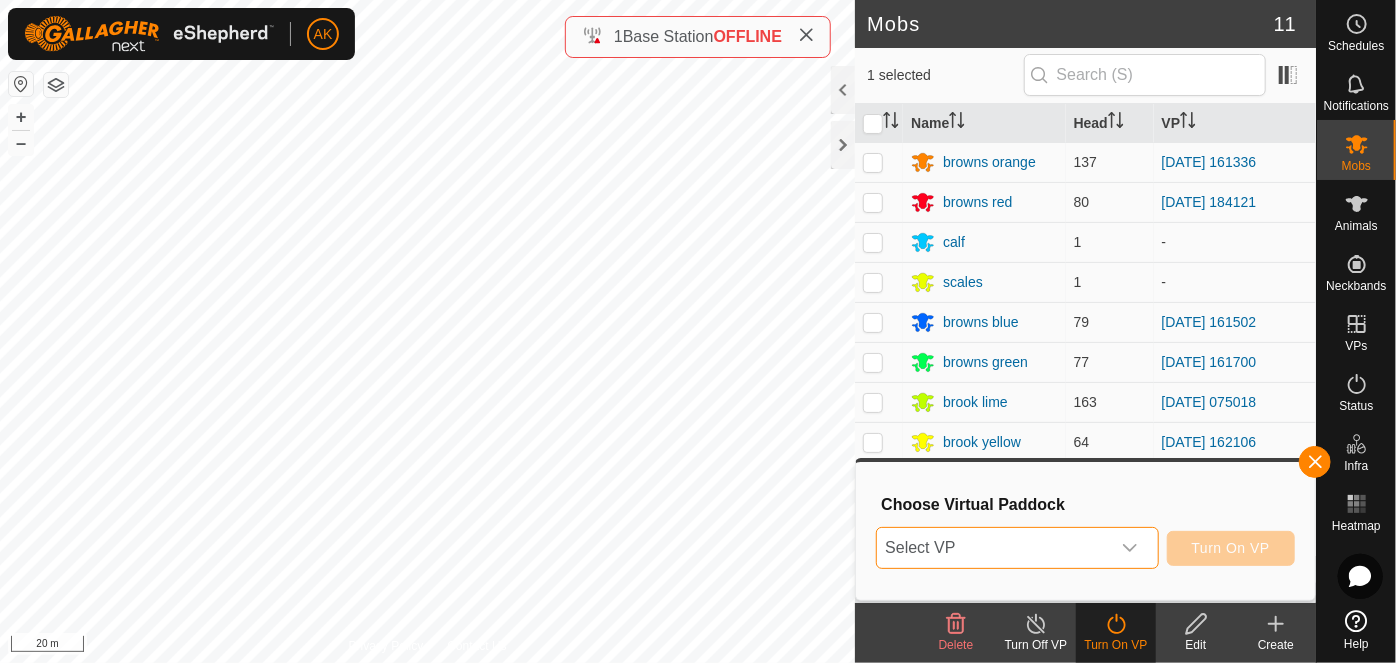 click on "Select VP" at bounding box center (993, 548) 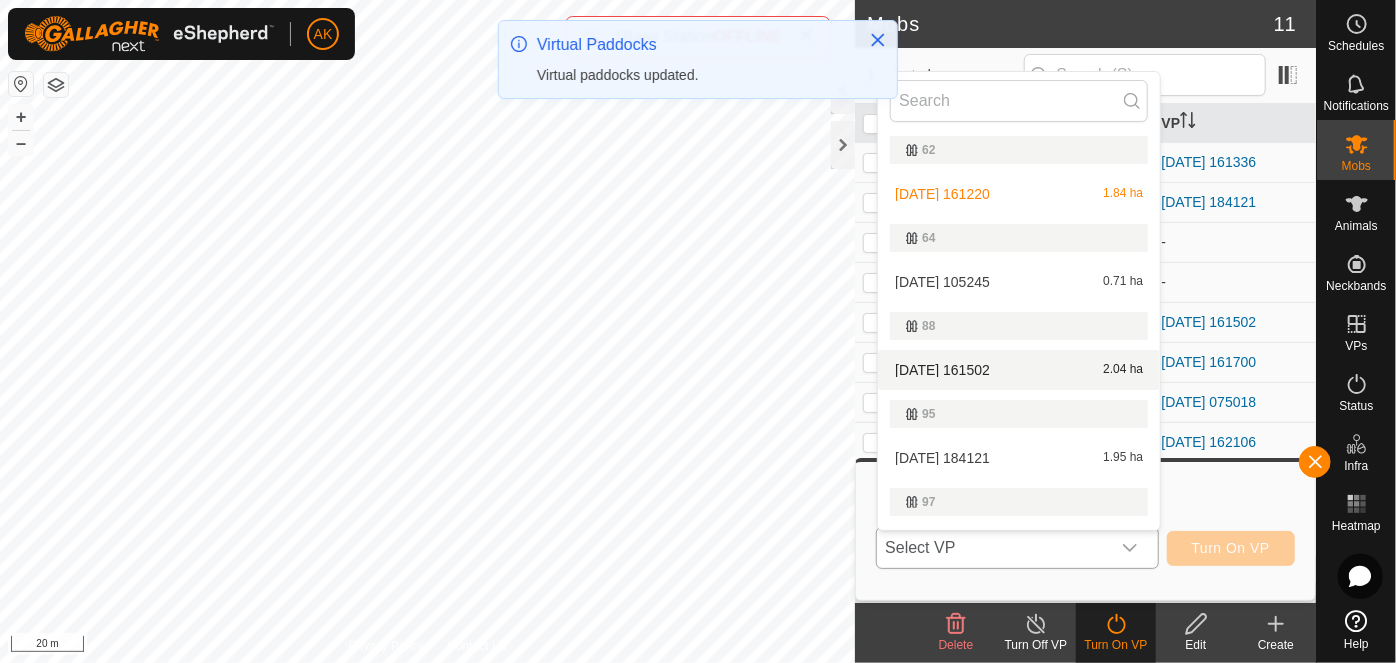 scroll, scrollTop: 0, scrollLeft: 0, axis: both 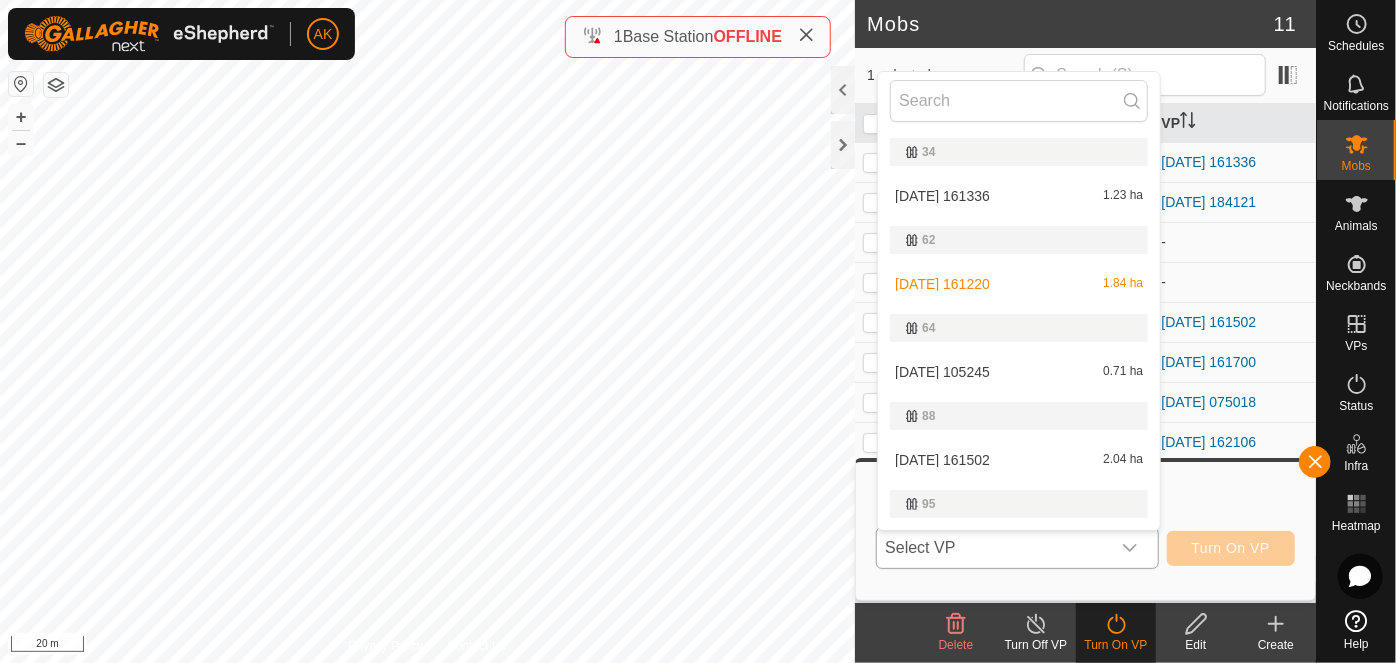 click on "[DATE] 105245  0.71 ha" at bounding box center (1019, 372) 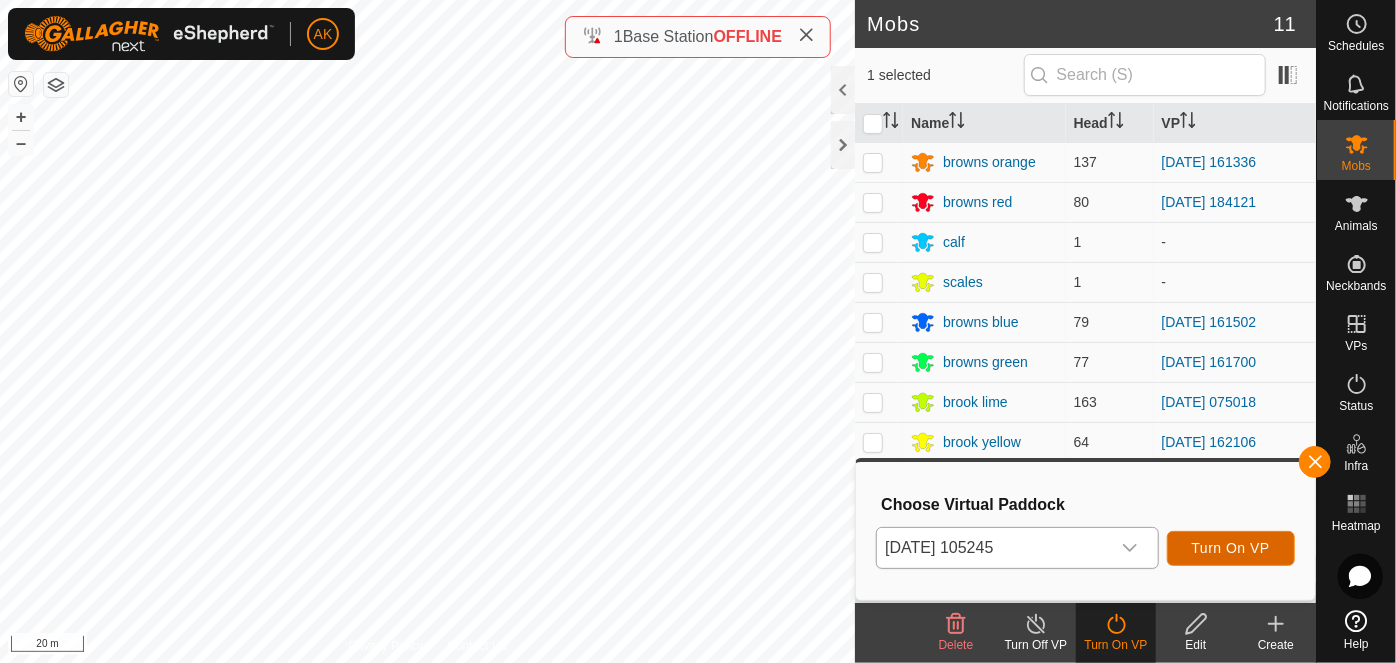 click on "Turn On VP" at bounding box center (1231, 548) 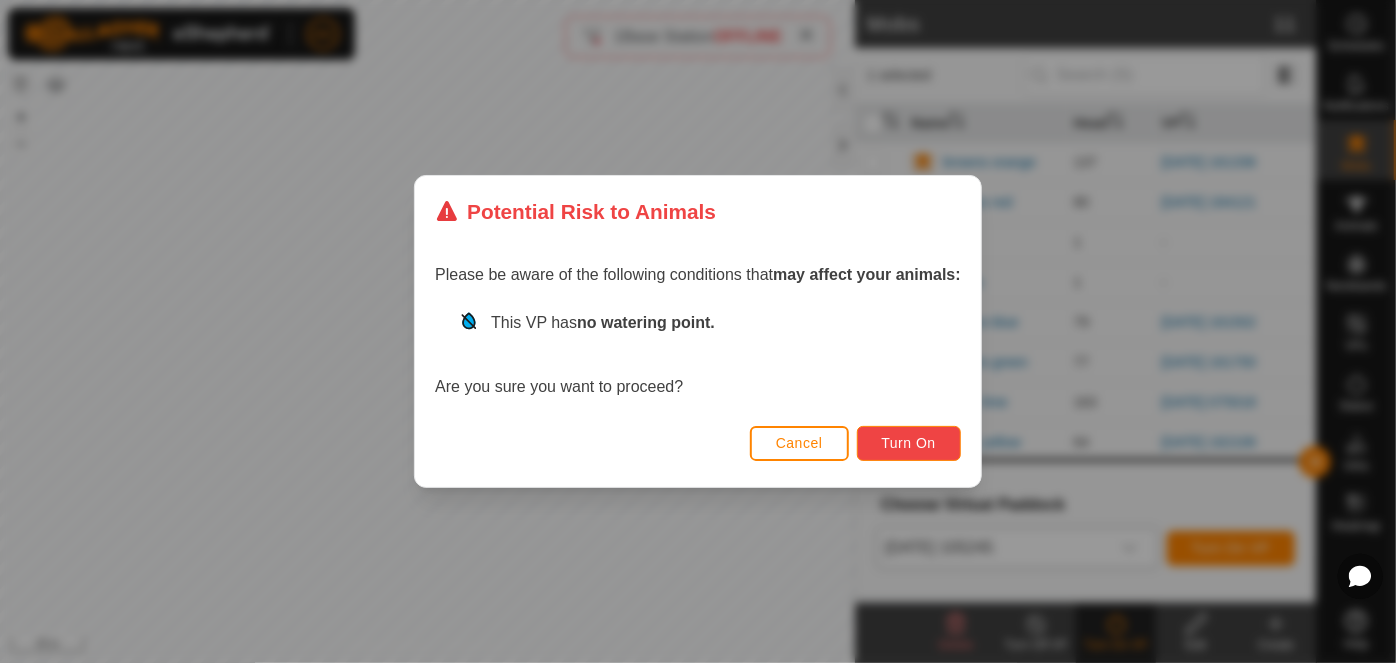 click on "Turn On" at bounding box center [909, 443] 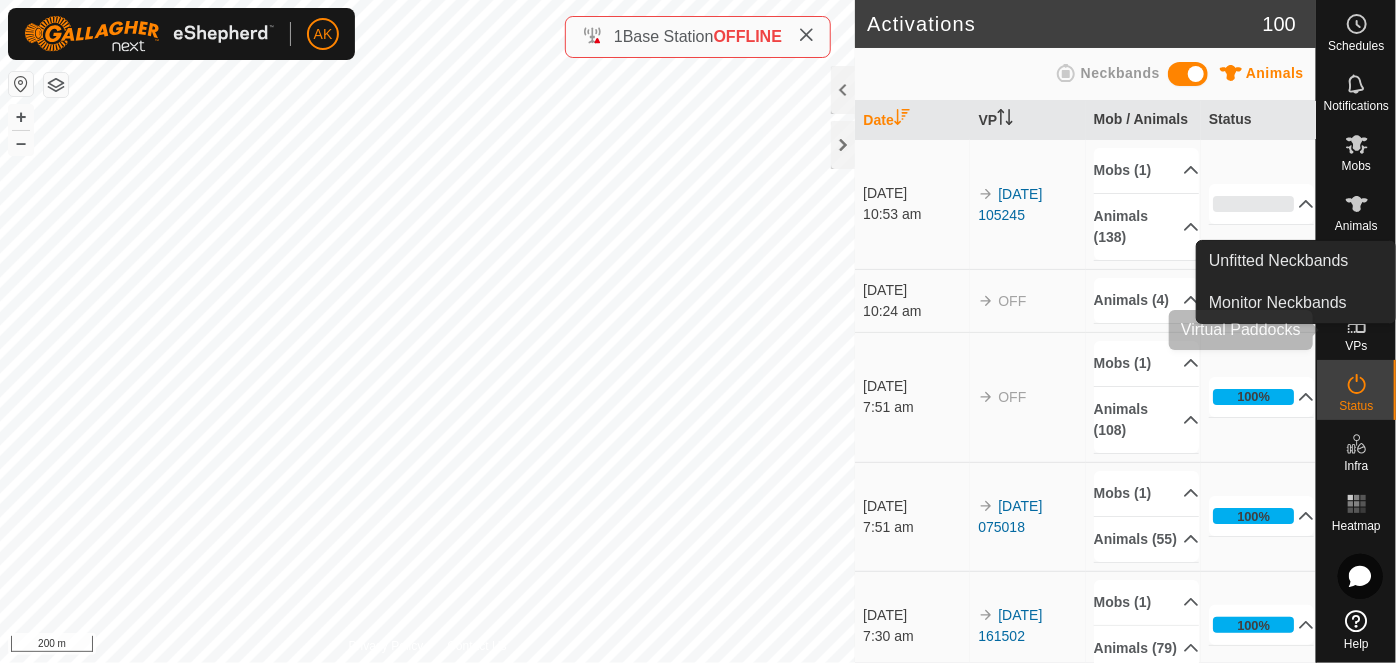 click 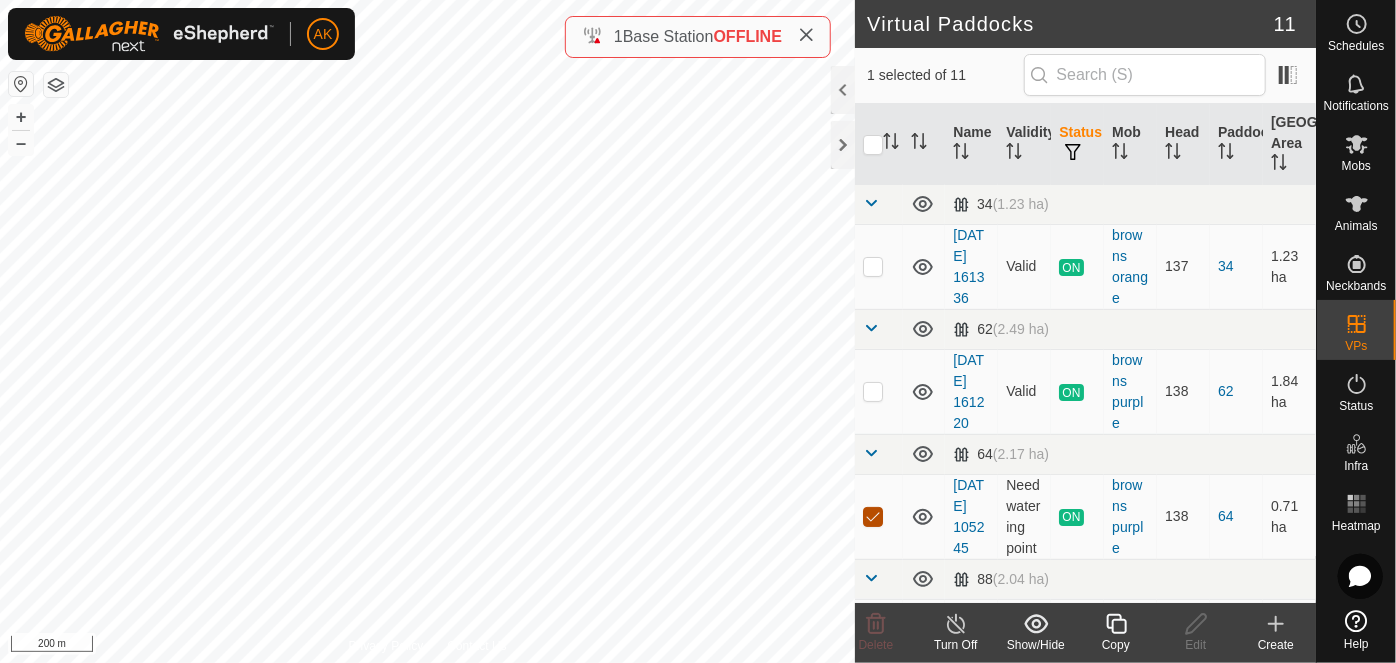 click at bounding box center [873, 517] 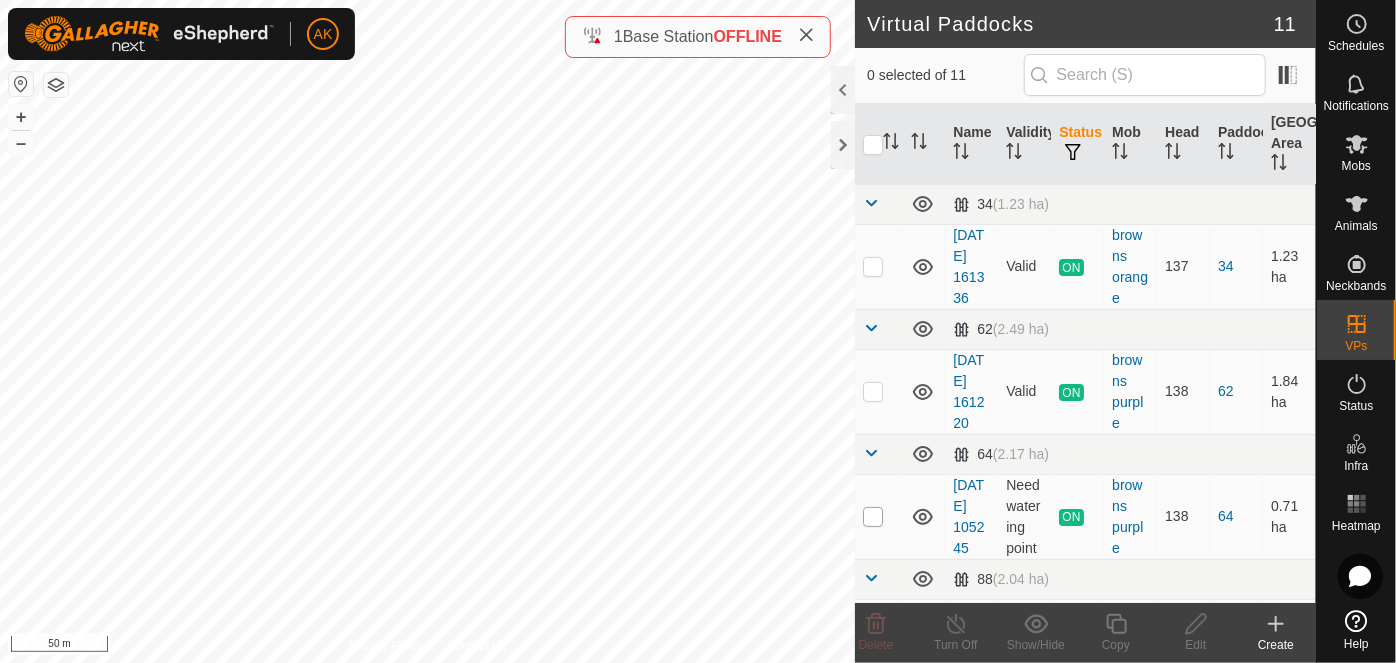 checkbox on "true" 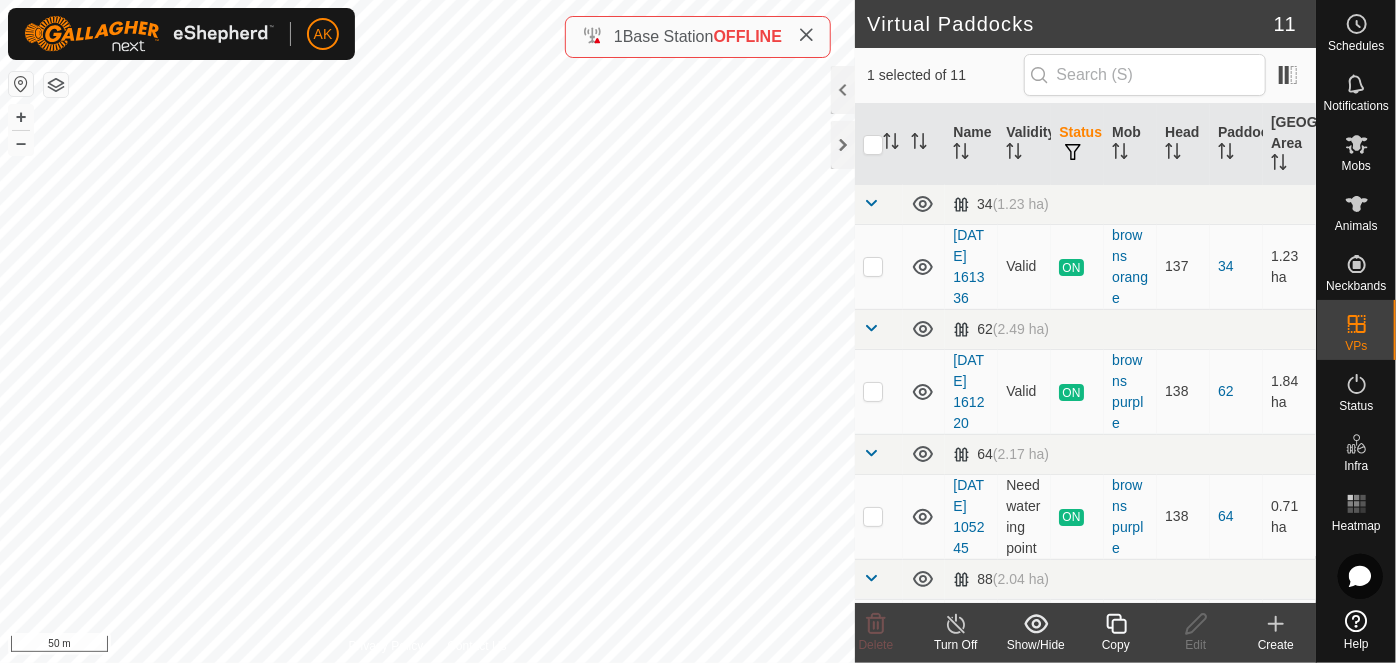 click 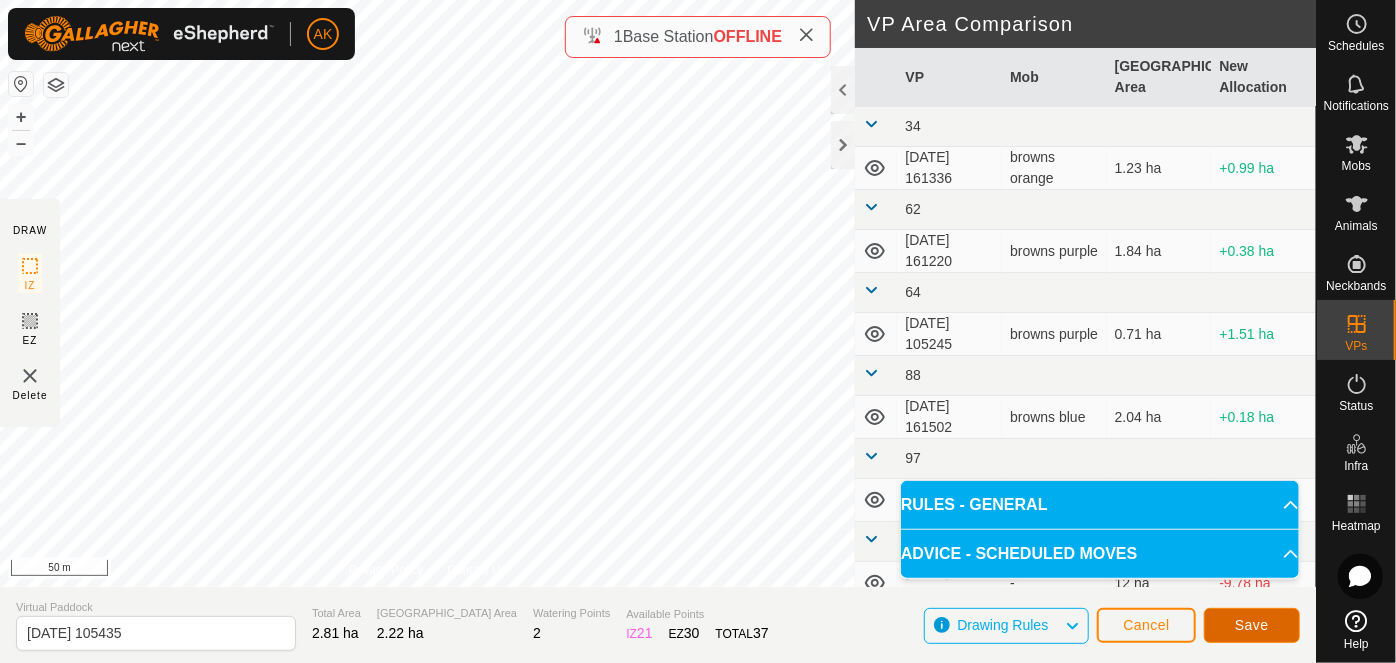click on "Save" 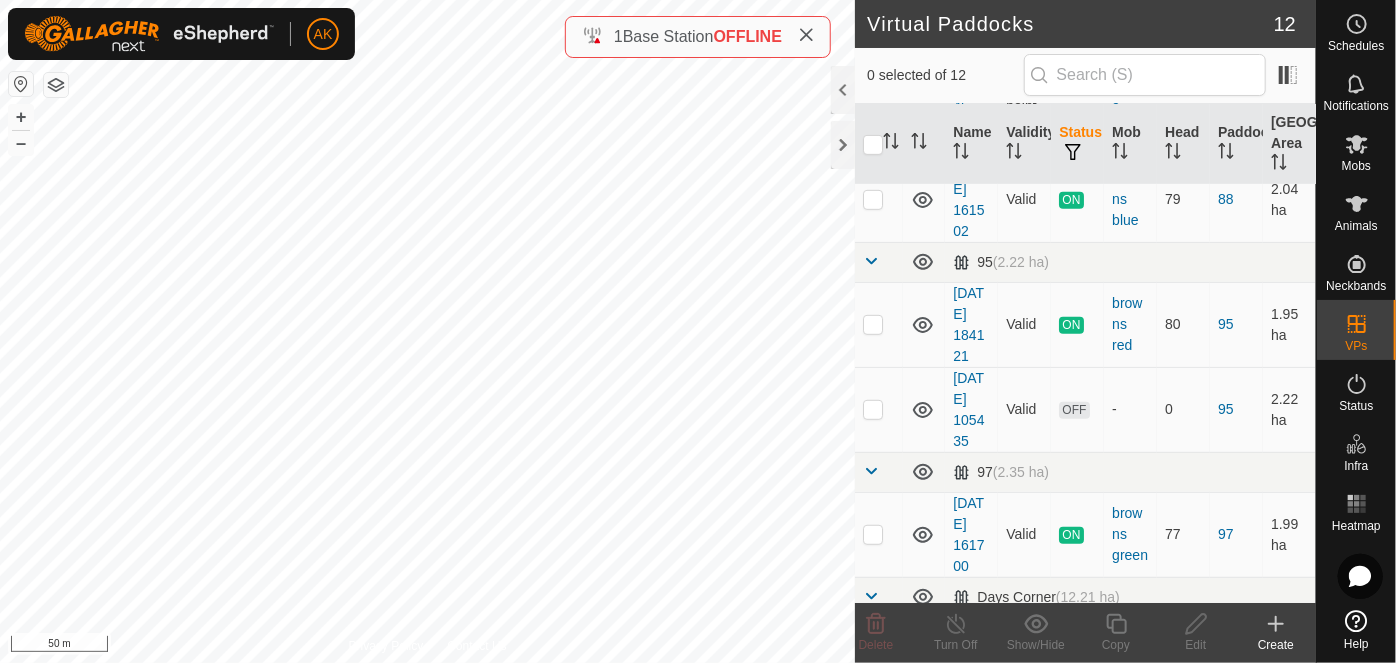 scroll, scrollTop: 454, scrollLeft: 0, axis: vertical 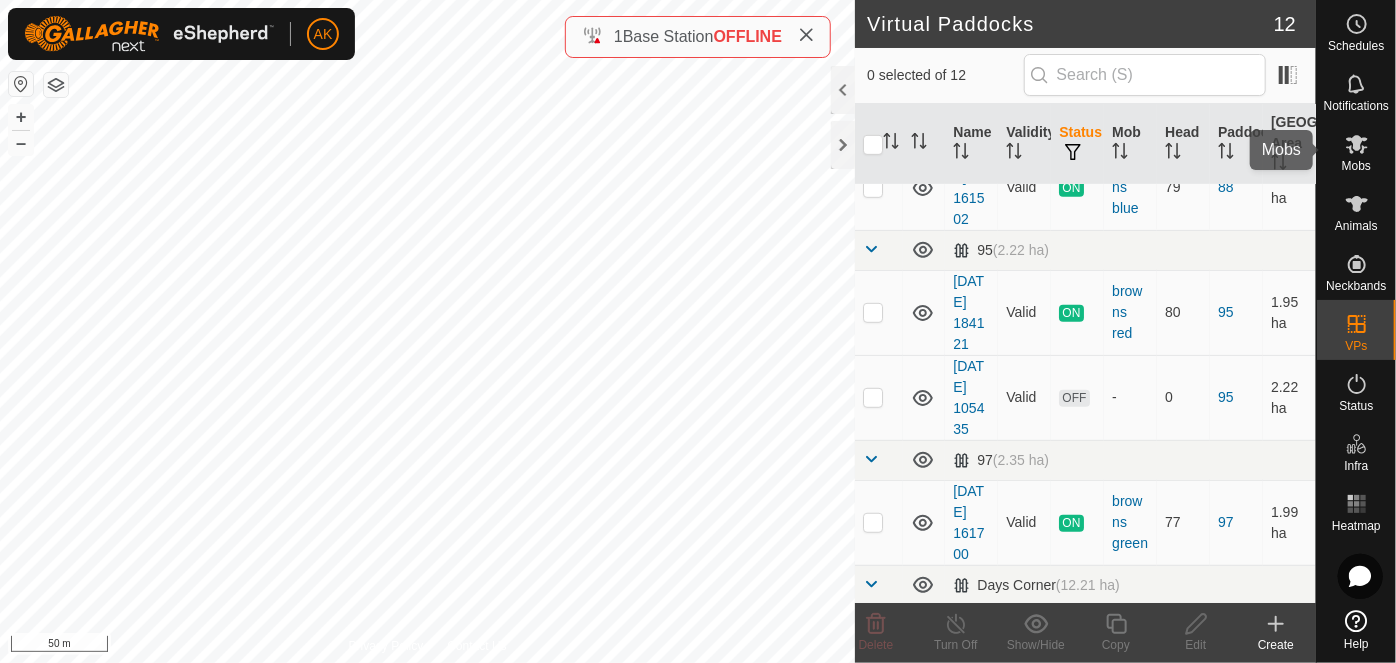 click 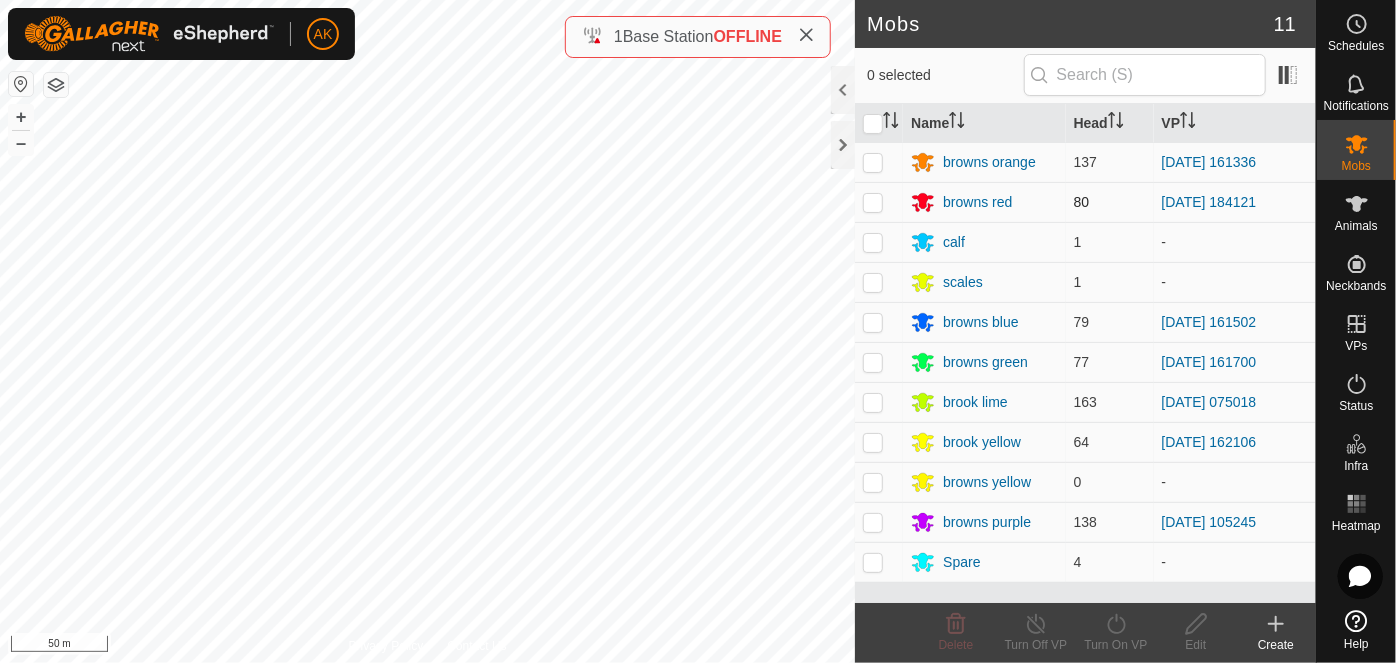 click at bounding box center (873, 202) 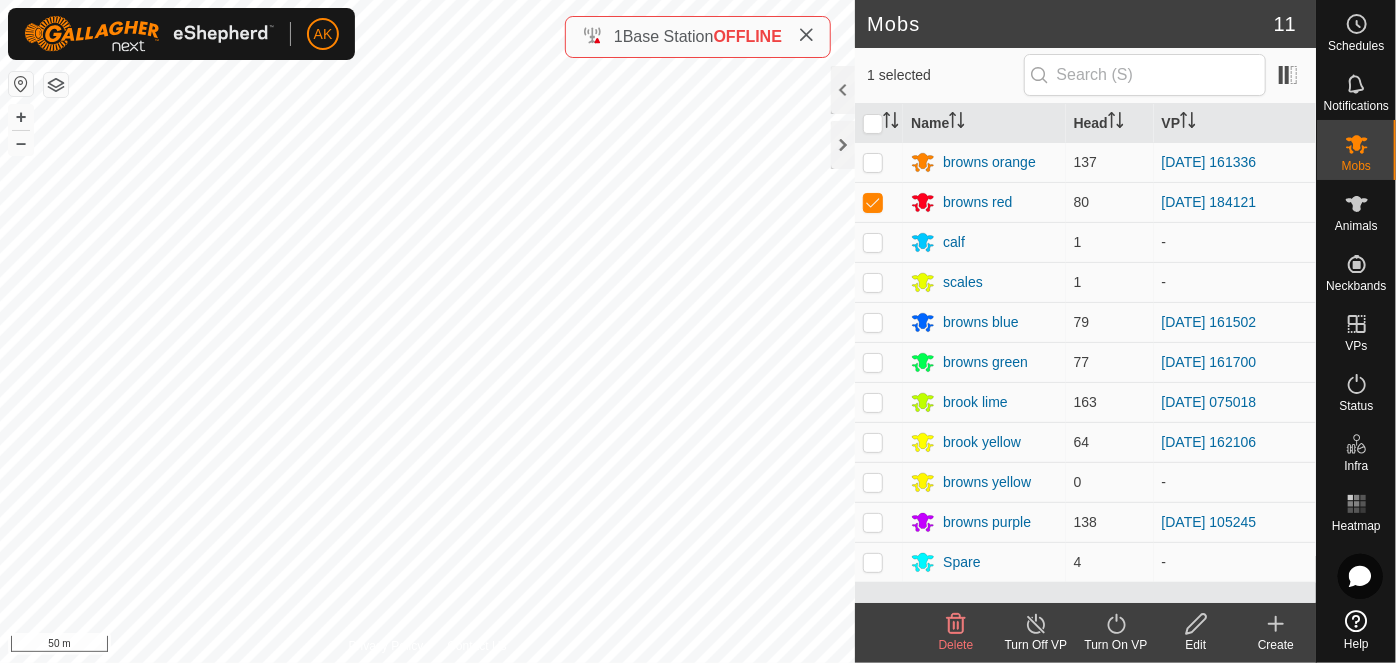click 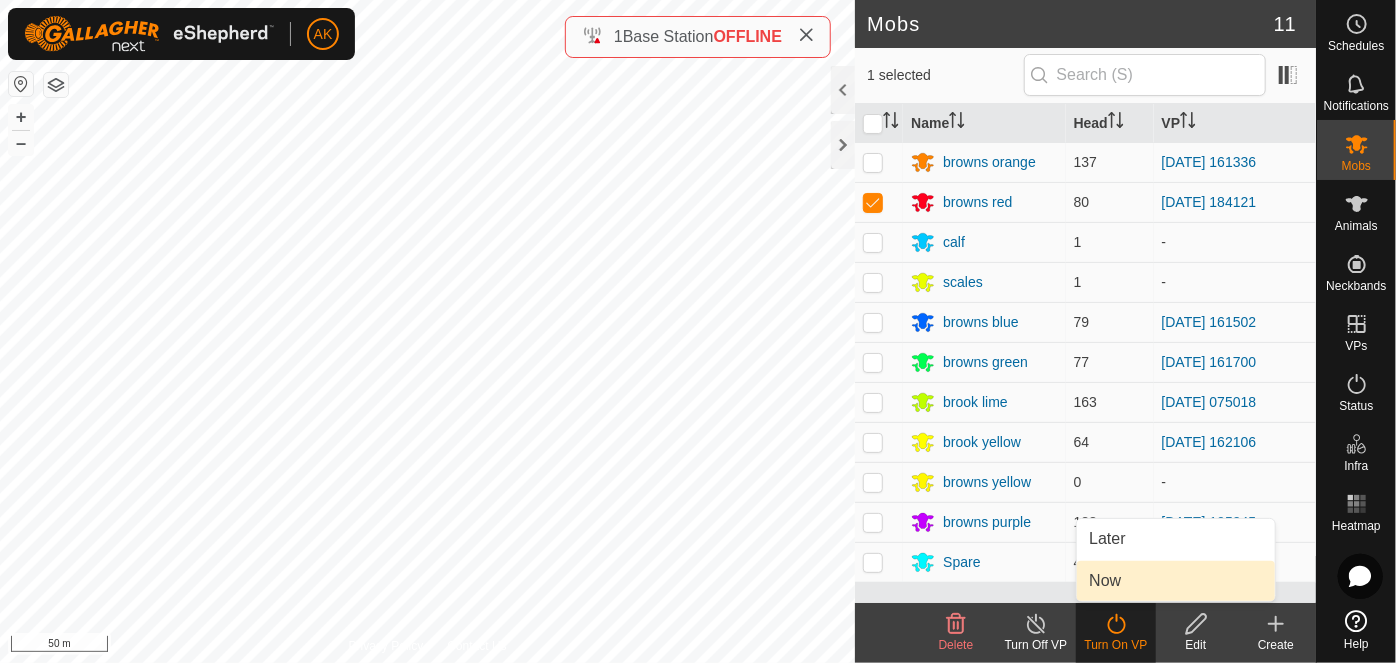 click on "Now" at bounding box center [1176, 581] 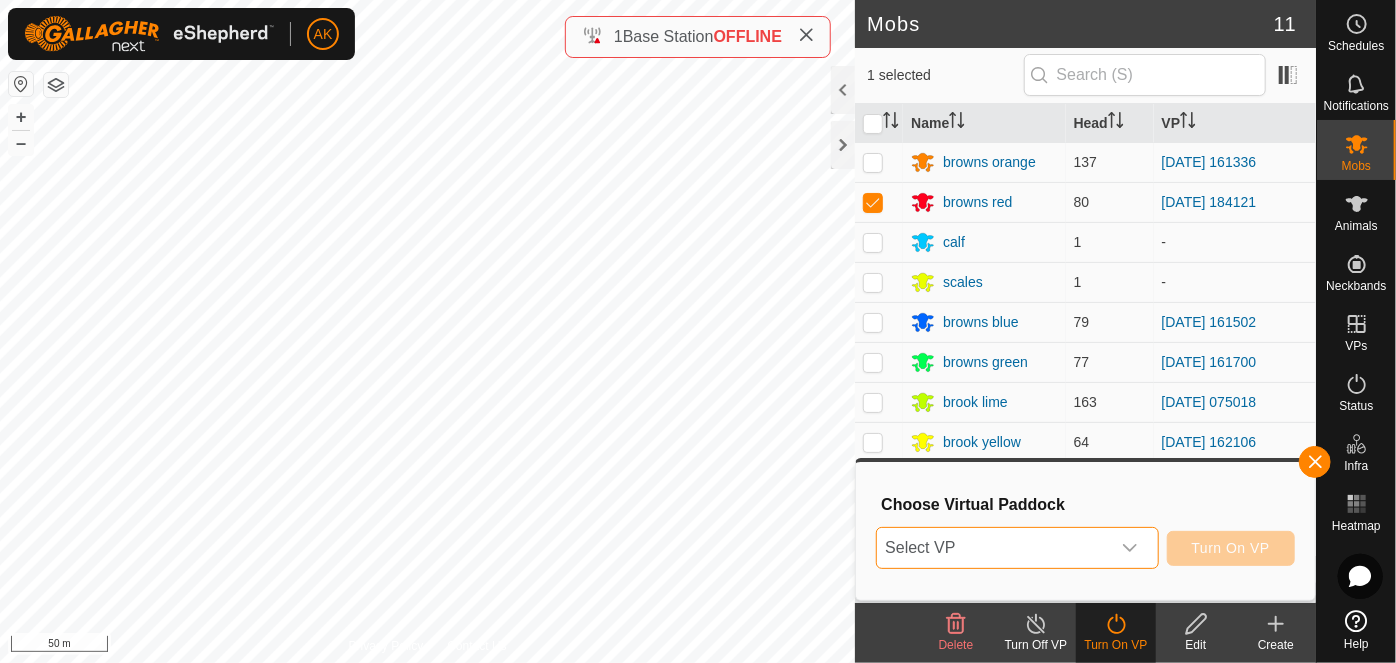 click on "Select VP" at bounding box center [993, 548] 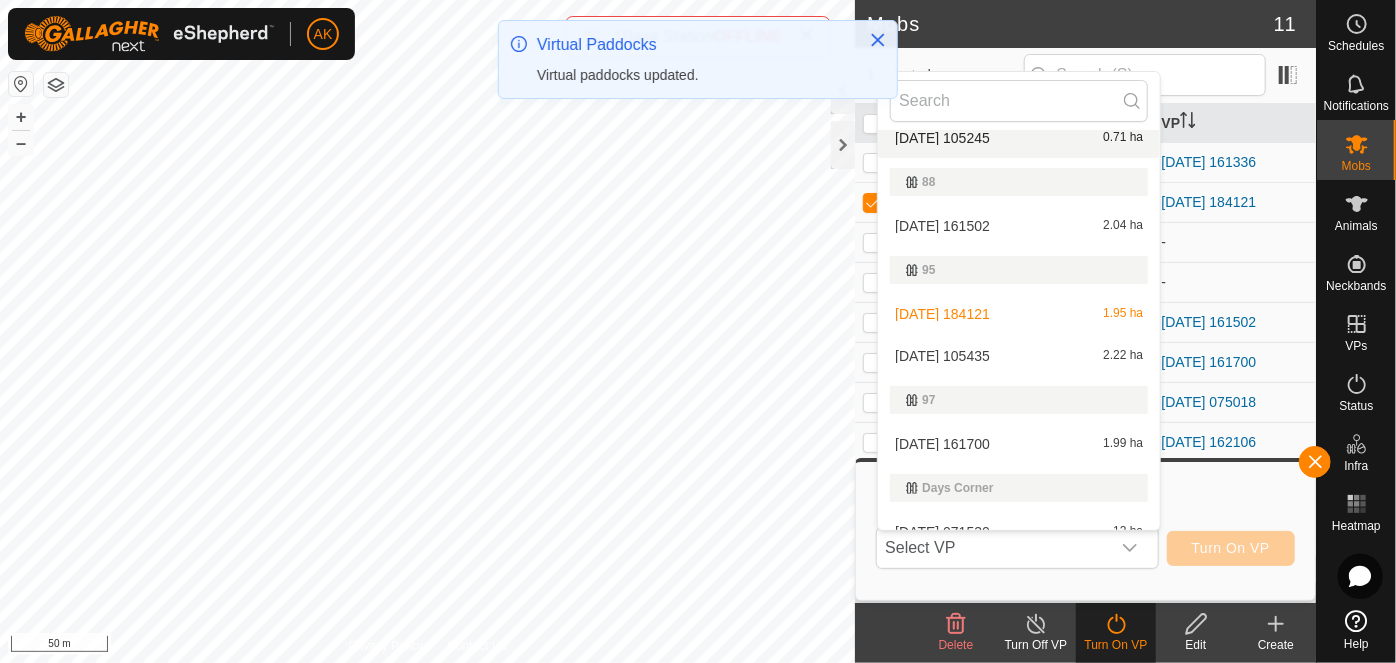 scroll, scrollTop: 272, scrollLeft: 0, axis: vertical 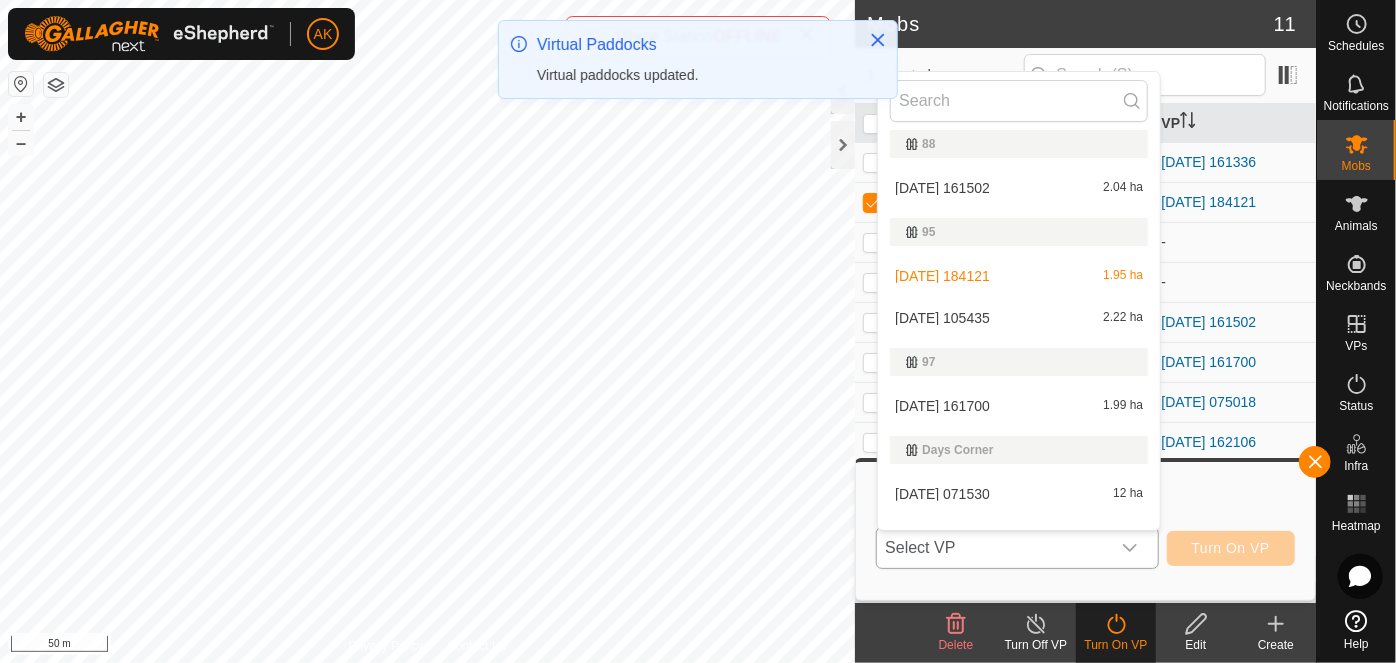 click on "[DATE] 105435  2.22 ha" at bounding box center (1019, 318) 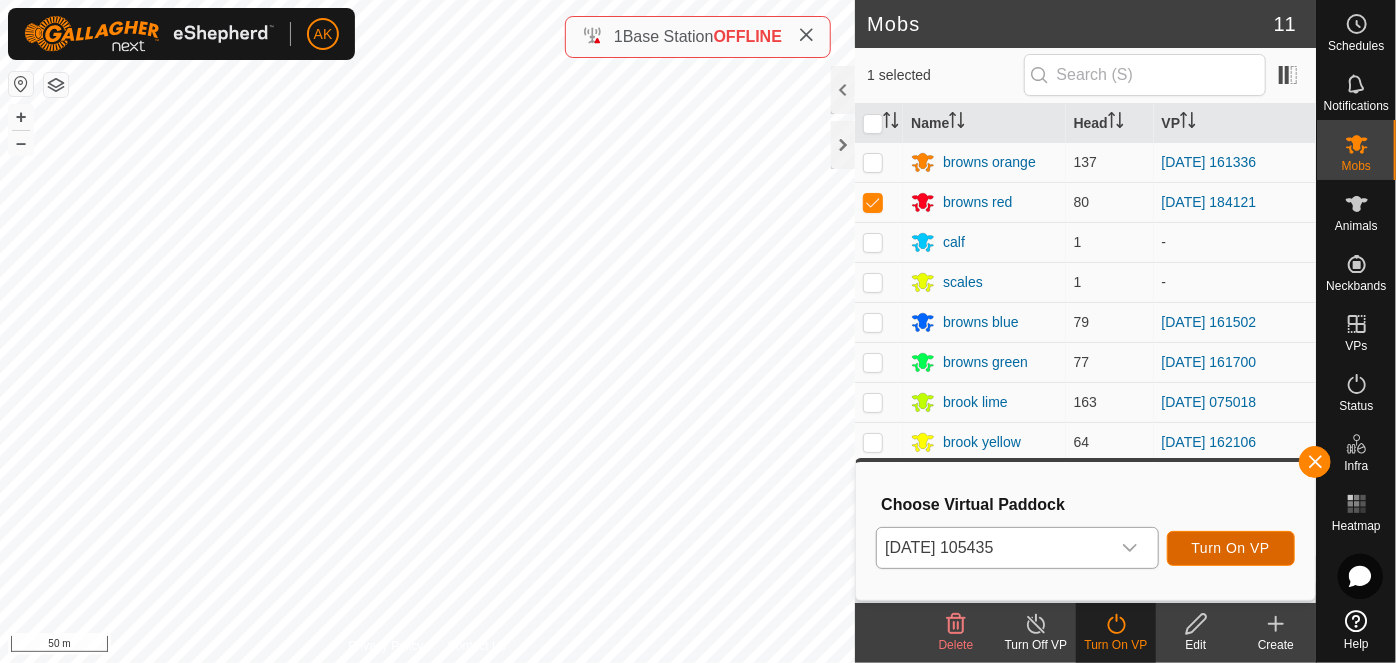 click on "Turn On VP" at bounding box center [1231, 548] 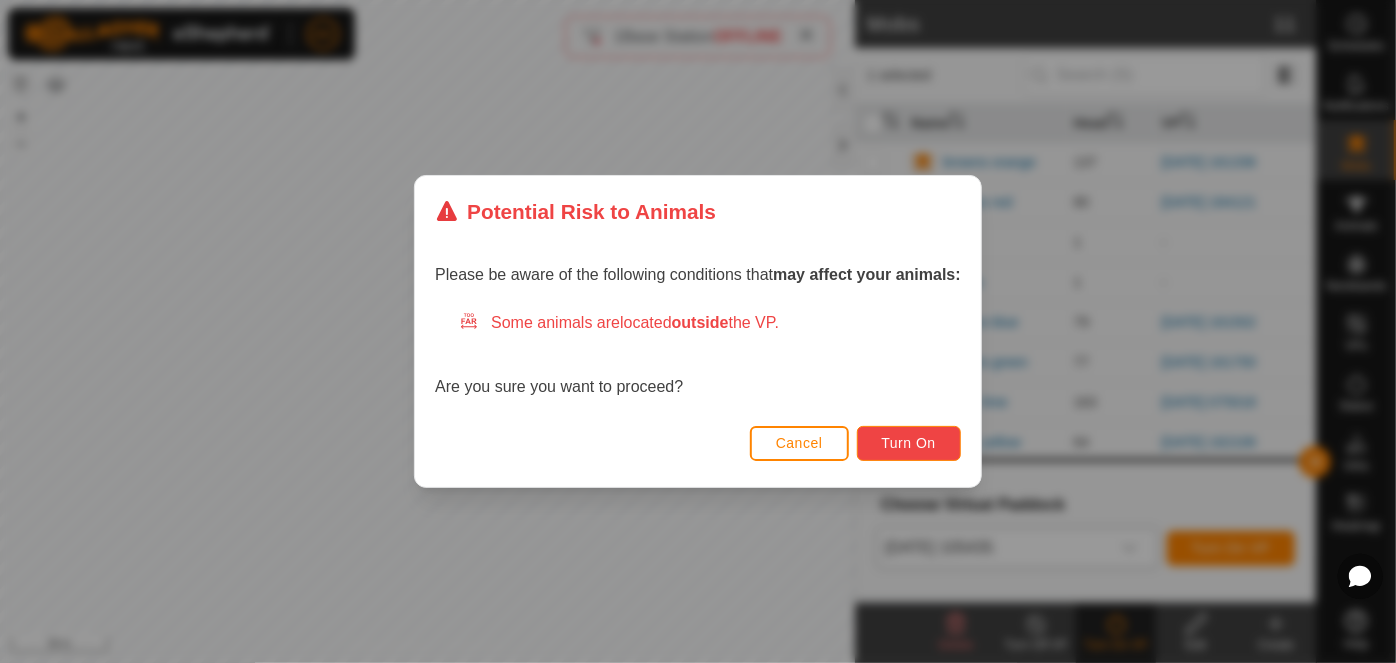 click on "Turn On" at bounding box center (909, 443) 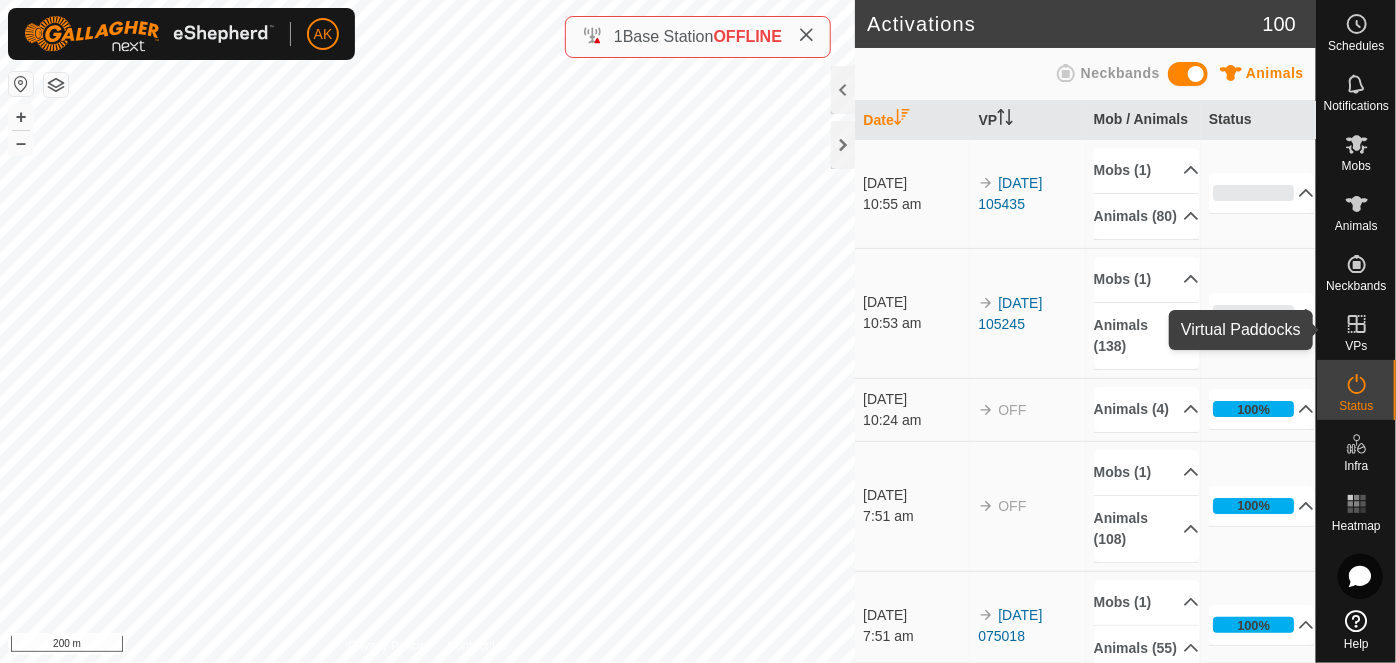 click 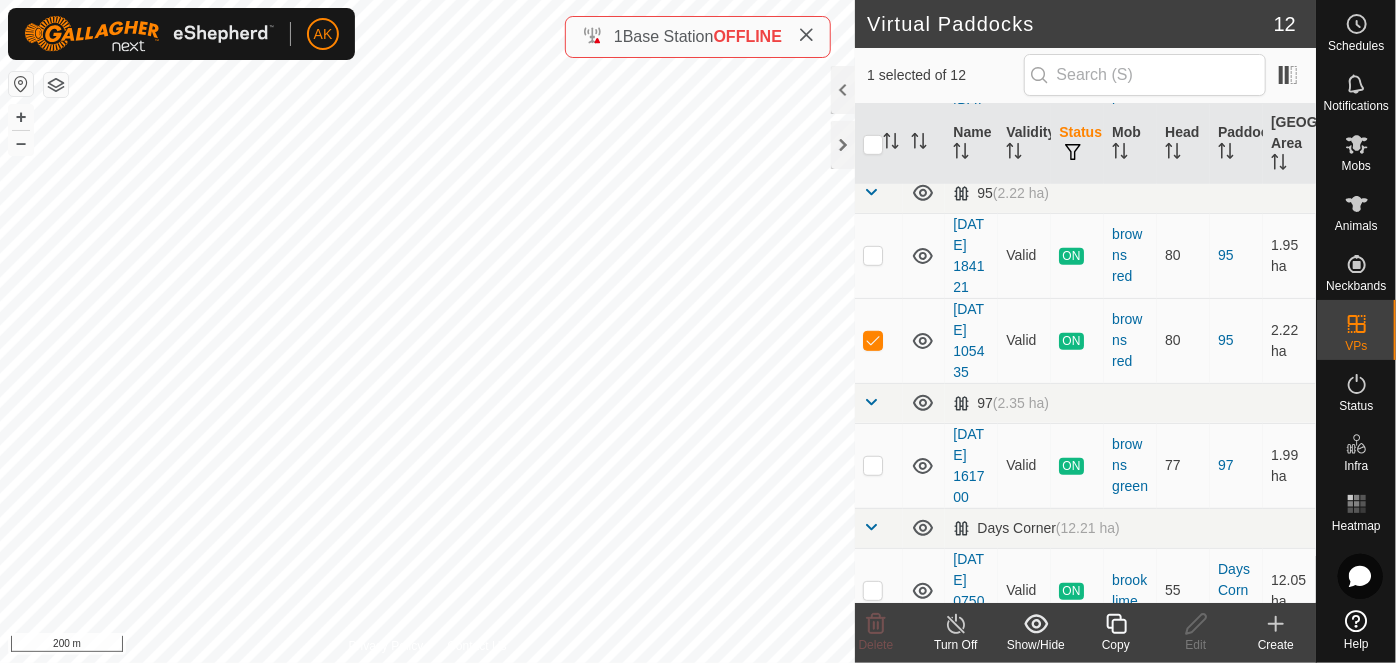 scroll, scrollTop: 545, scrollLeft: 0, axis: vertical 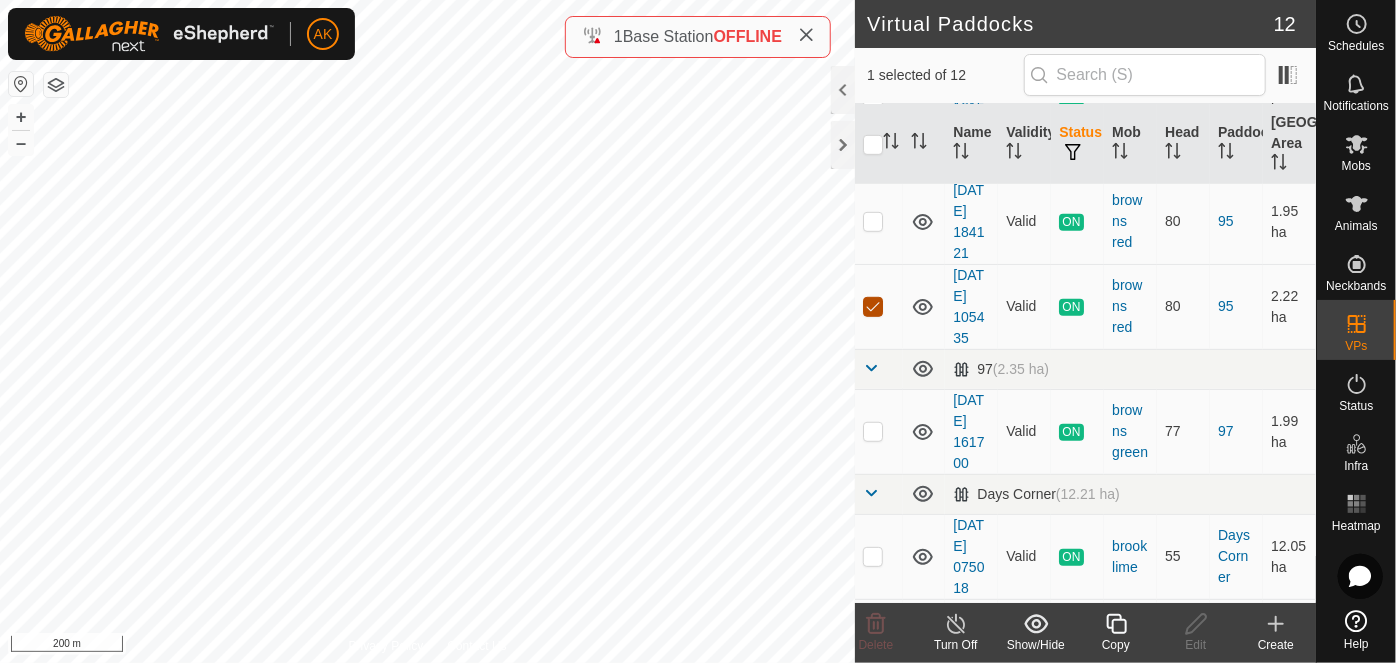 click at bounding box center (873, 307) 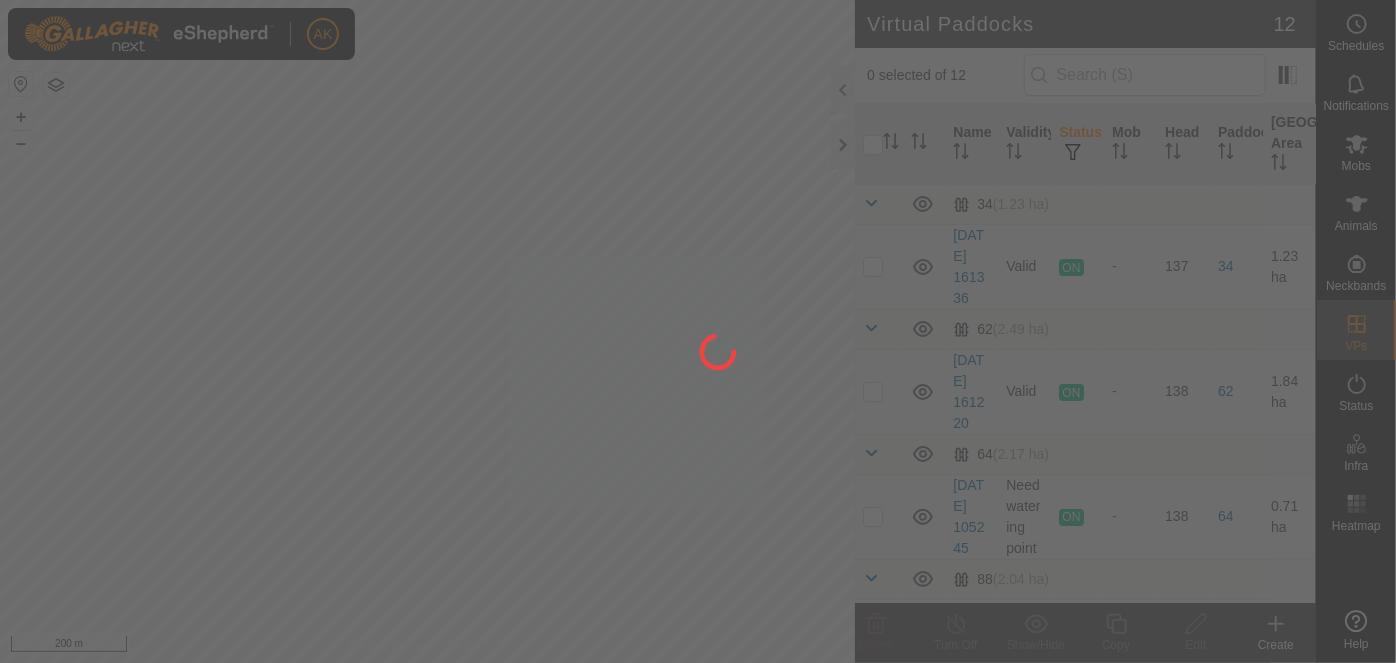 scroll, scrollTop: 0, scrollLeft: 0, axis: both 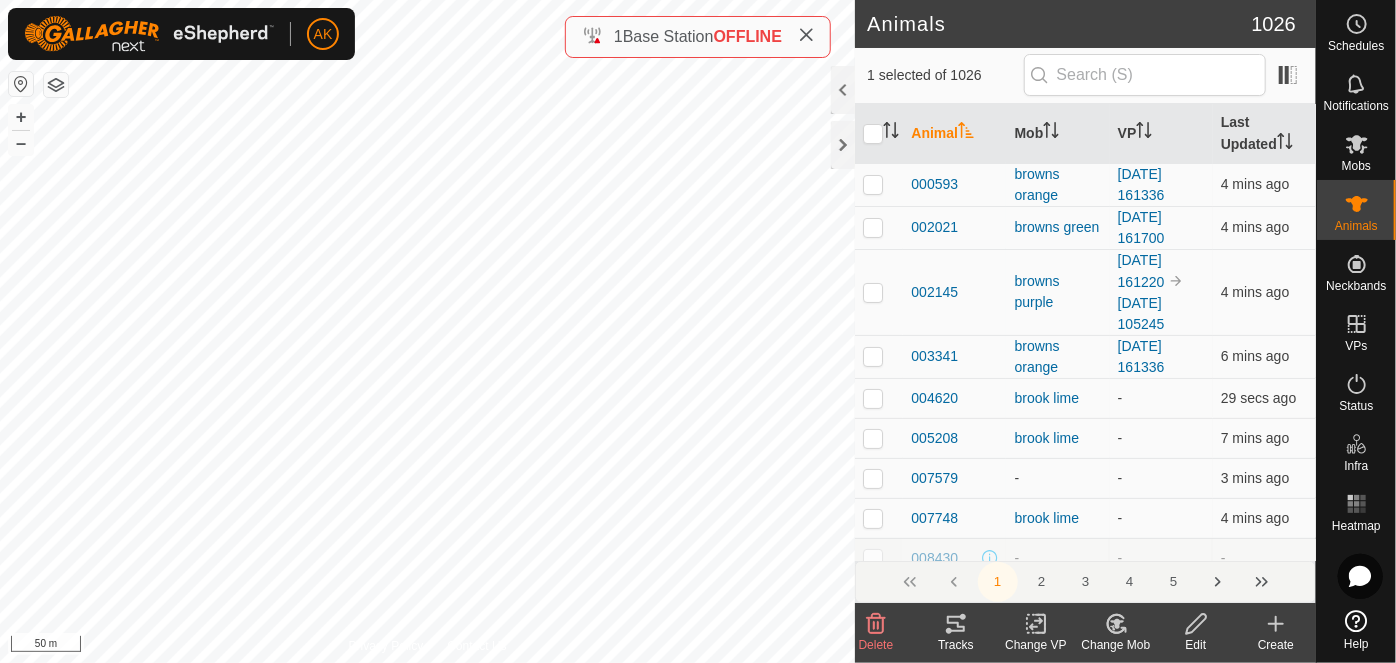 click 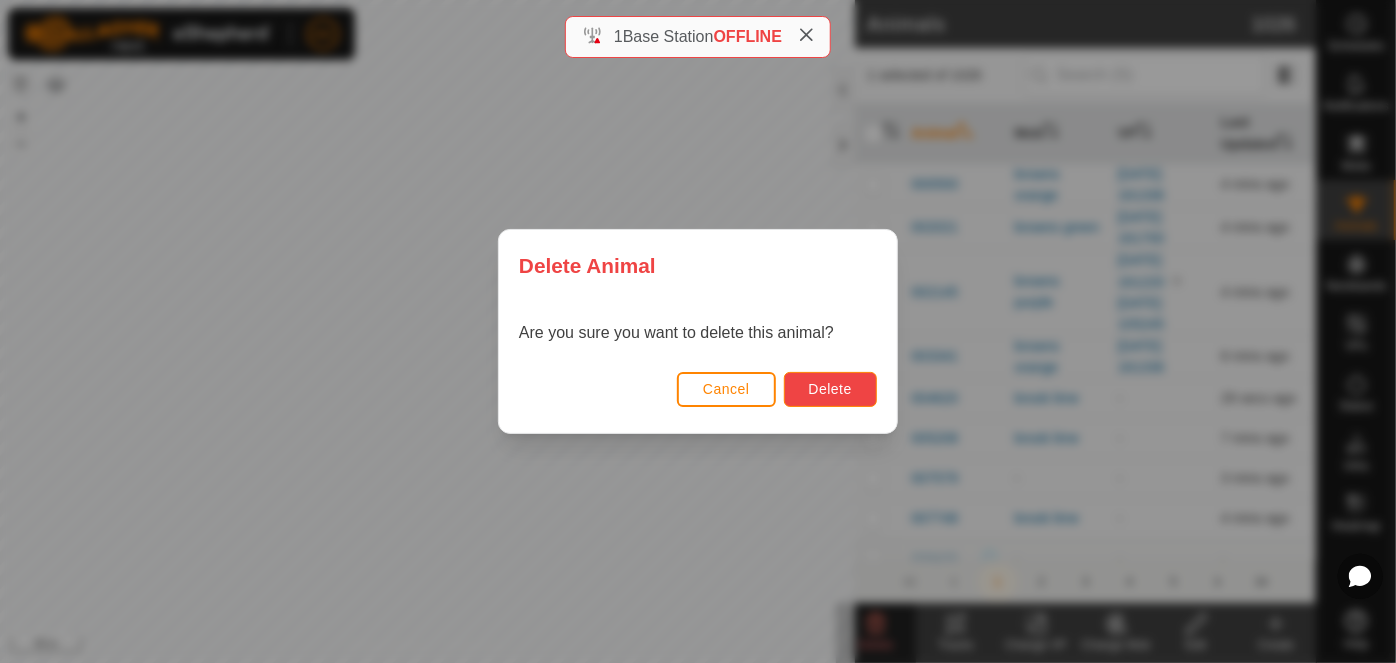 click on "Delete" at bounding box center (830, 389) 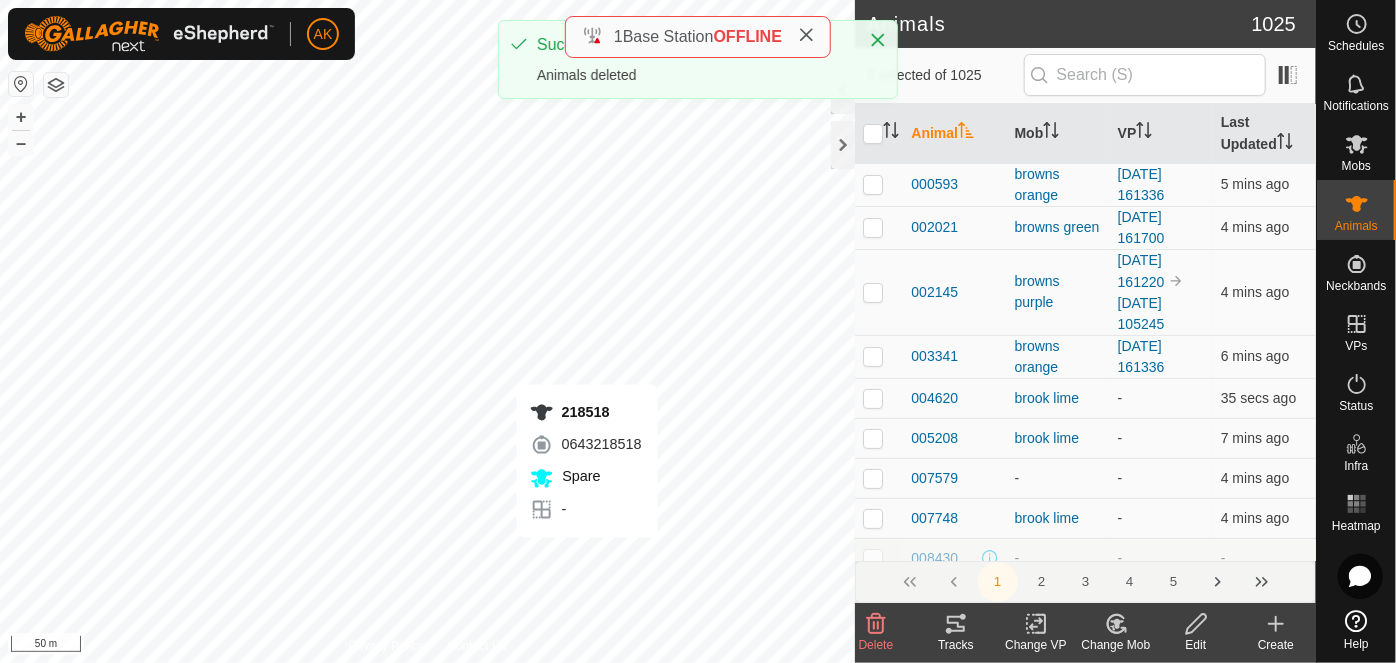 checkbox on "true" 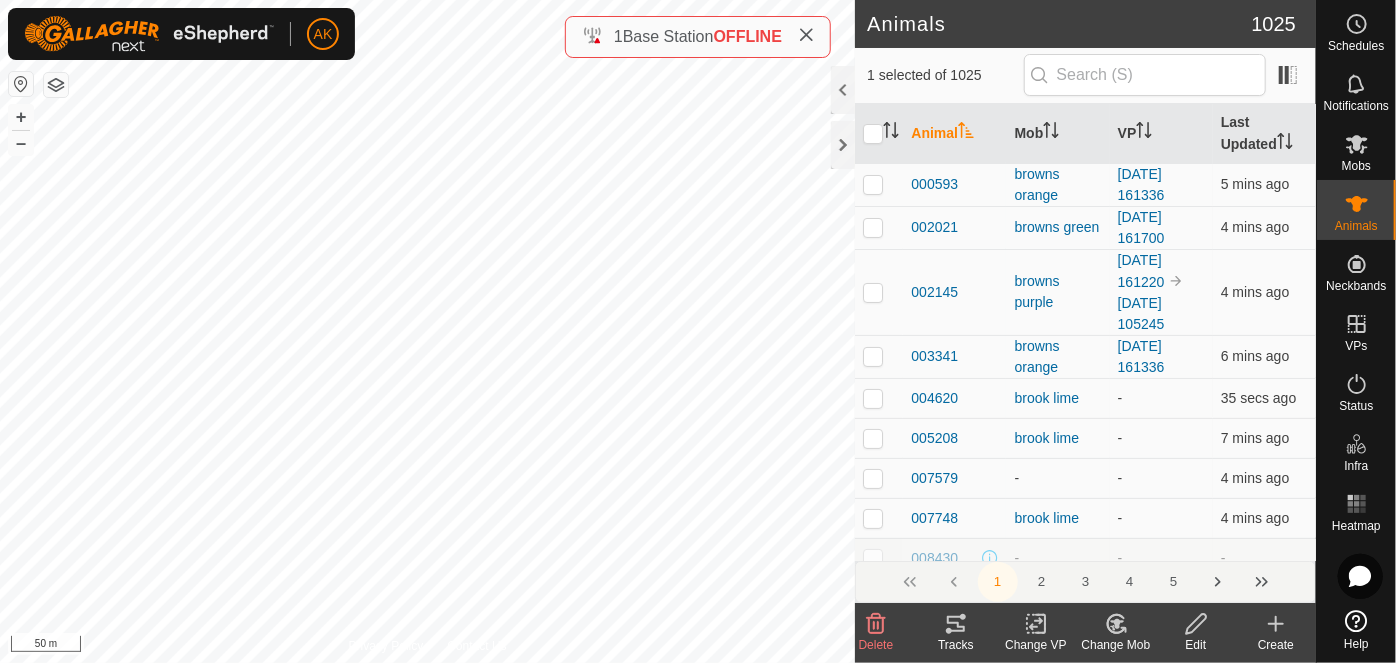 click 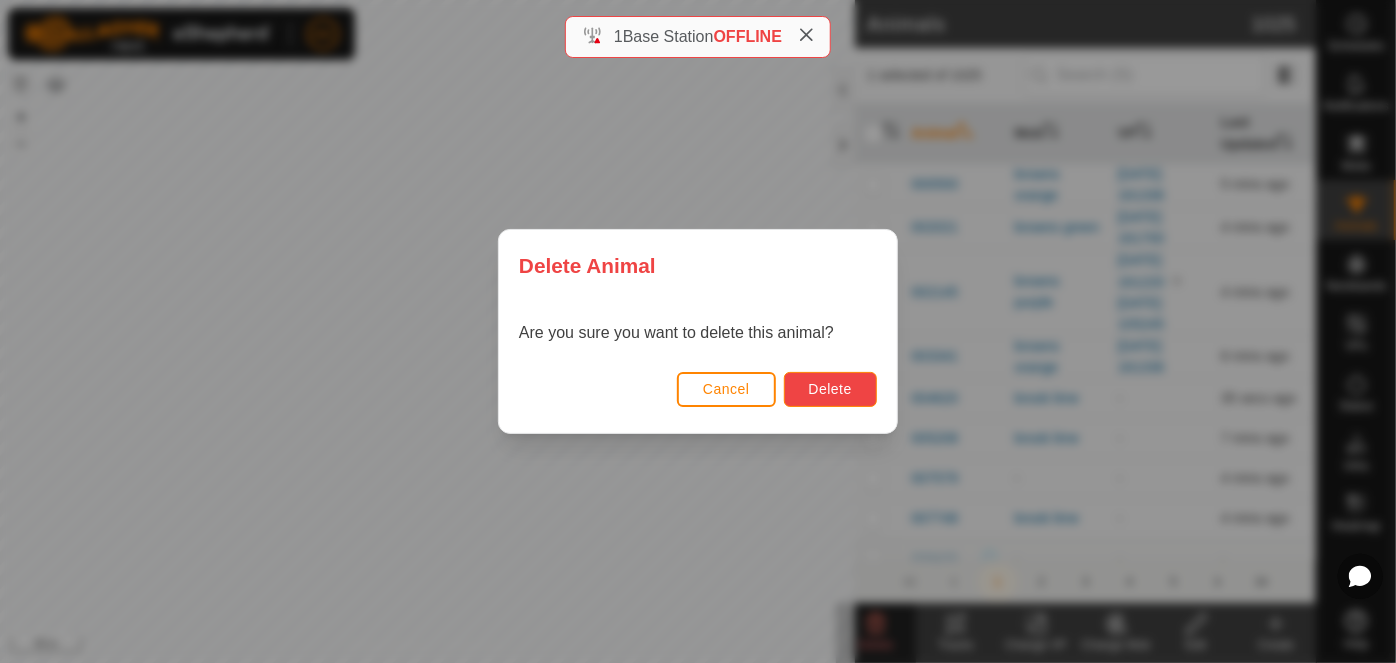 click on "Delete" at bounding box center [830, 389] 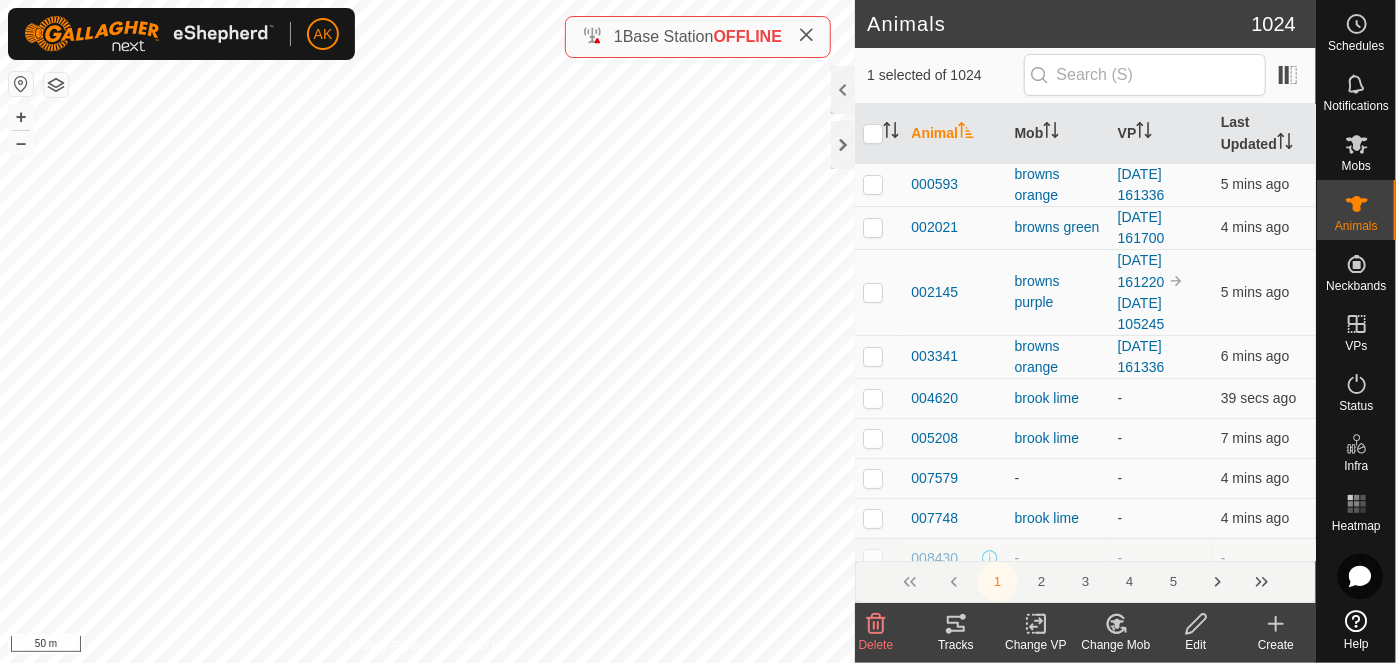 click 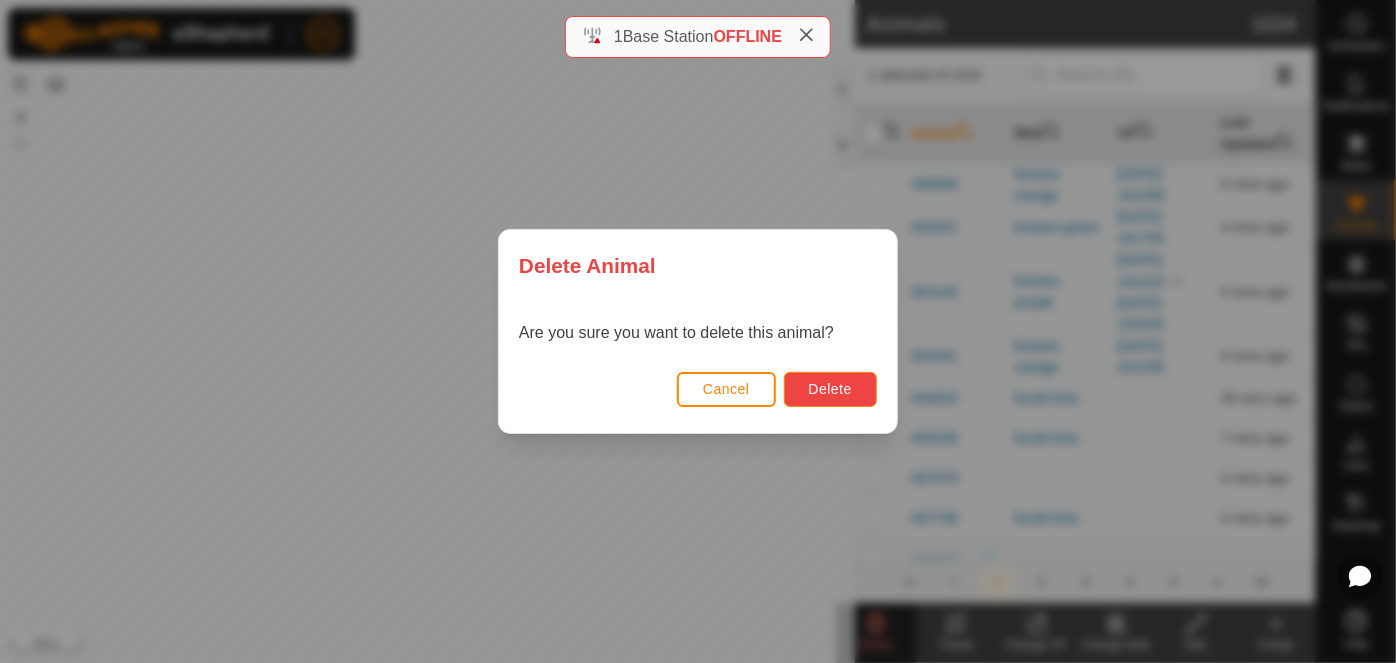 click on "Delete" at bounding box center (830, 389) 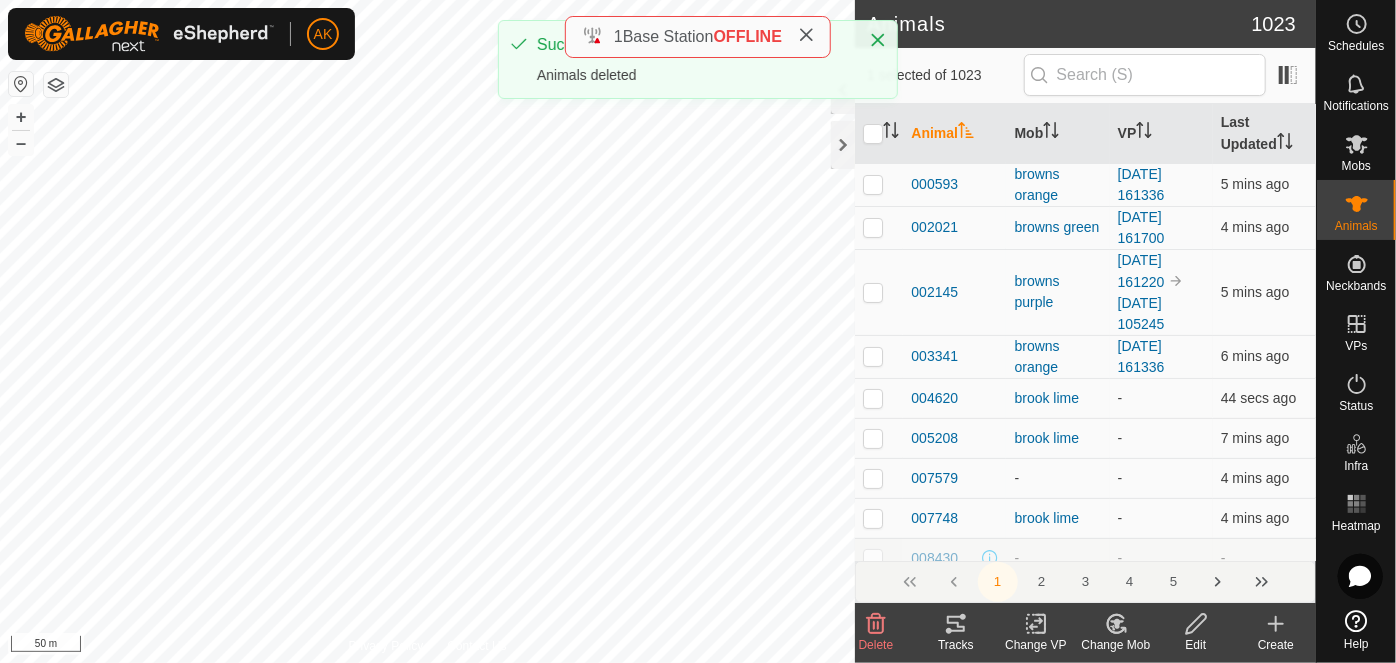 click 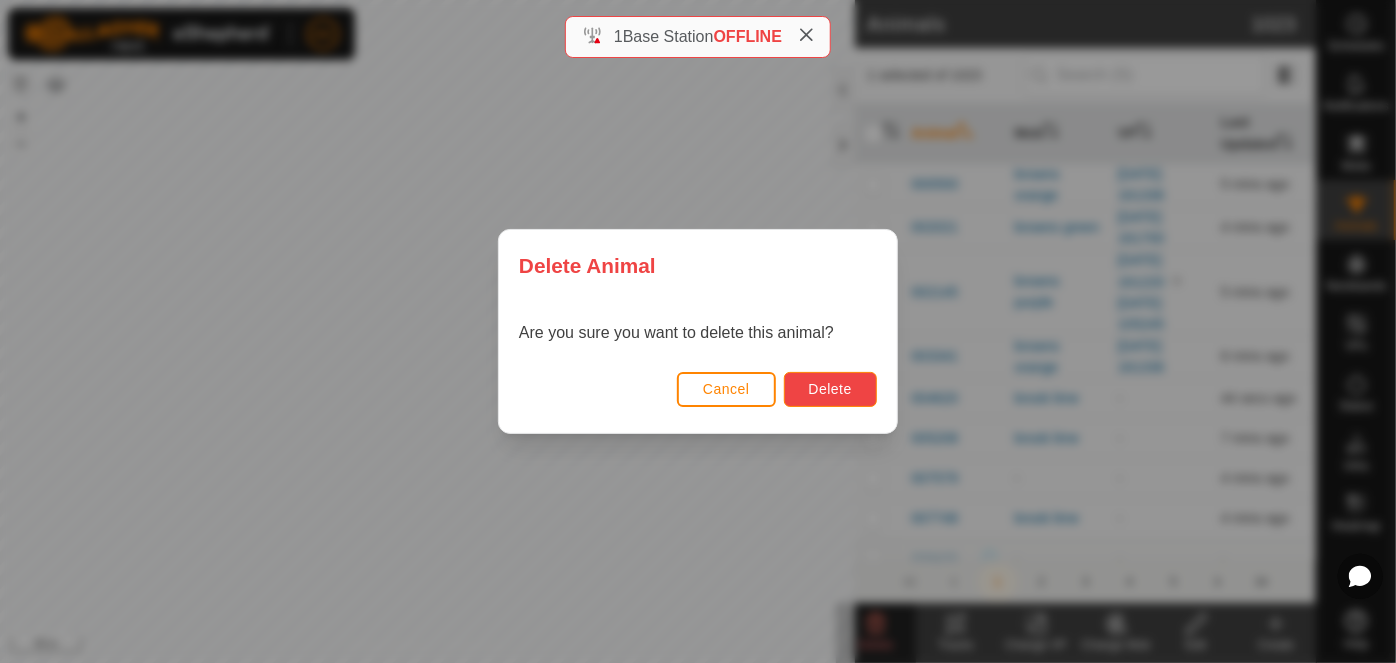 click on "Delete" at bounding box center (830, 389) 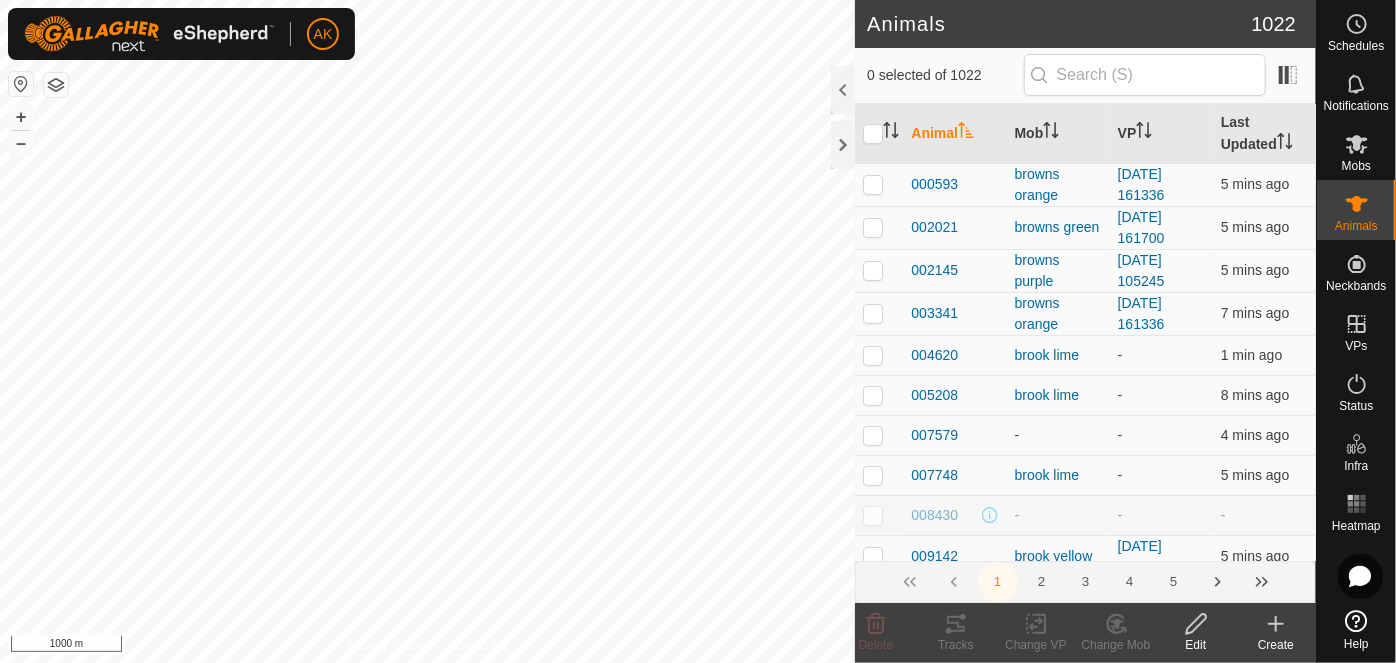 scroll, scrollTop: 0, scrollLeft: 0, axis: both 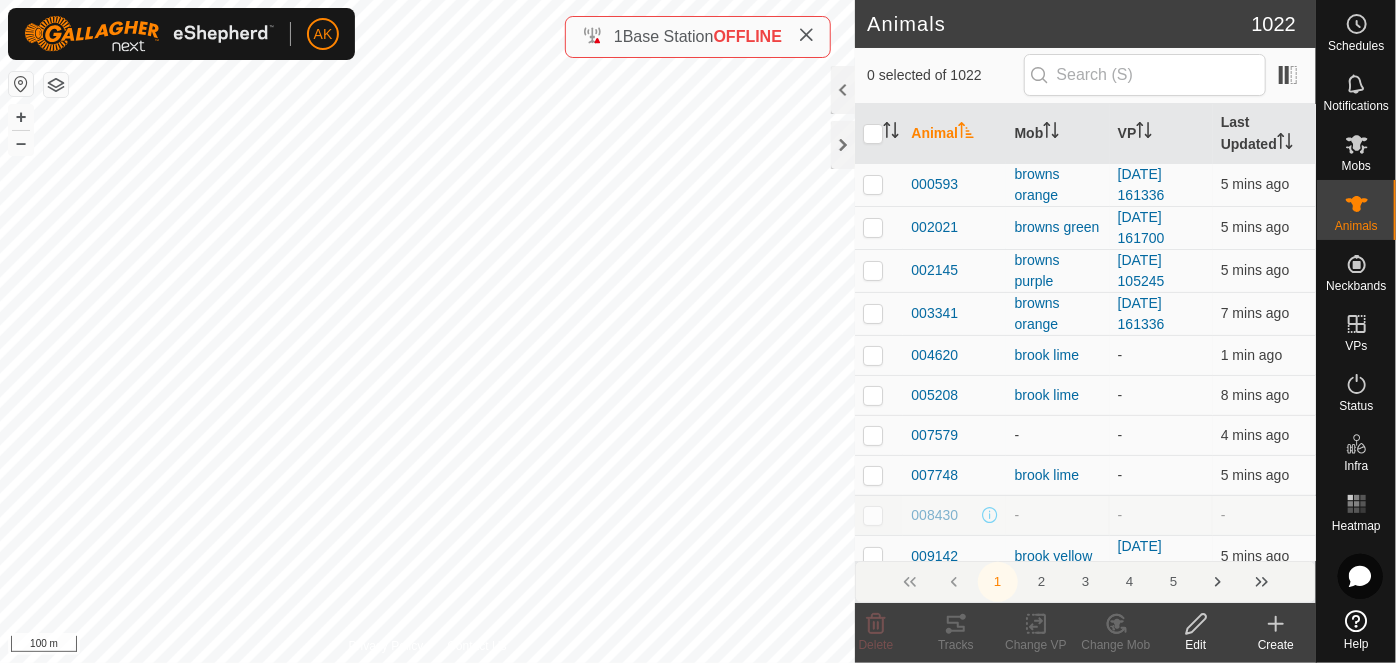 click 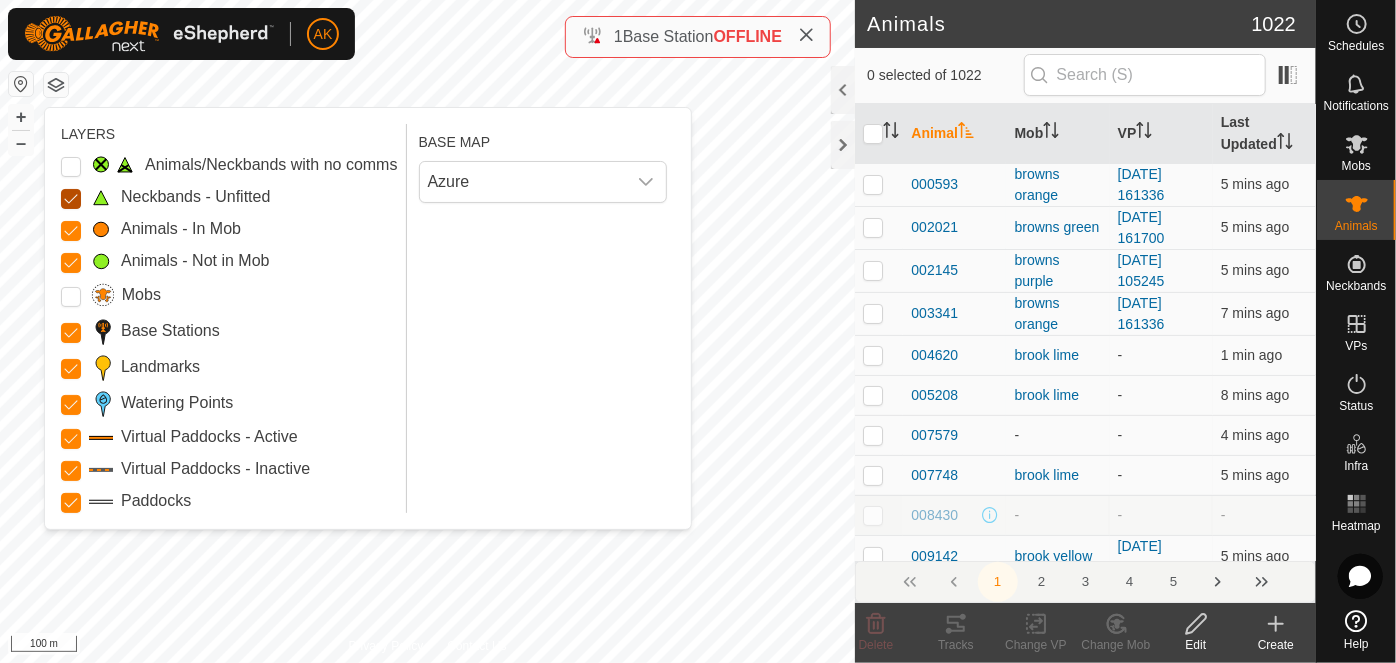 click on "Neckbands - Unfitted" at bounding box center [71, 199] 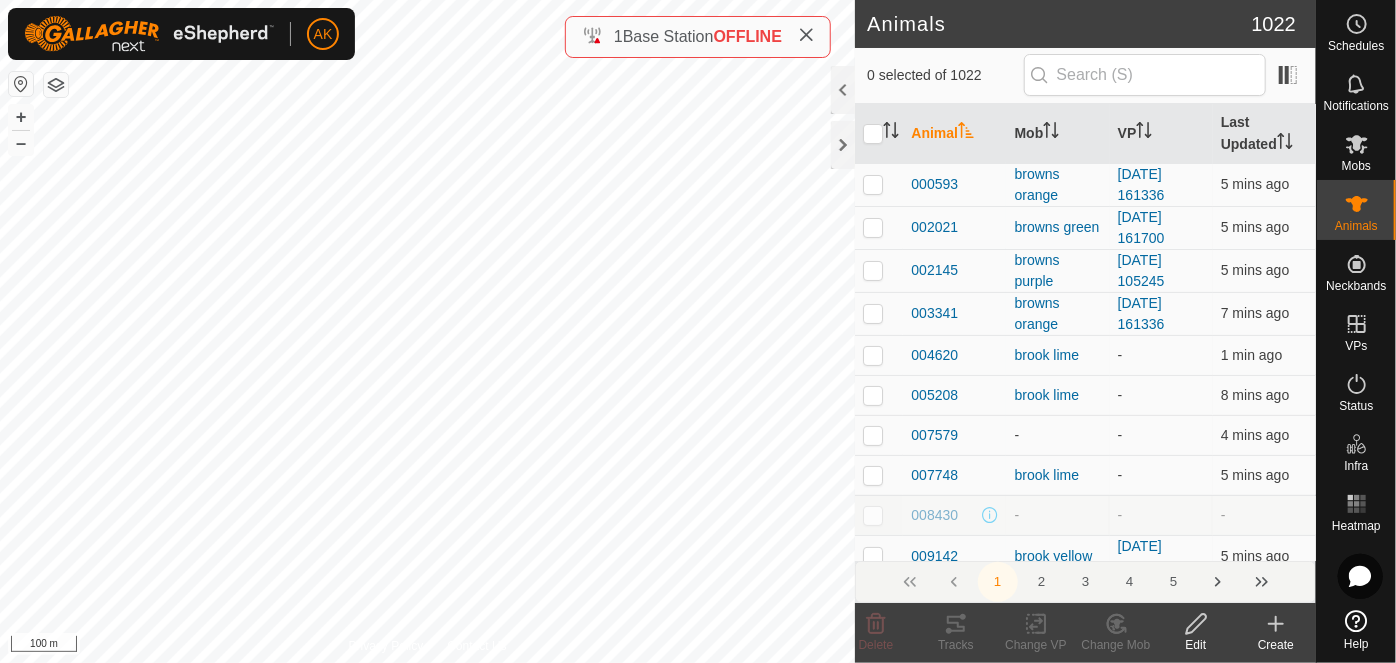 click 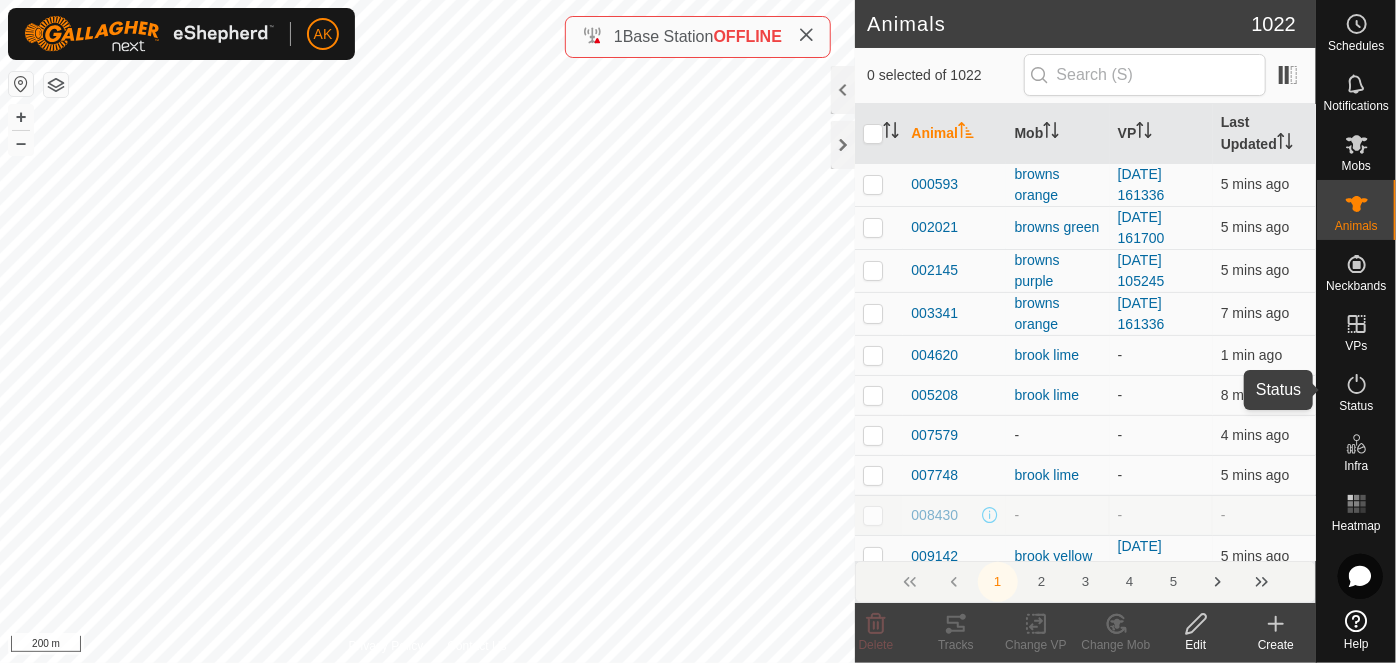 click 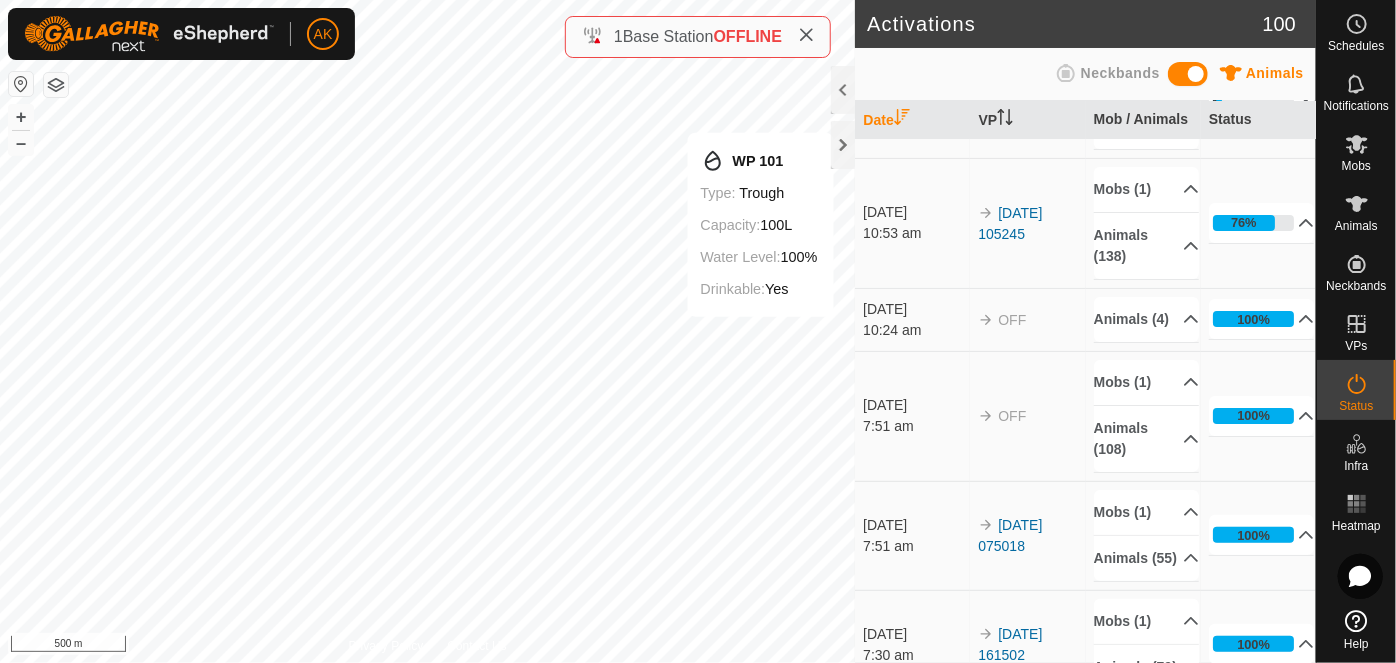 scroll, scrollTop: 0, scrollLeft: 0, axis: both 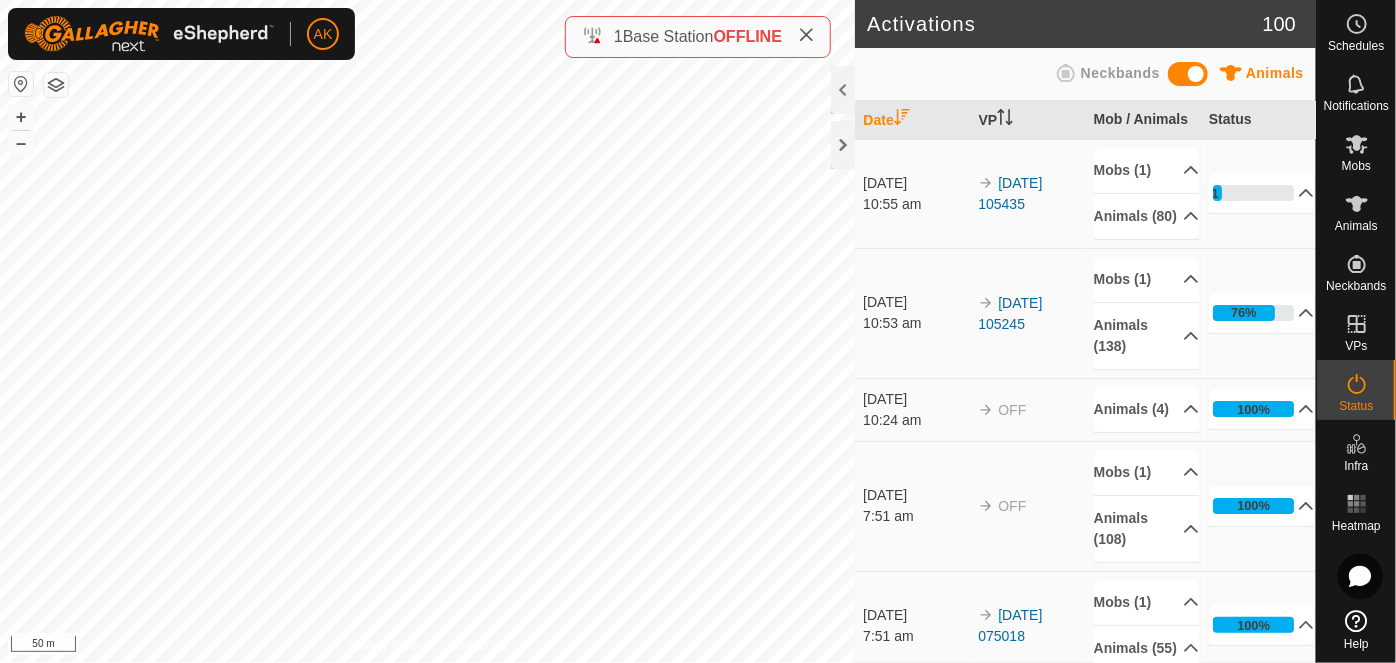 click on "Activations 100 Animals Neckbands   Date   VP   Mob / Animals   Status  [DATE] 10:55 am 2025-07-19 105435 Mobs (1)  browns red  Animals (80)  327723   085306   864618   790481   707633   744614   407695   248675   841069   260473   102380   215126   375857   430127   240568   784681   659908   745673   516197   382897   677931   666267   856374   867811   649836   777338   343886   801128   819685   016232   193522   306880   609225   731524   599852   871107   492108   076037   390649   733315   765036   354984   354984   842830   671315   232516   962266   121373   901946   712658   374206   558718   735811   865752   969618   751534   611728   185593   772198   553168   757133   480303   551995   754777   640609   317097   649575   295286   428415   546272   192790   682875   743068   801760   254061   498621   504774   401508   932749   460772  11% In Progress Pending  71  Sent   0  Completed Confirmed   9  Overridden  0  Cancelled   0  [DATE] 10:53 am 2025-07-19 105245 Mobs (1) Animals (138)" 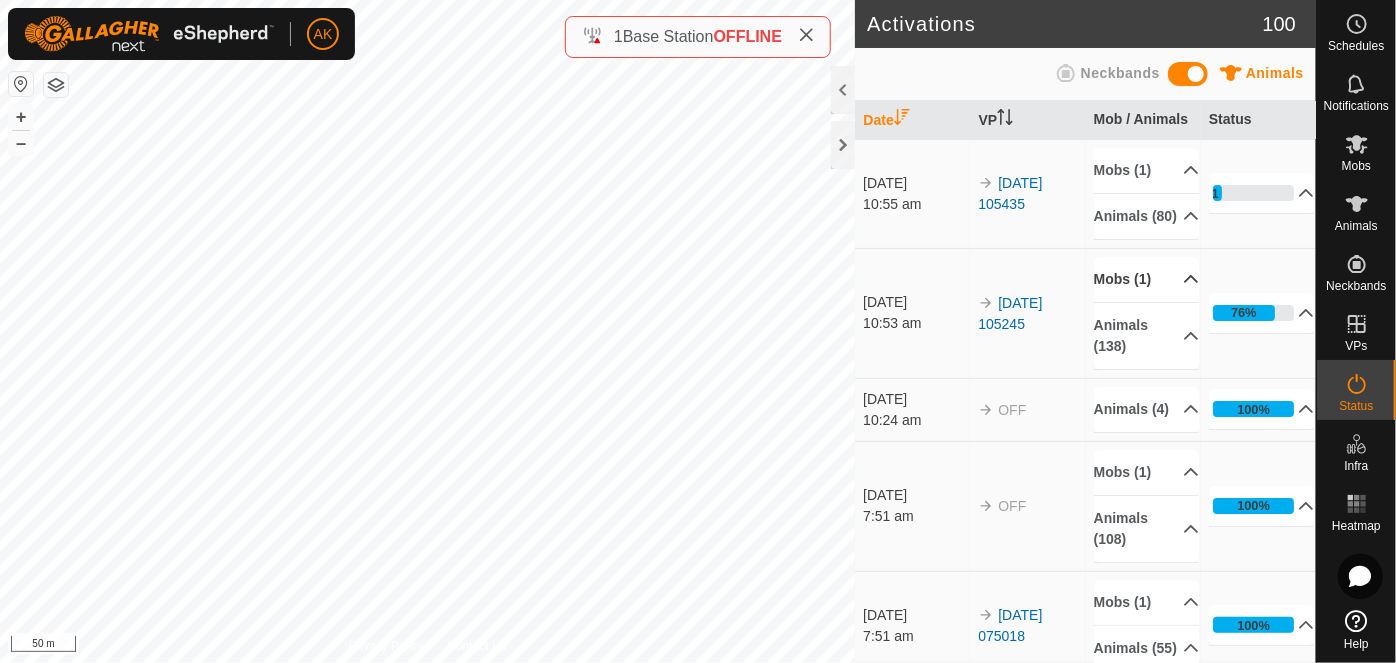 click on "Mobs (1)" at bounding box center [1147, 279] 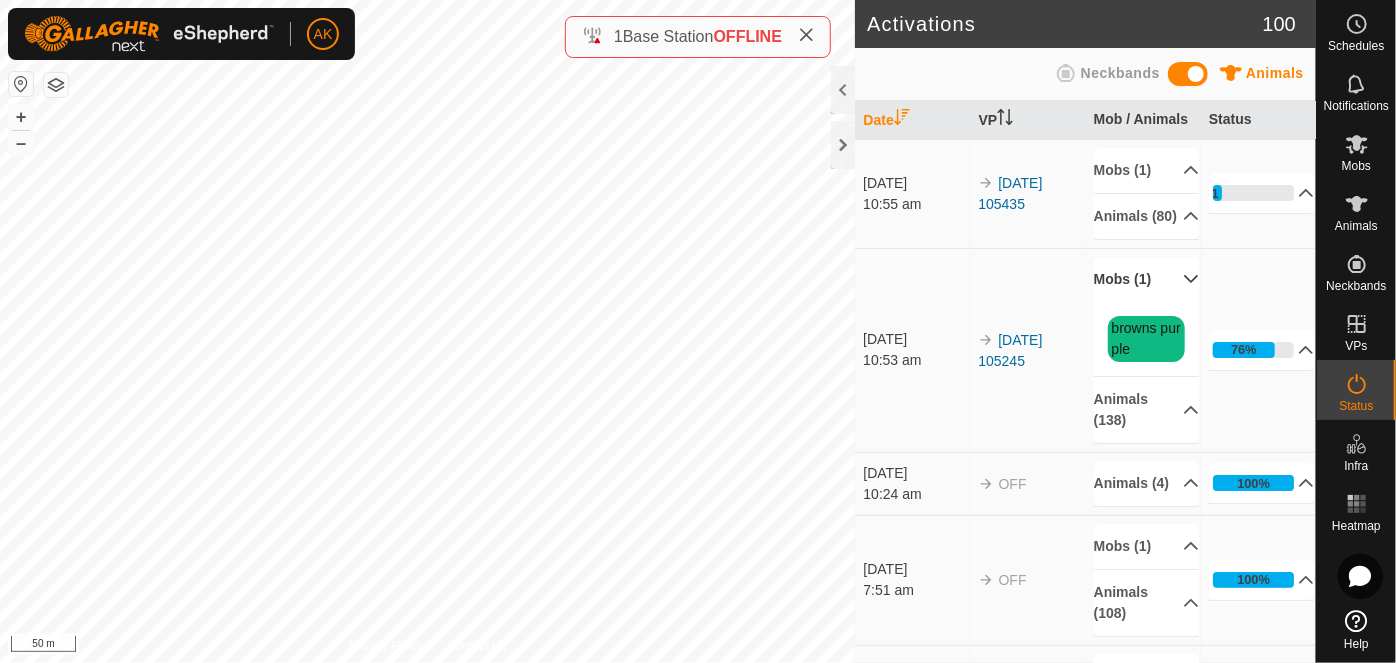 click on "Mobs (1)" at bounding box center (1147, 279) 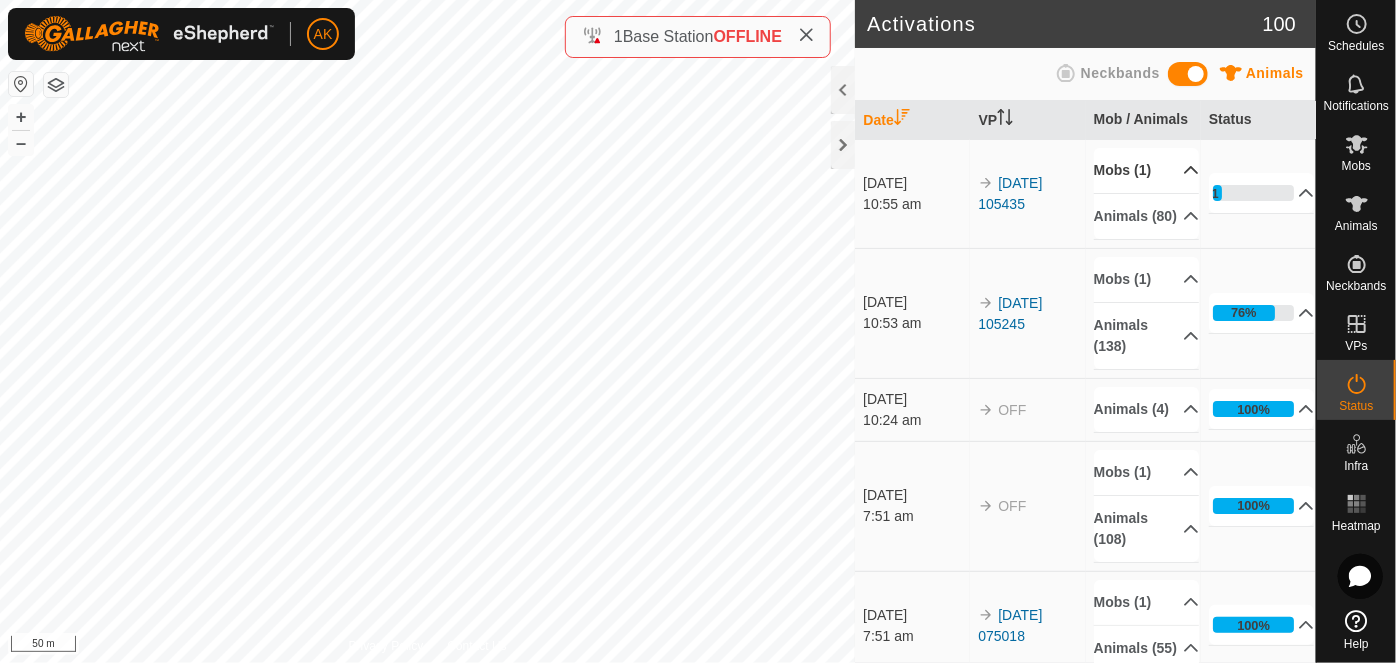 click on "Mobs (1)" at bounding box center [1147, 170] 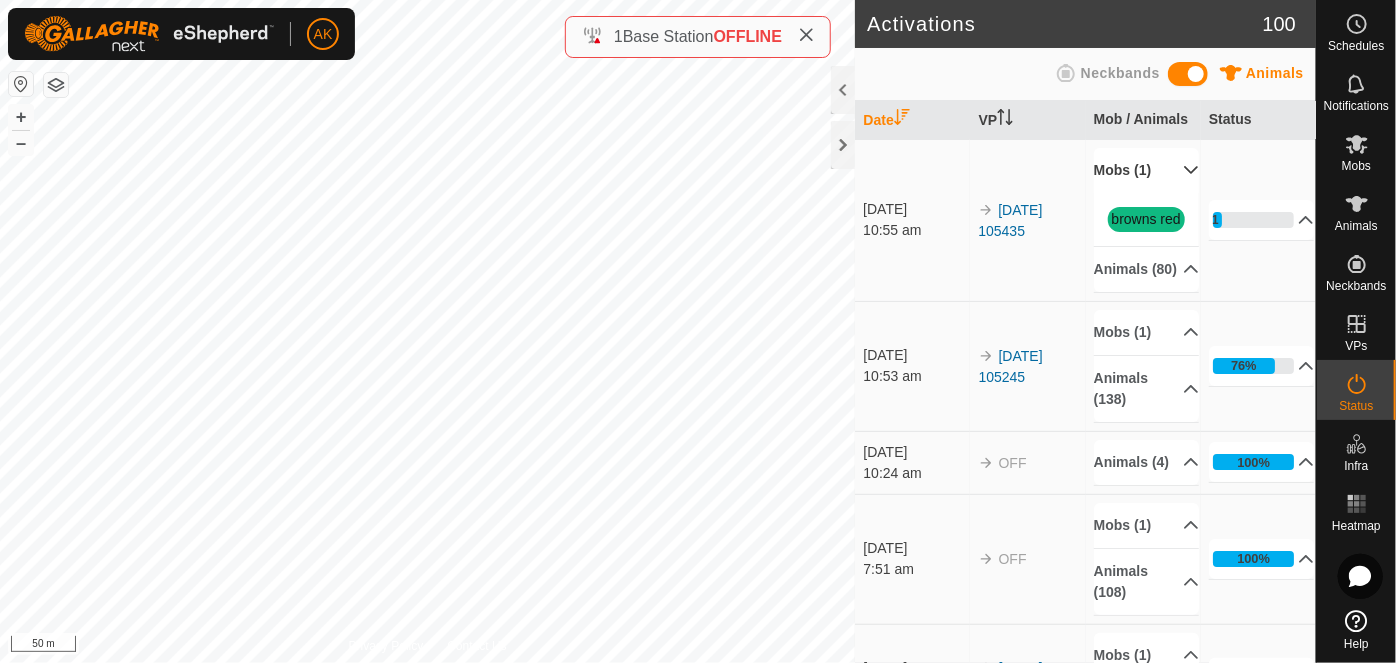 click on "Mobs (1)" at bounding box center (1147, 170) 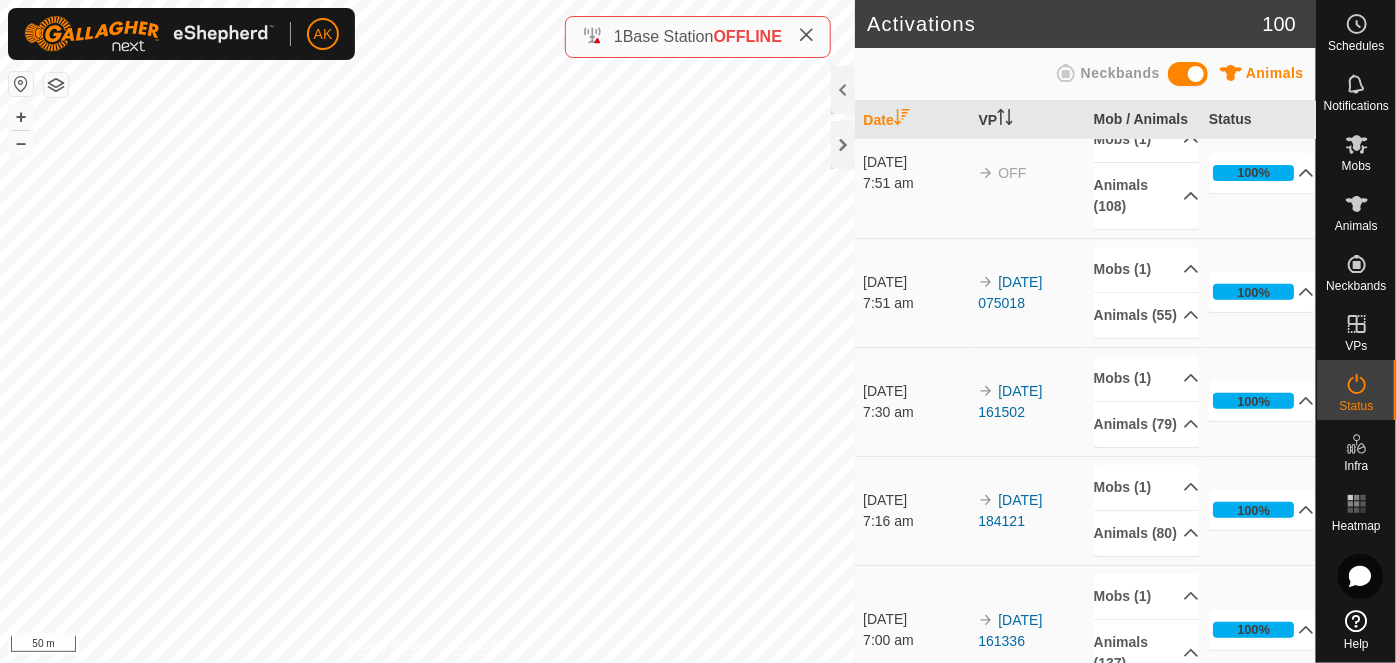 scroll, scrollTop: 363, scrollLeft: 0, axis: vertical 